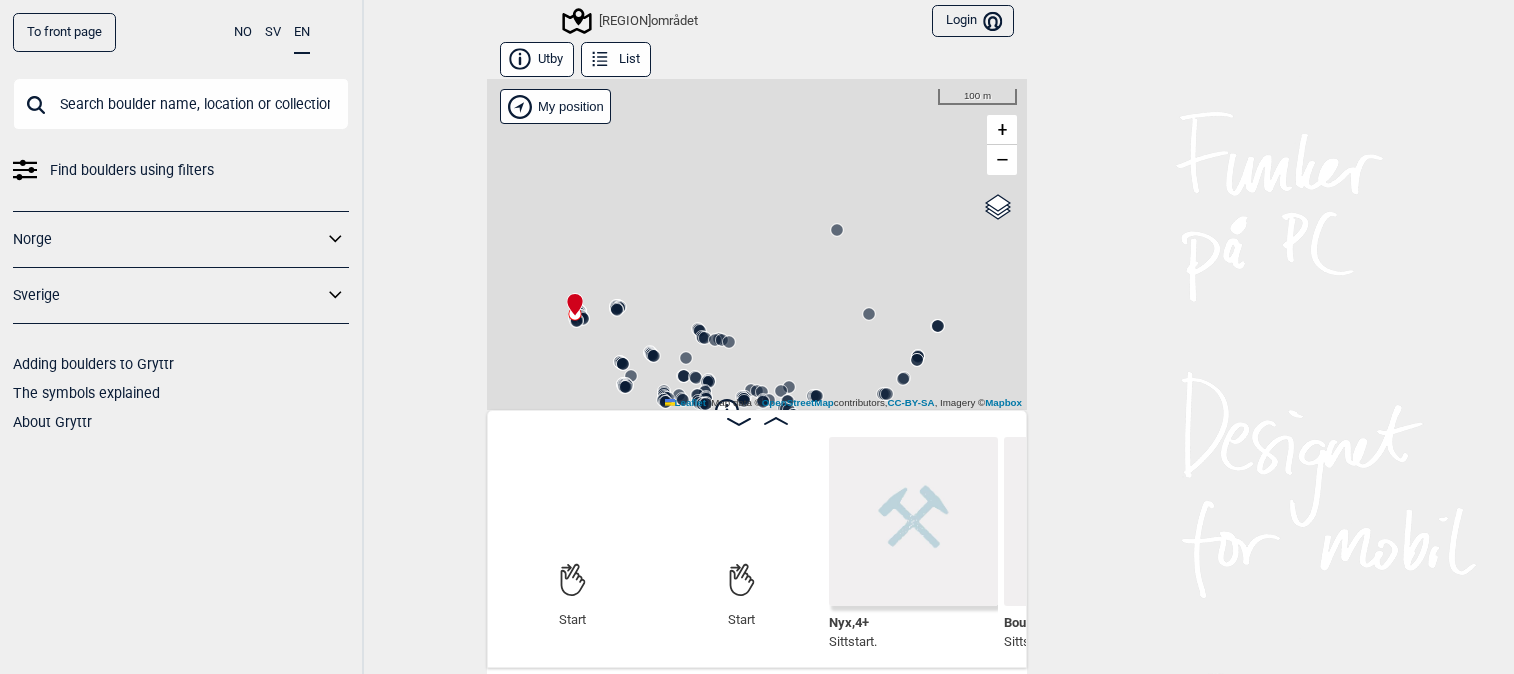 scroll, scrollTop: 0, scrollLeft: 0, axis: both 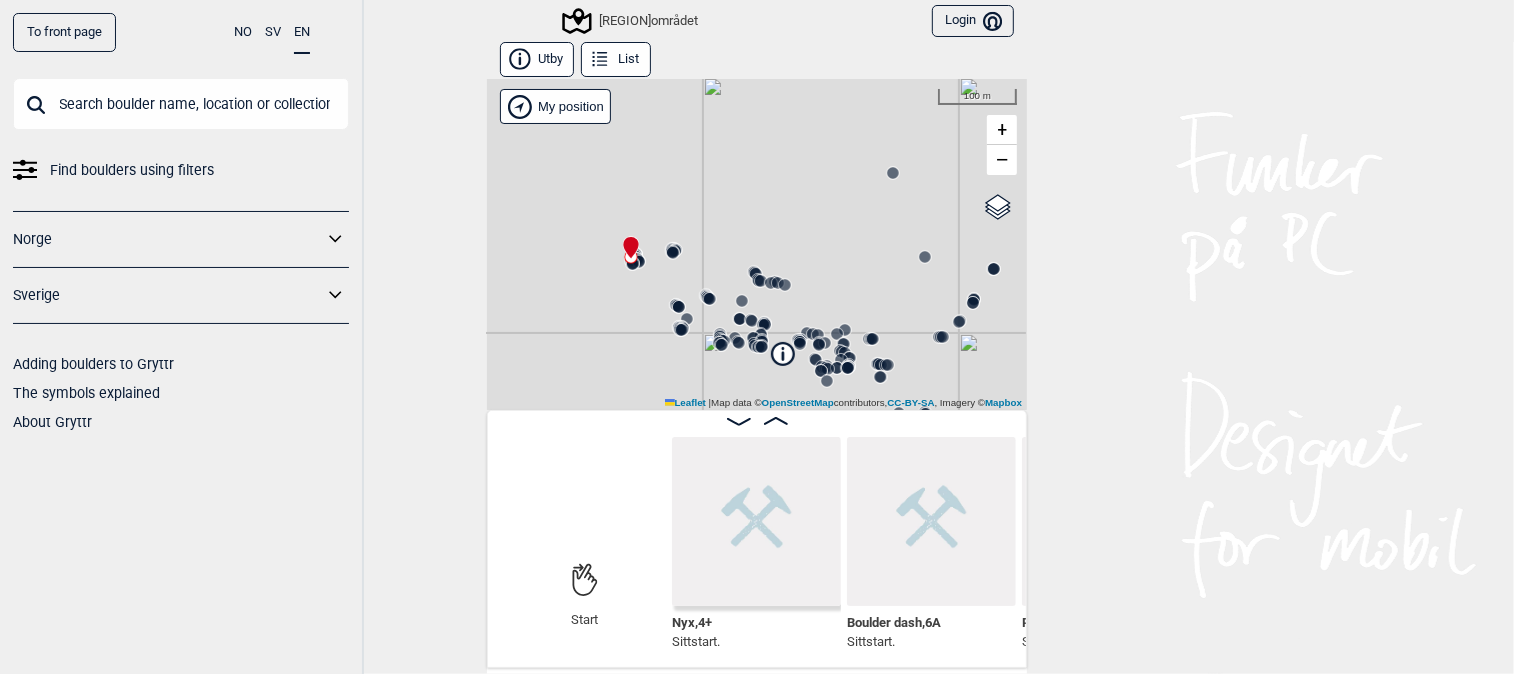 drag, startPoint x: 786, startPoint y: 286, endPoint x: 842, endPoint y: 229, distance: 79.9062 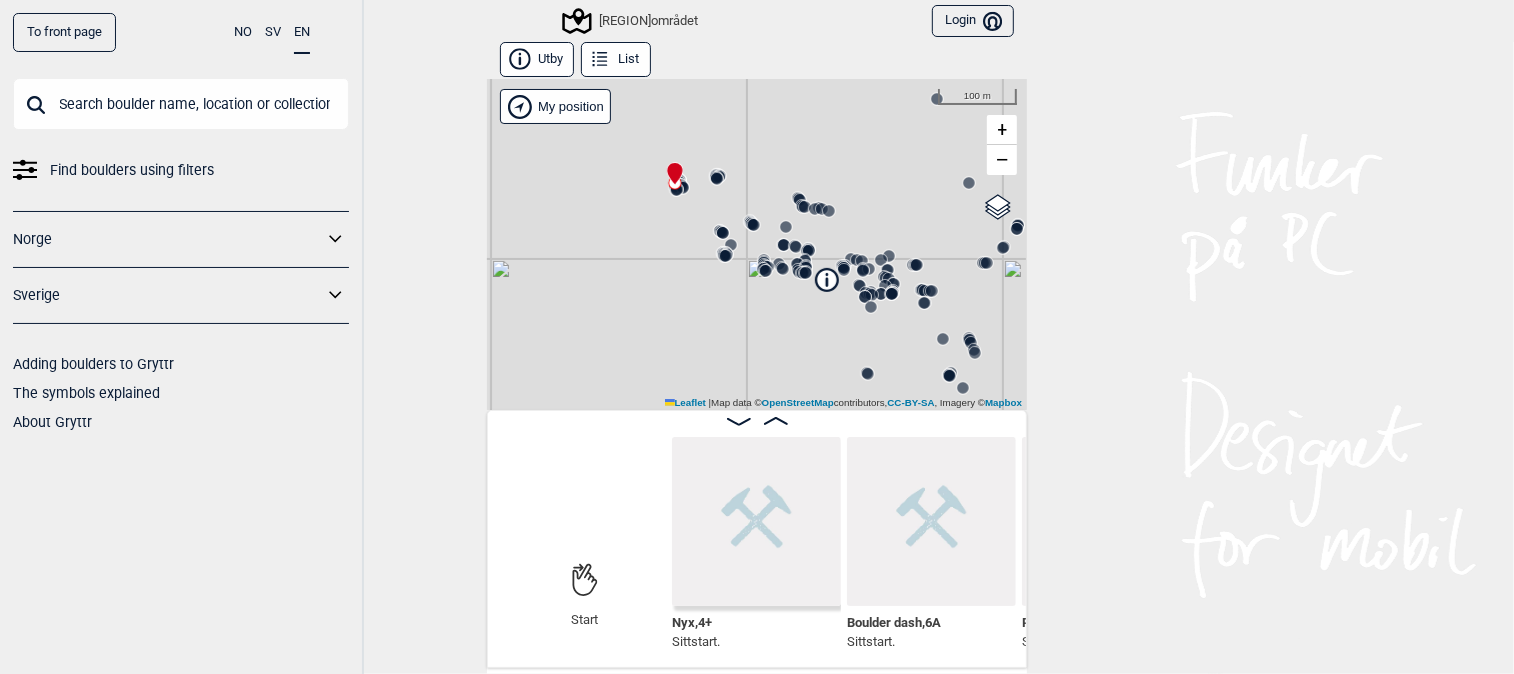 drag, startPoint x: 612, startPoint y: 310, endPoint x: 656, endPoint y: 236, distance: 86.09297 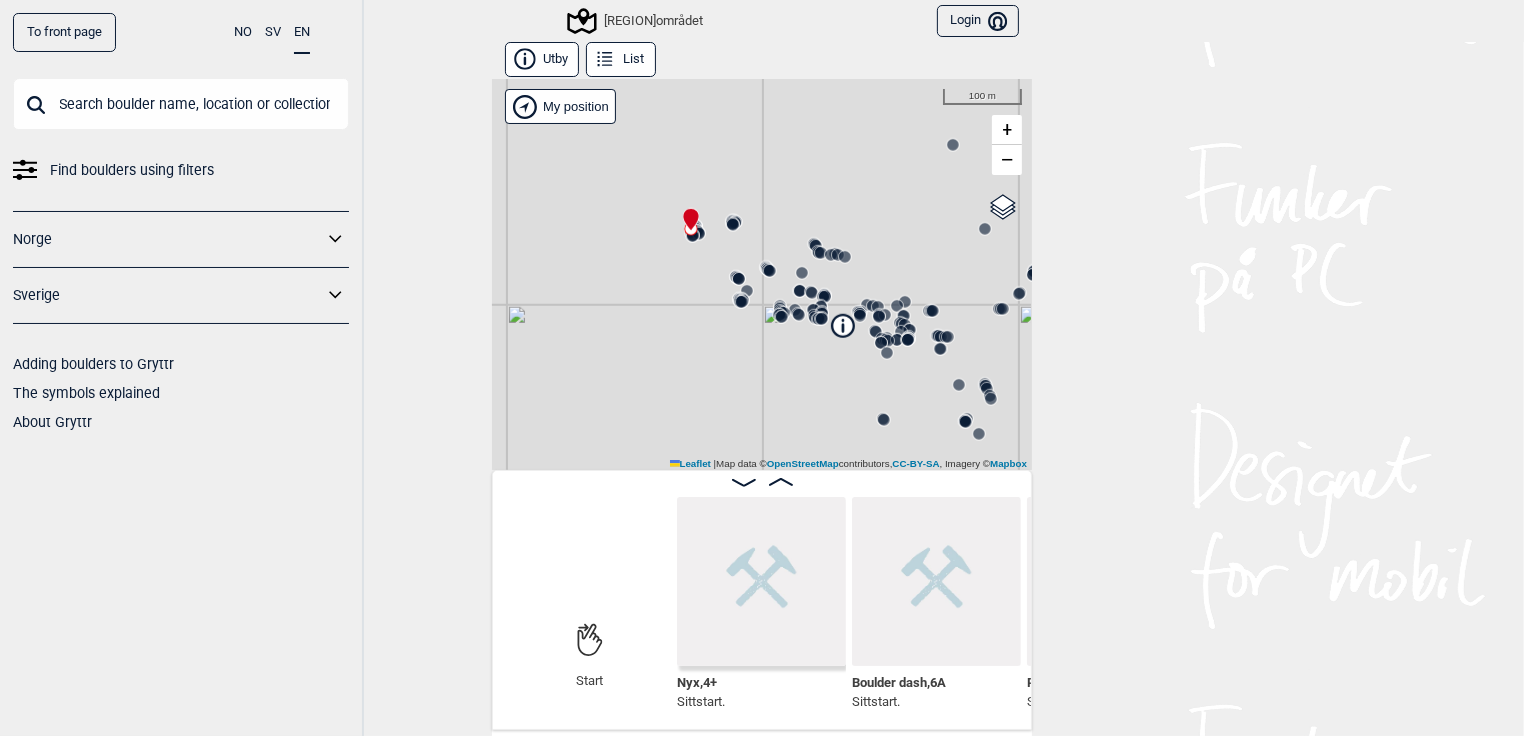 drag, startPoint x: 767, startPoint y: 244, endPoint x: 778, endPoint y: 390, distance: 146.4138 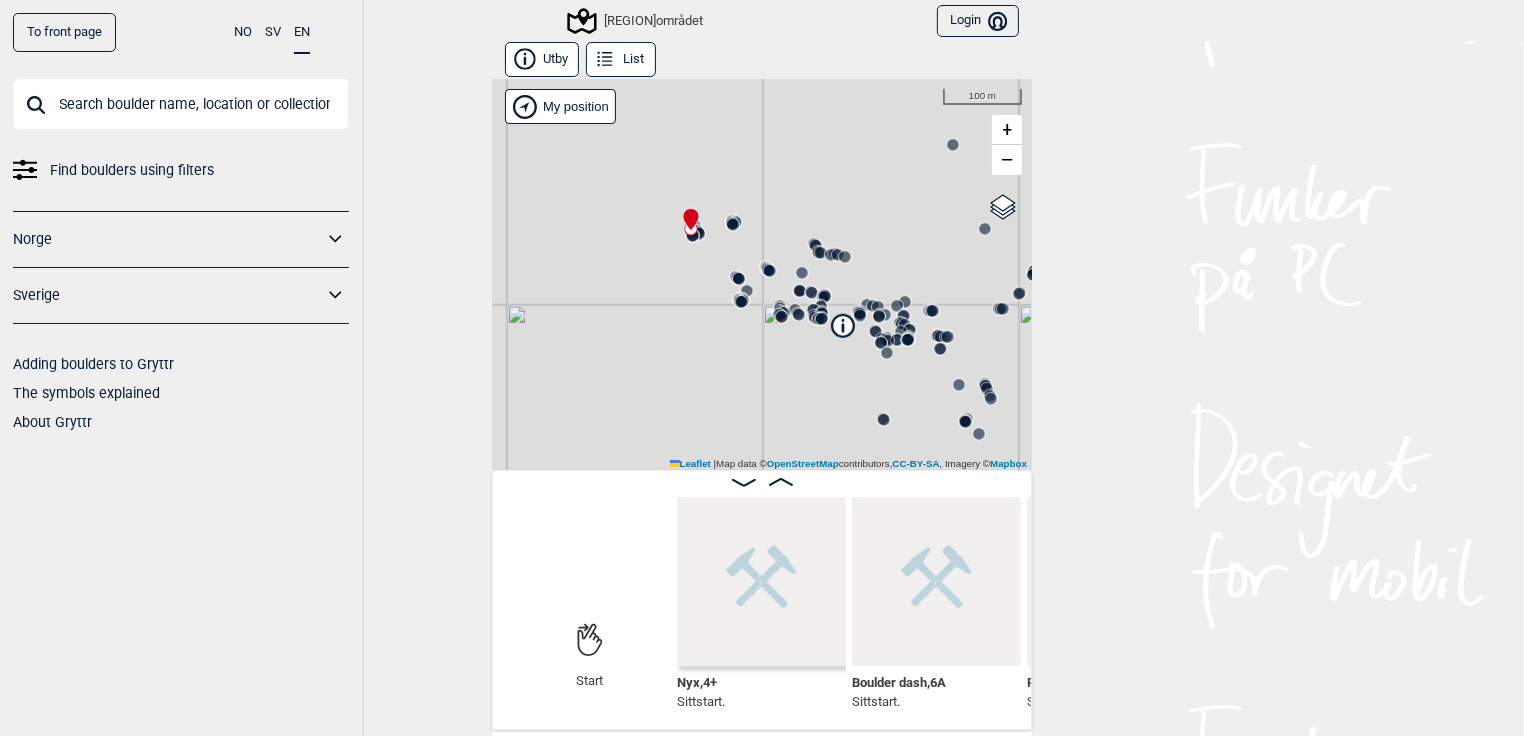 click 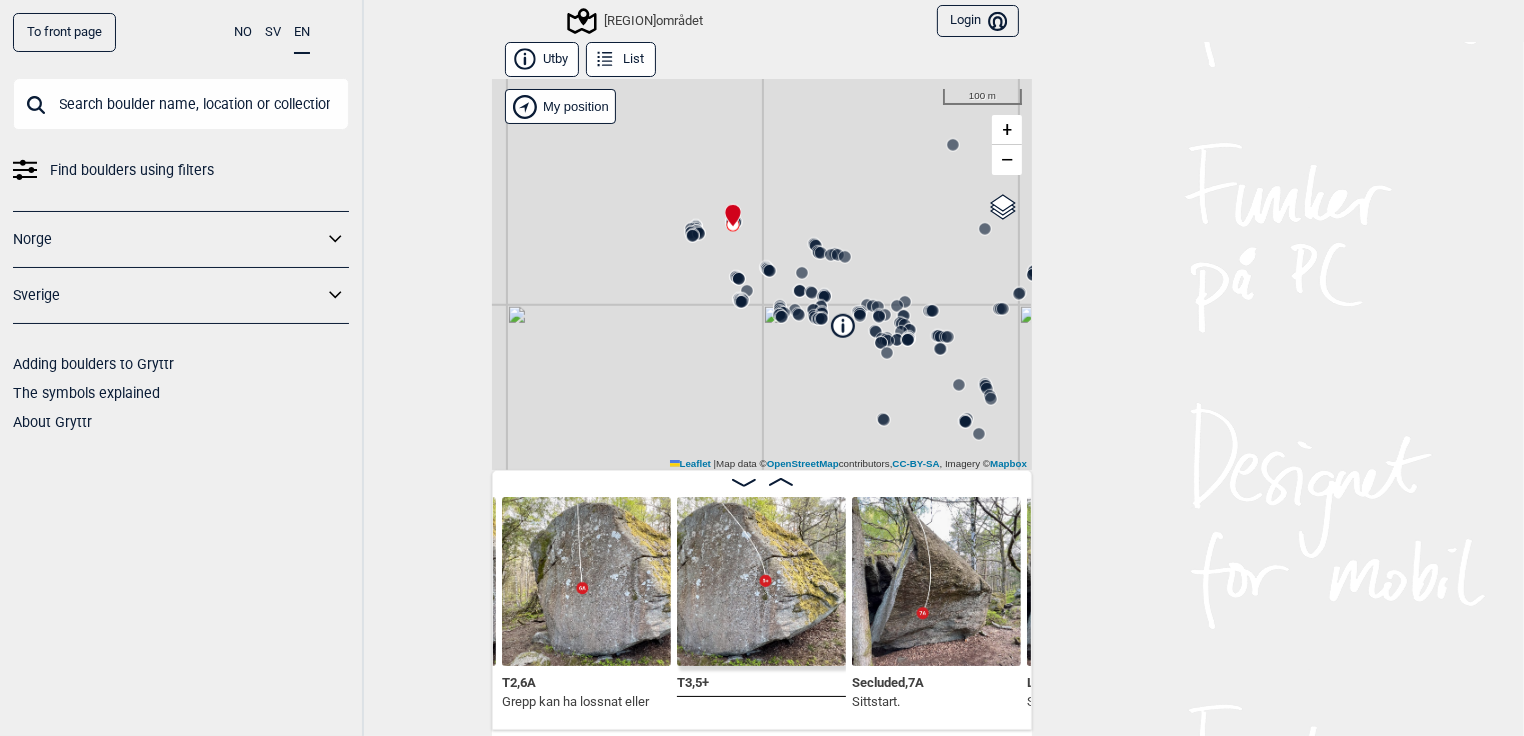 click 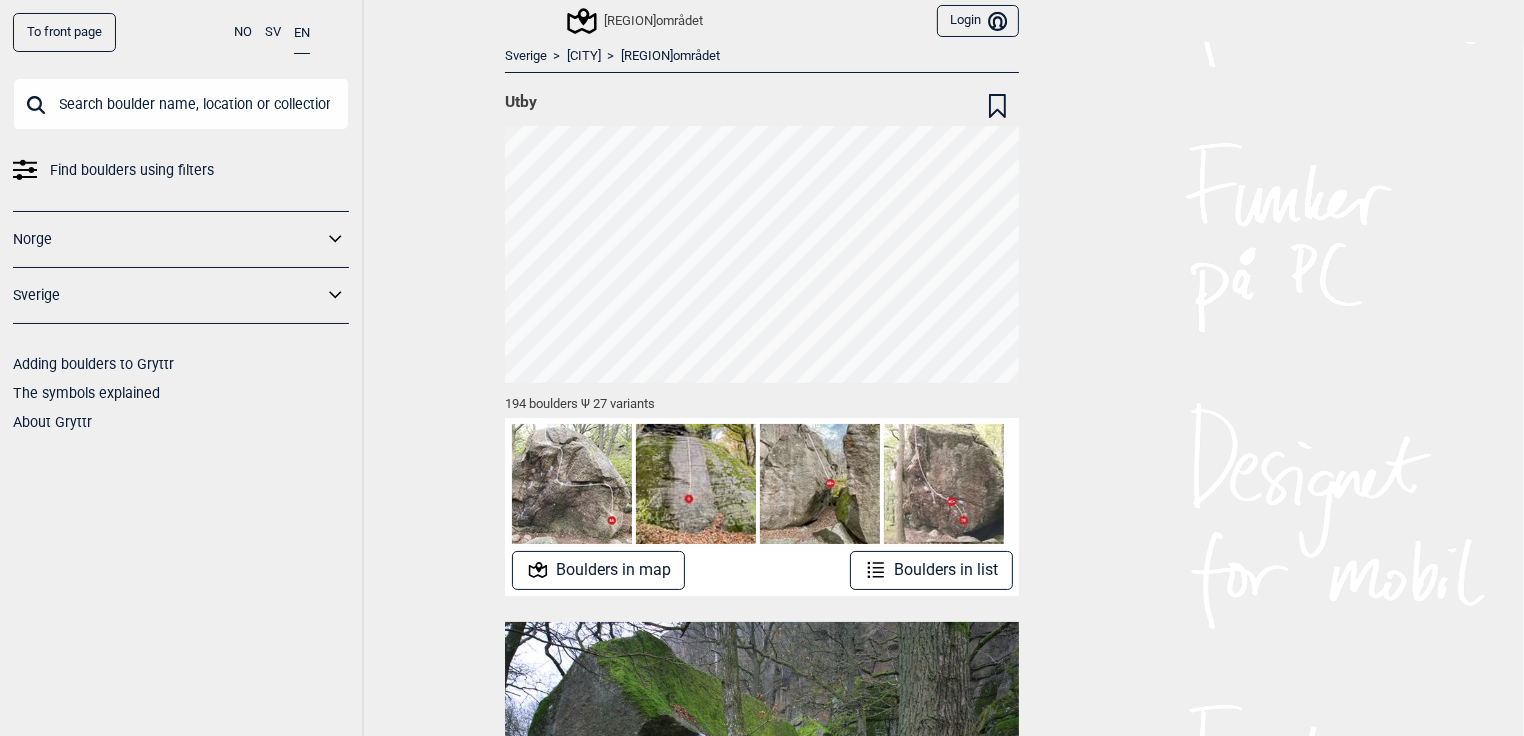click 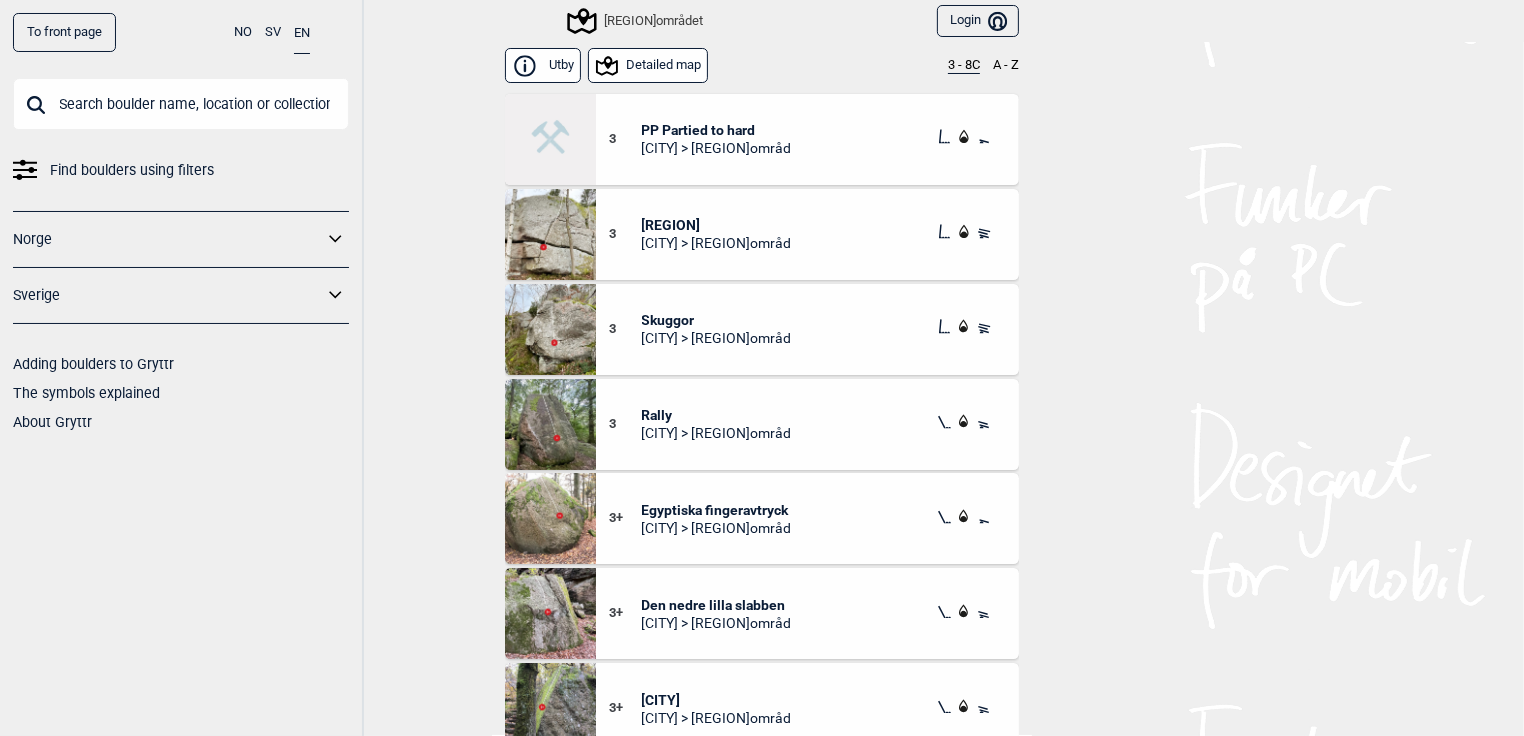 click 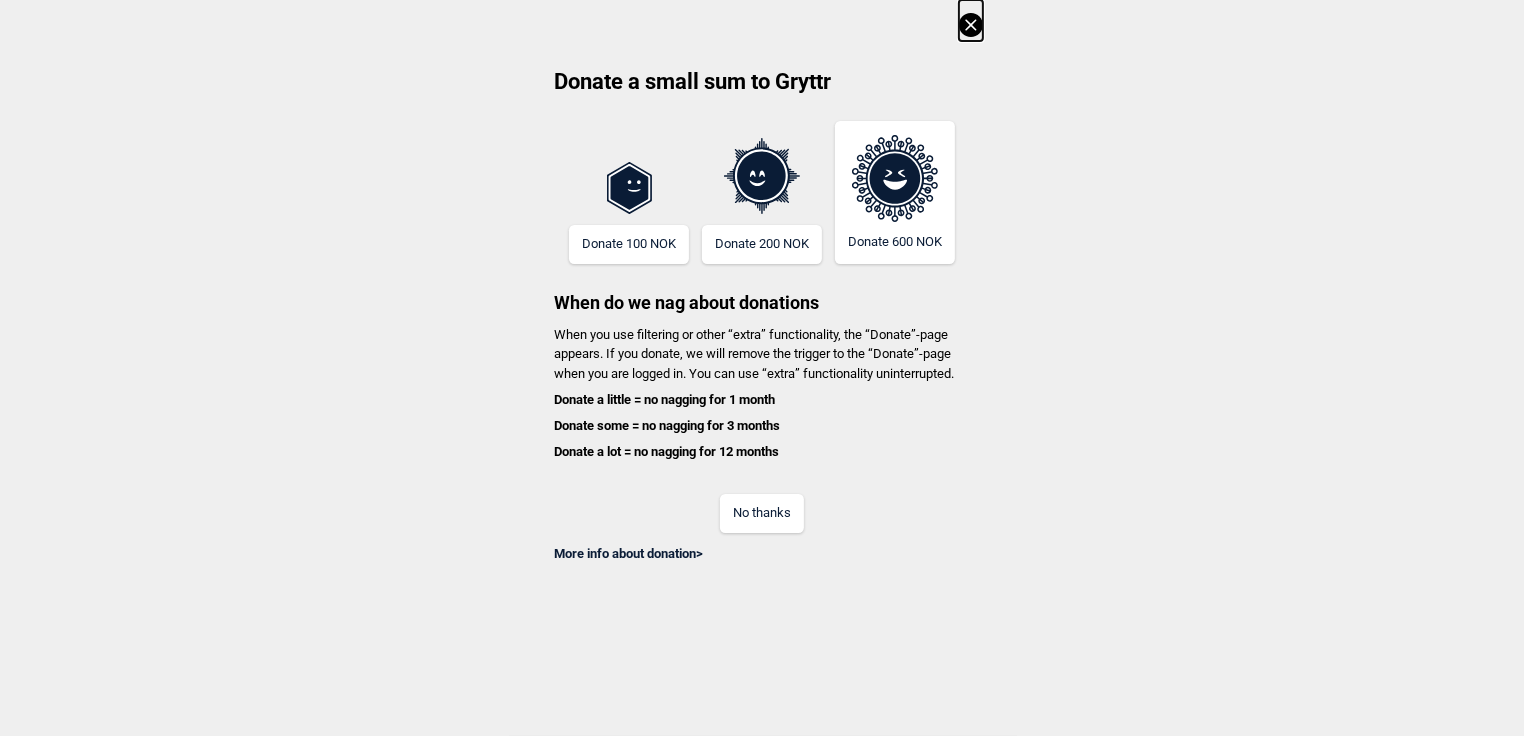 click on "No thanks" at bounding box center (762, 513) 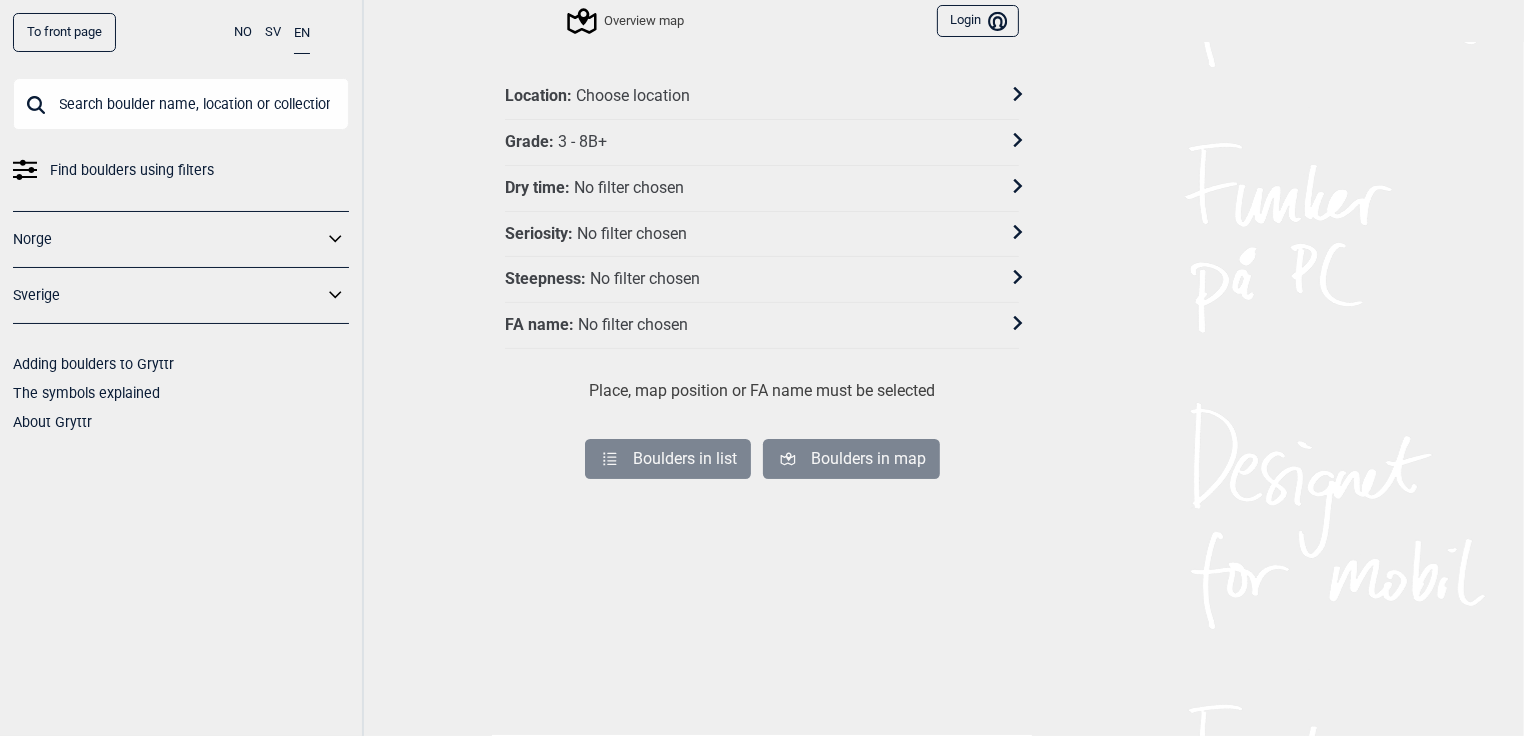 click on "Location : Choose location" at bounding box center [749, 96] 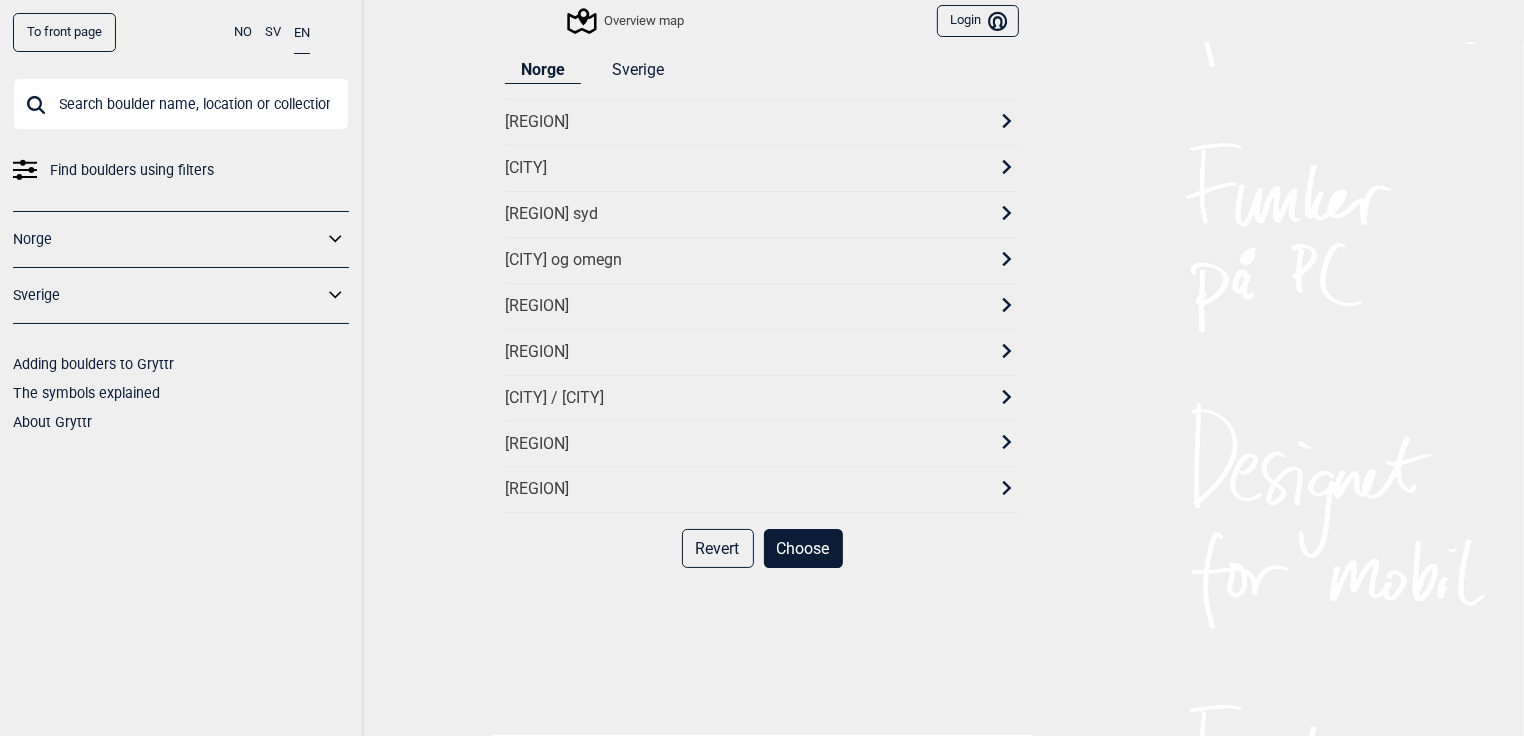 click on "Sverige" at bounding box center (638, 70) 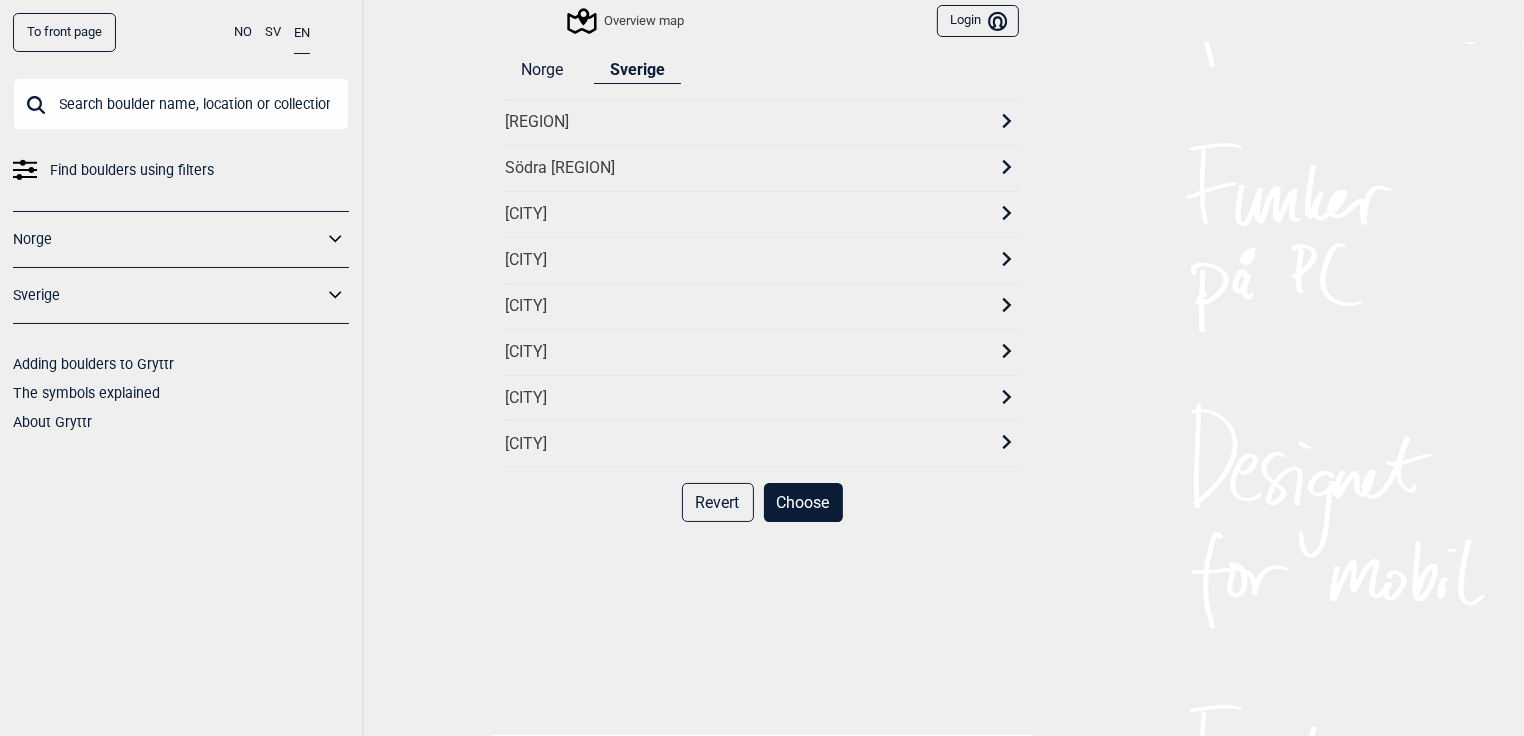 click on "[CITY]" at bounding box center [762, 214] 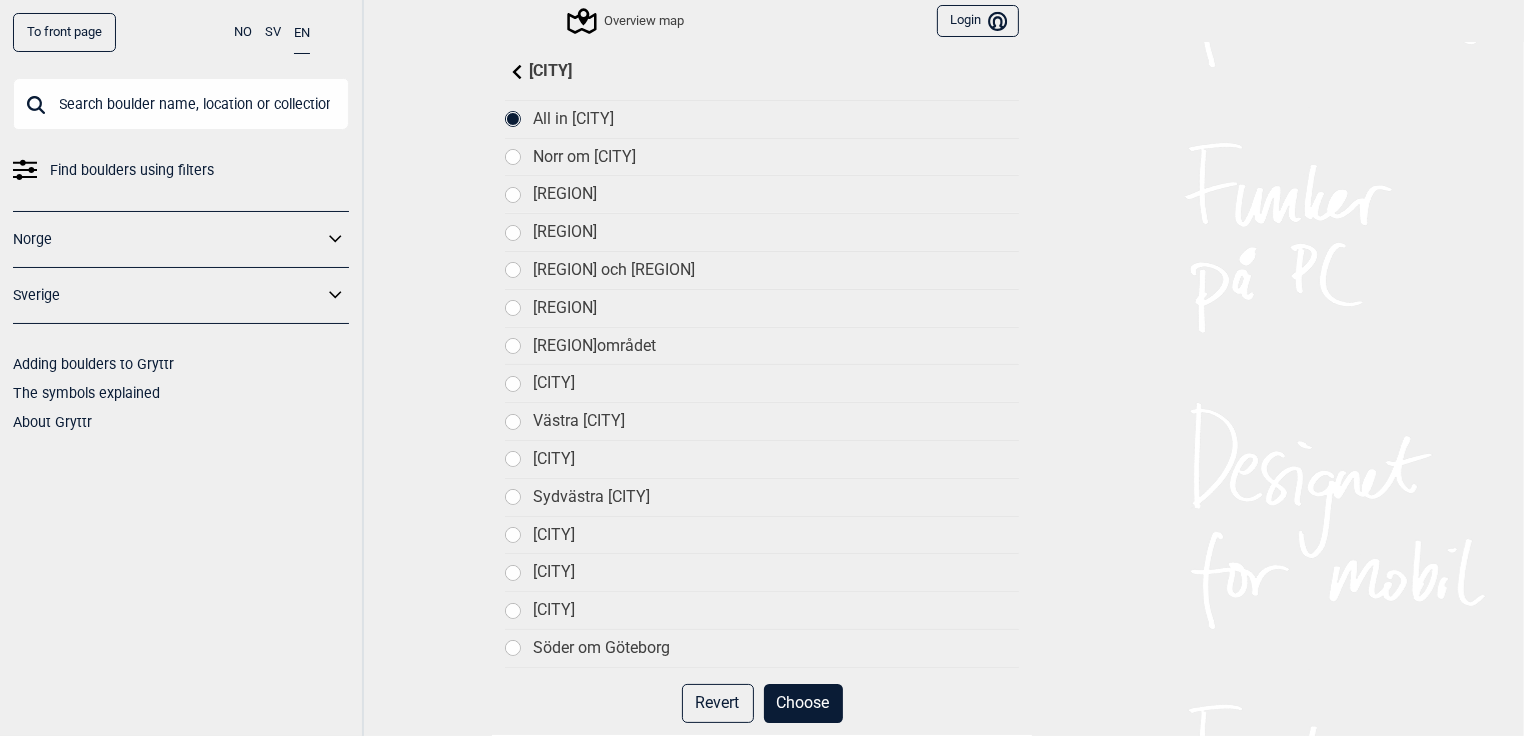 click at bounding box center (513, 346) 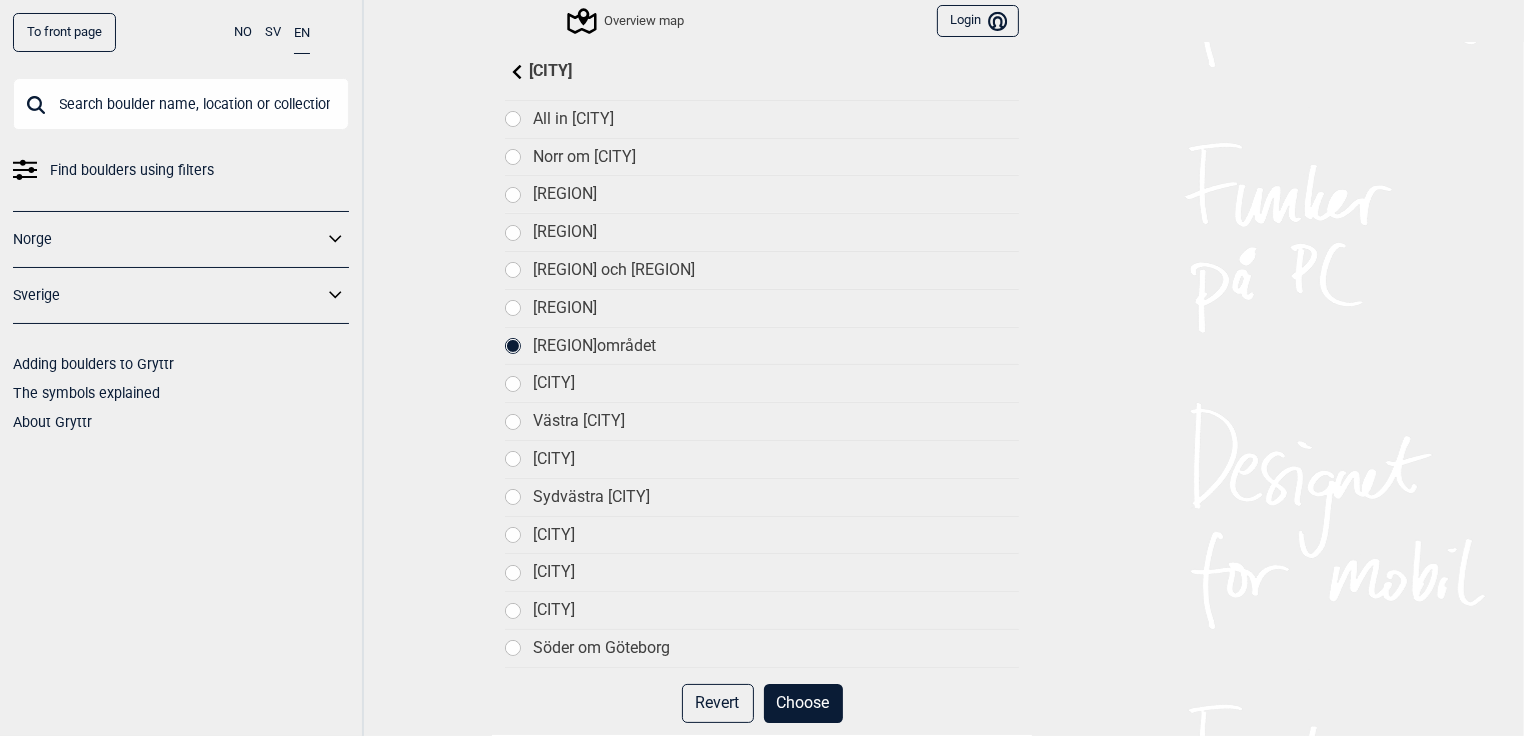 click on "Choose" at bounding box center (803, 703) 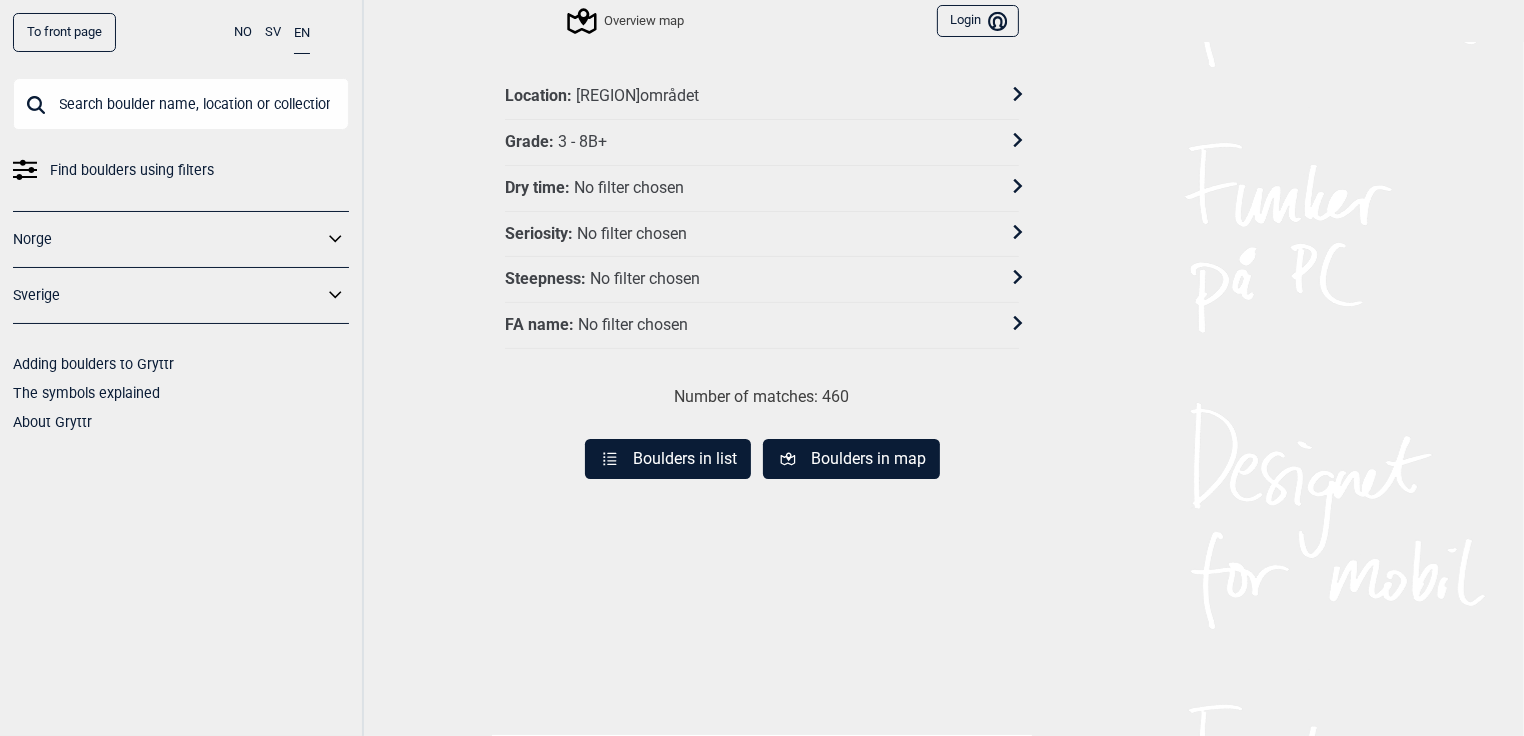 click 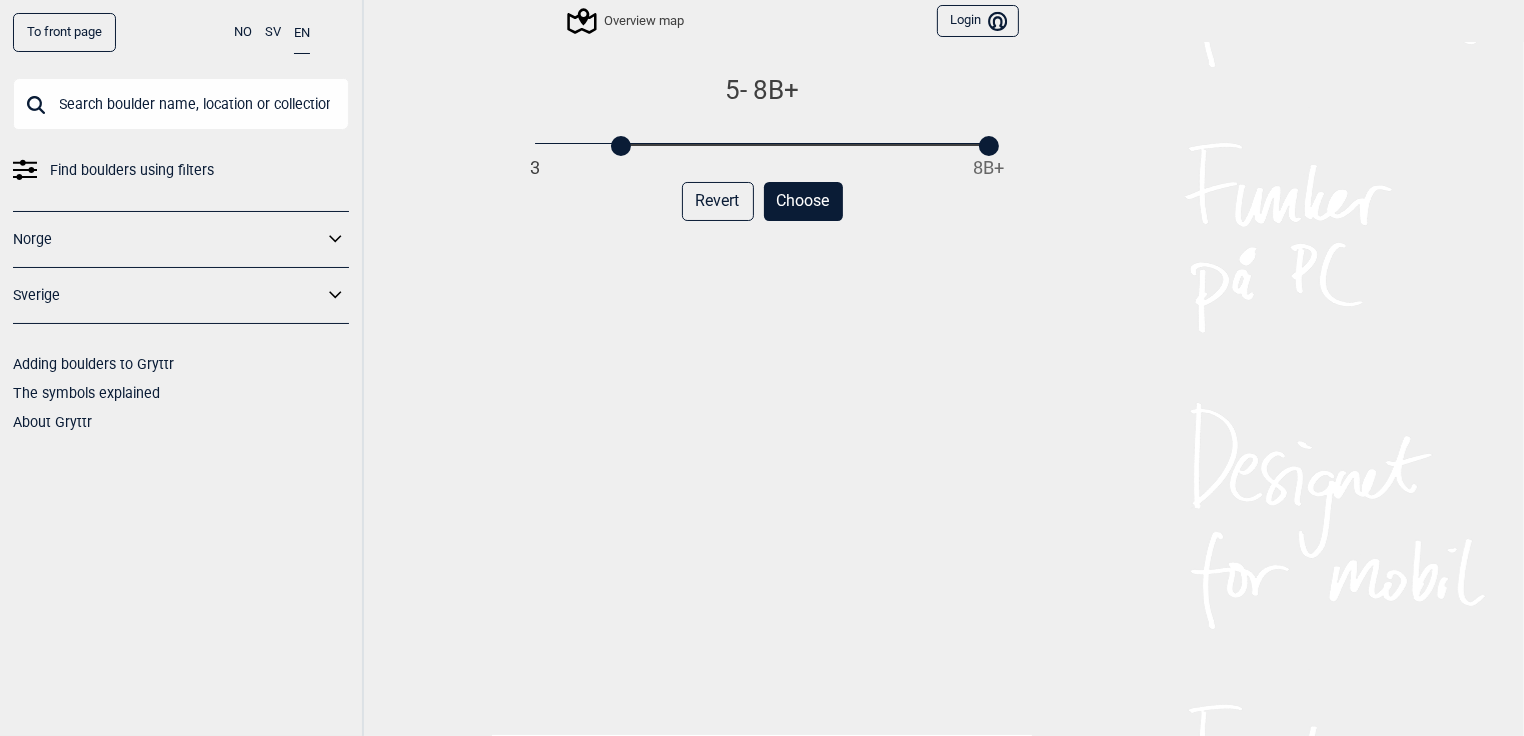drag, startPoint x: 527, startPoint y: 148, endPoint x: 611, endPoint y: 157, distance: 84.48077 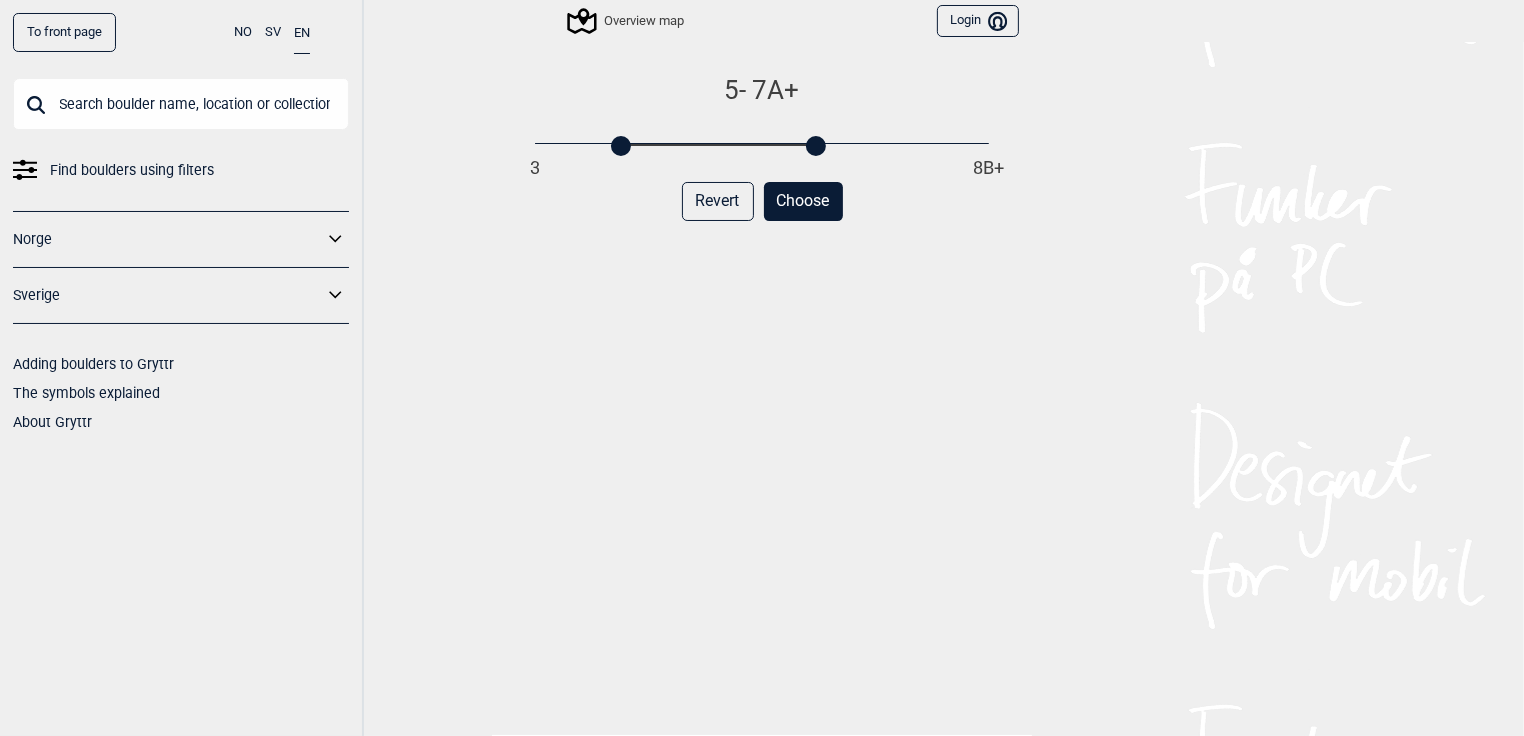 click at bounding box center (816, 146) 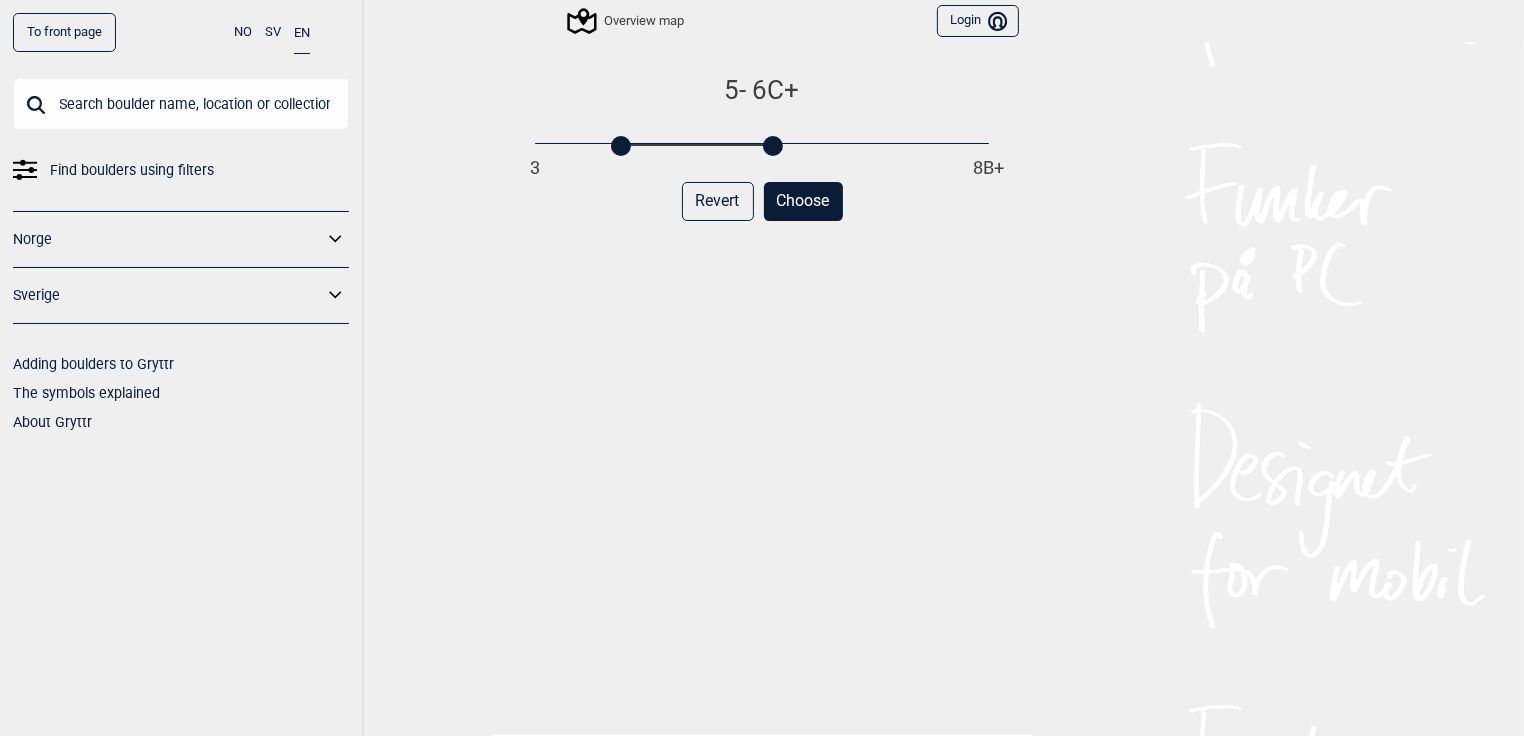 click on "3 8B+" at bounding box center (762, 145) 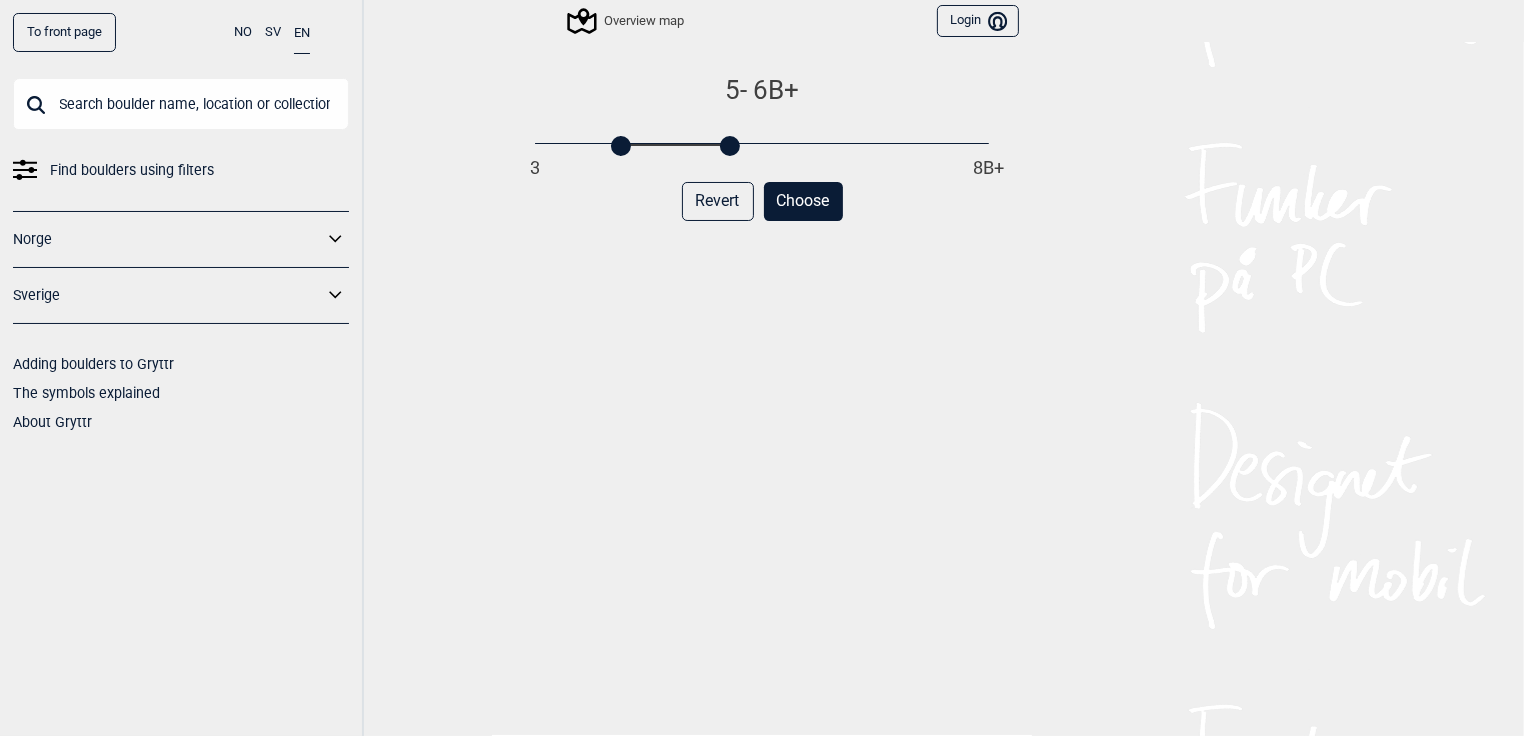 click on "3 8B+" at bounding box center (762, 145) 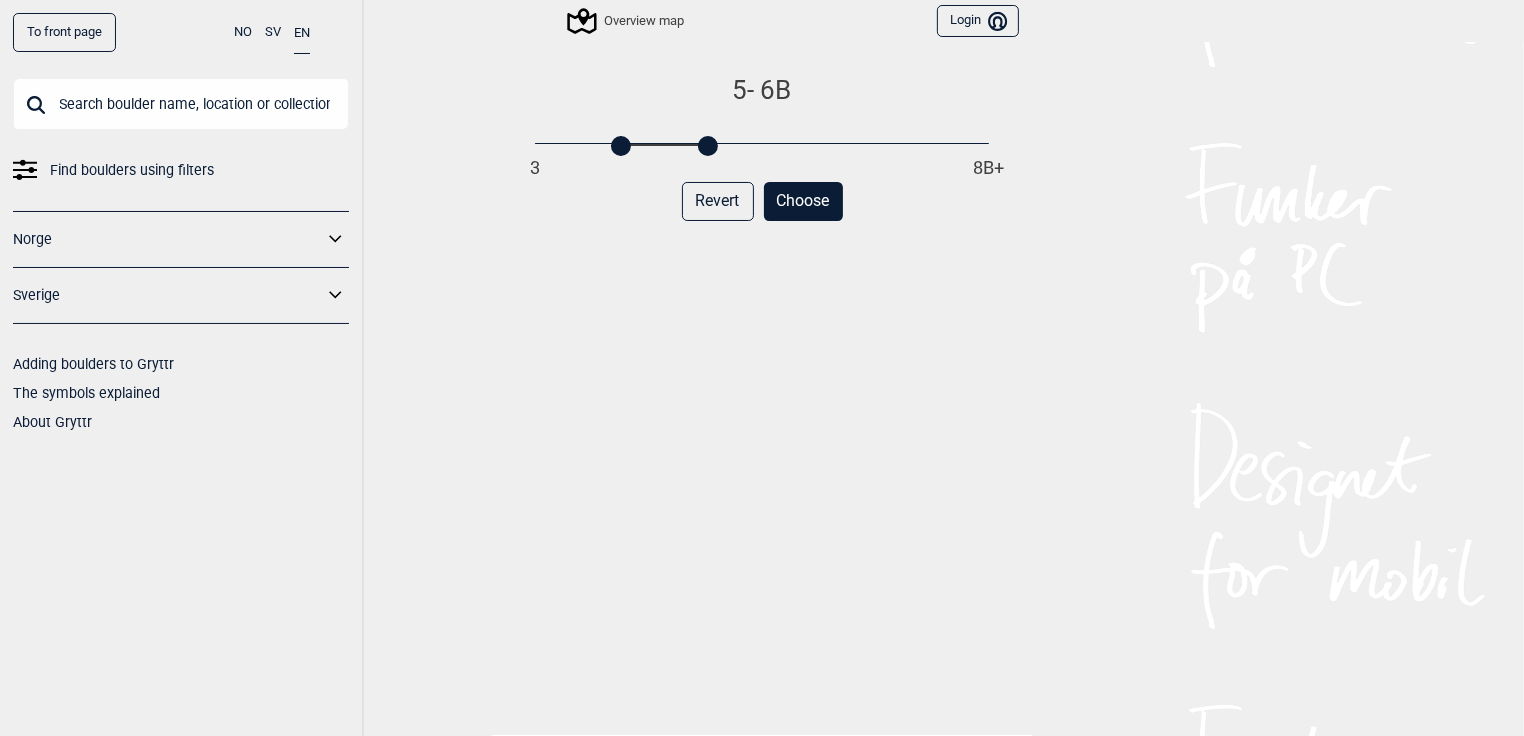click on "3 8B+" at bounding box center [762, 145] 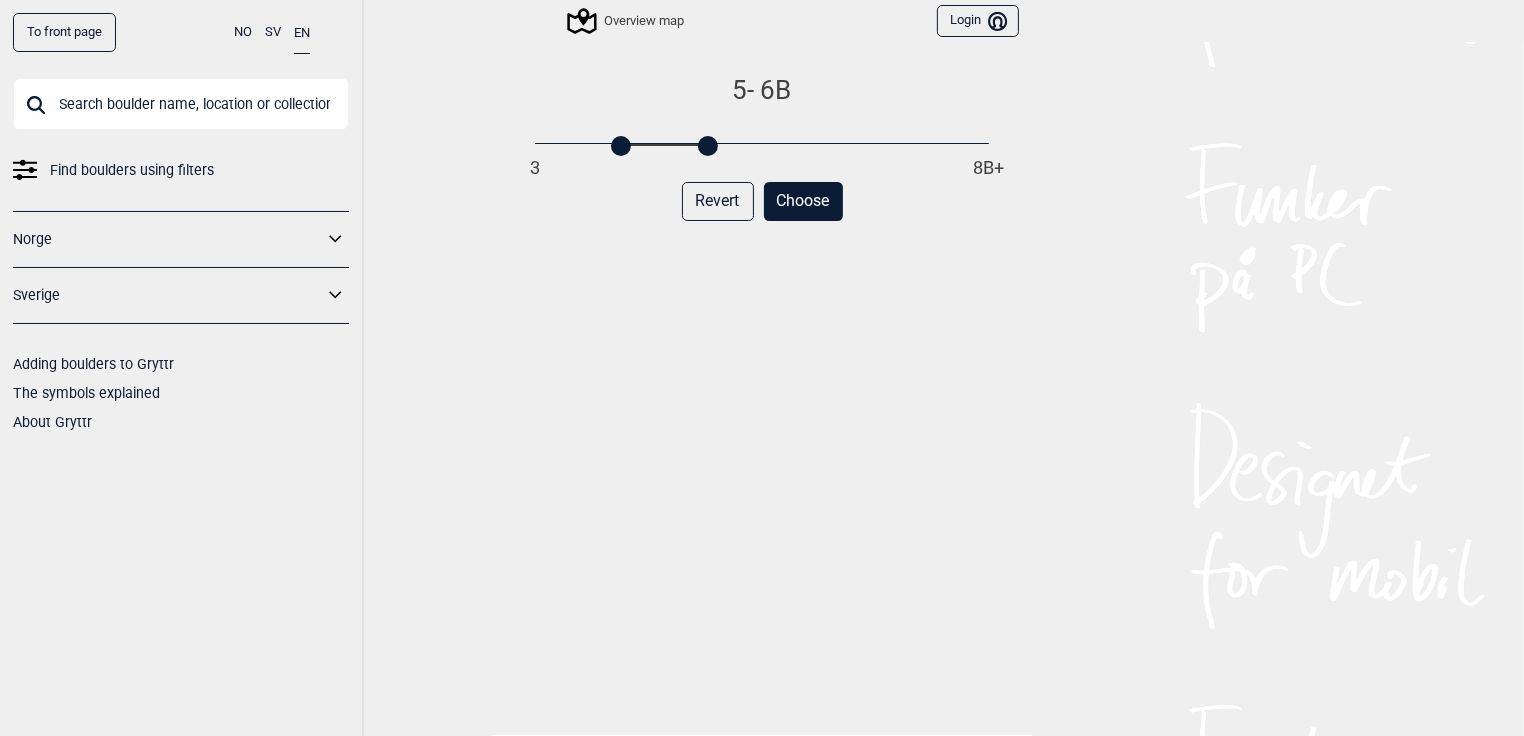 click on "3 8B+" at bounding box center [762, 145] 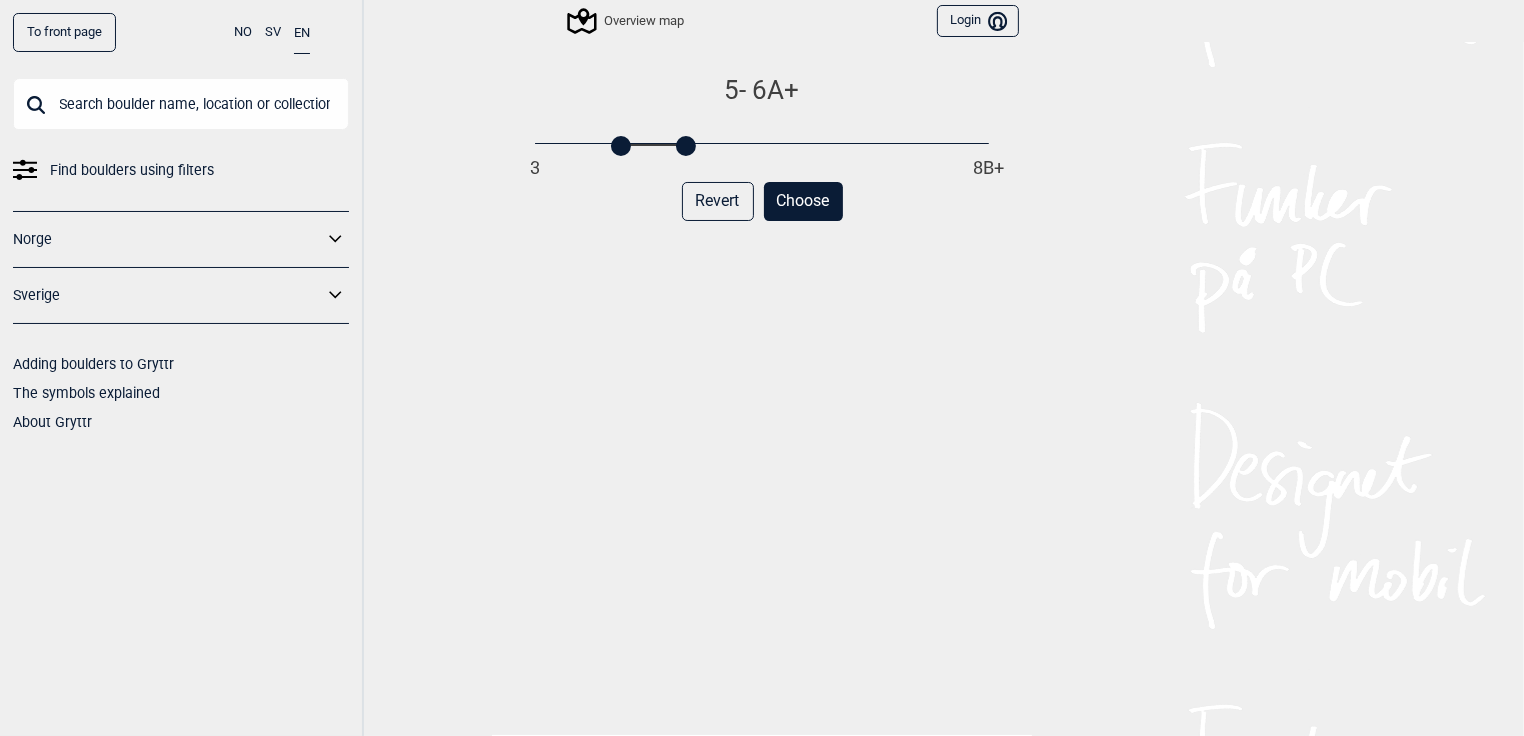 click on "Choose" at bounding box center [803, 201] 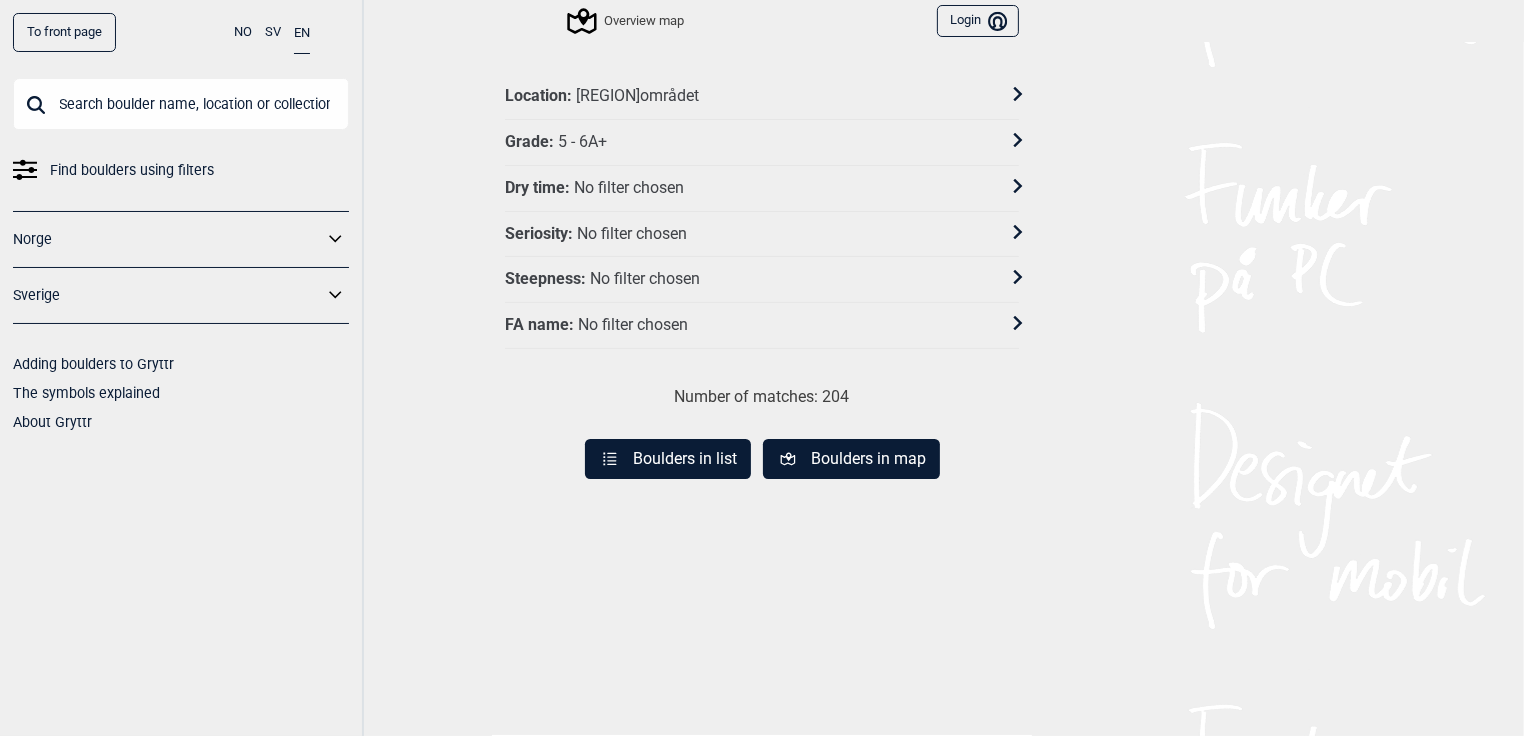 click on "Boulders in map" at bounding box center (851, 459) 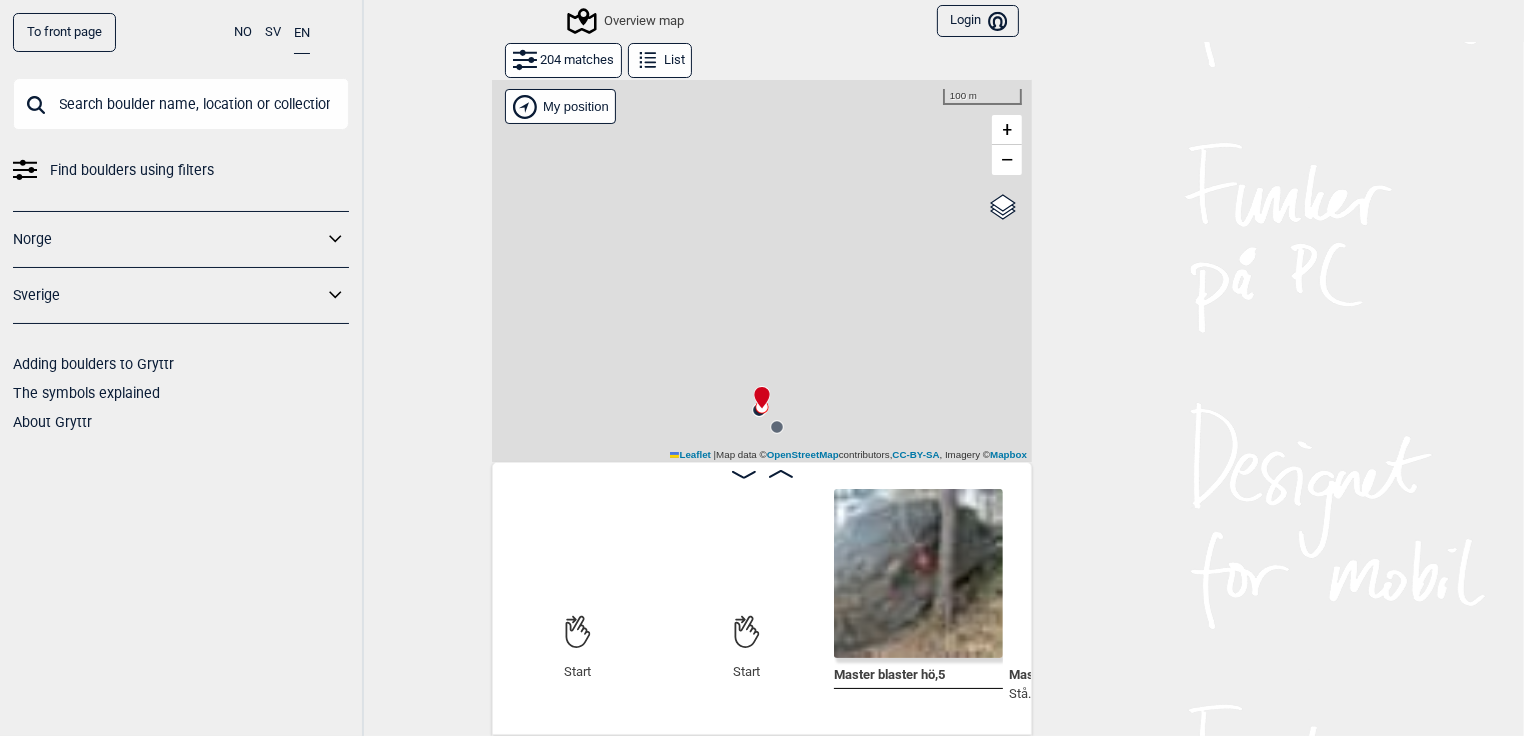 scroll, scrollTop: 0, scrollLeft: 157, axis: horizontal 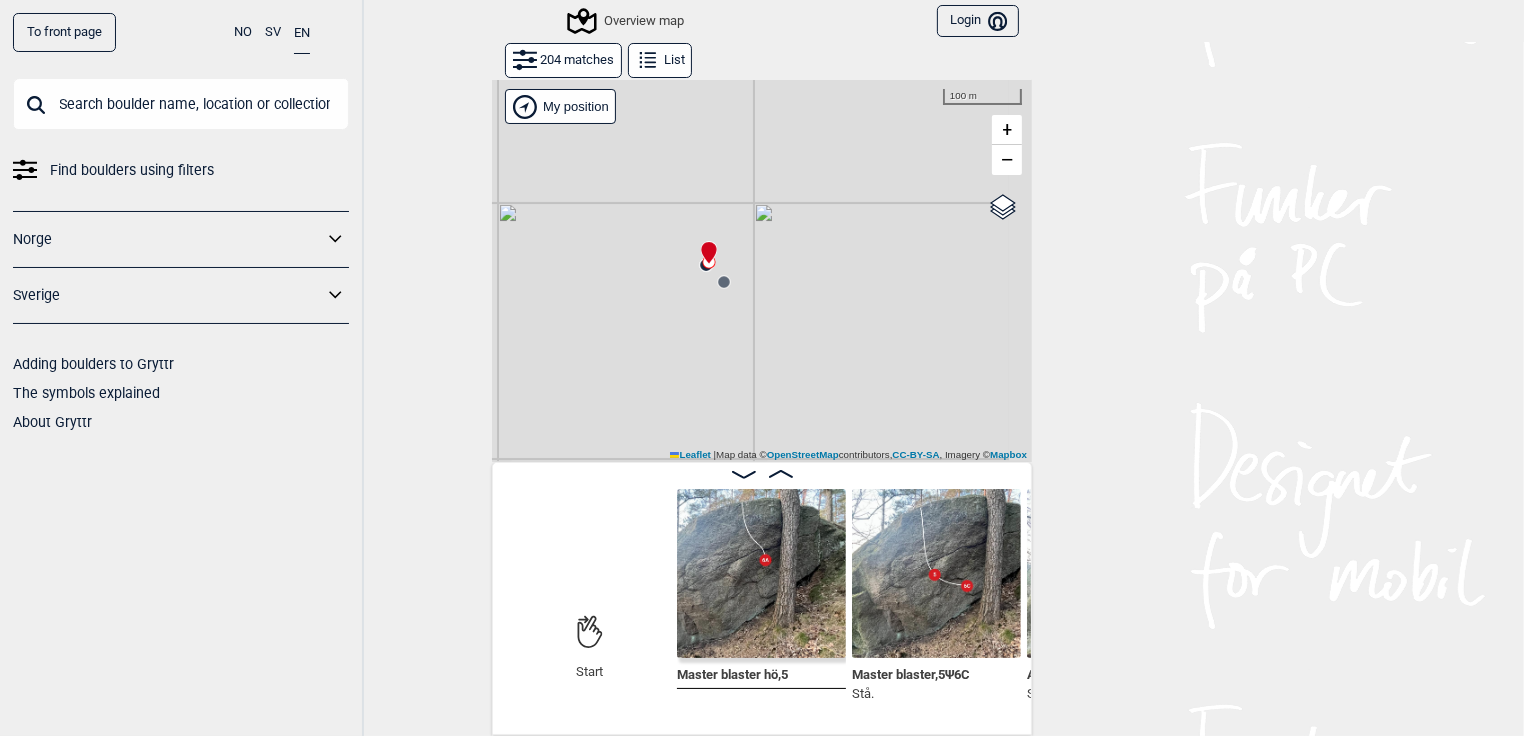 drag, startPoint x: 834, startPoint y: 357, endPoint x: 781, endPoint y: 212, distance: 154.38264 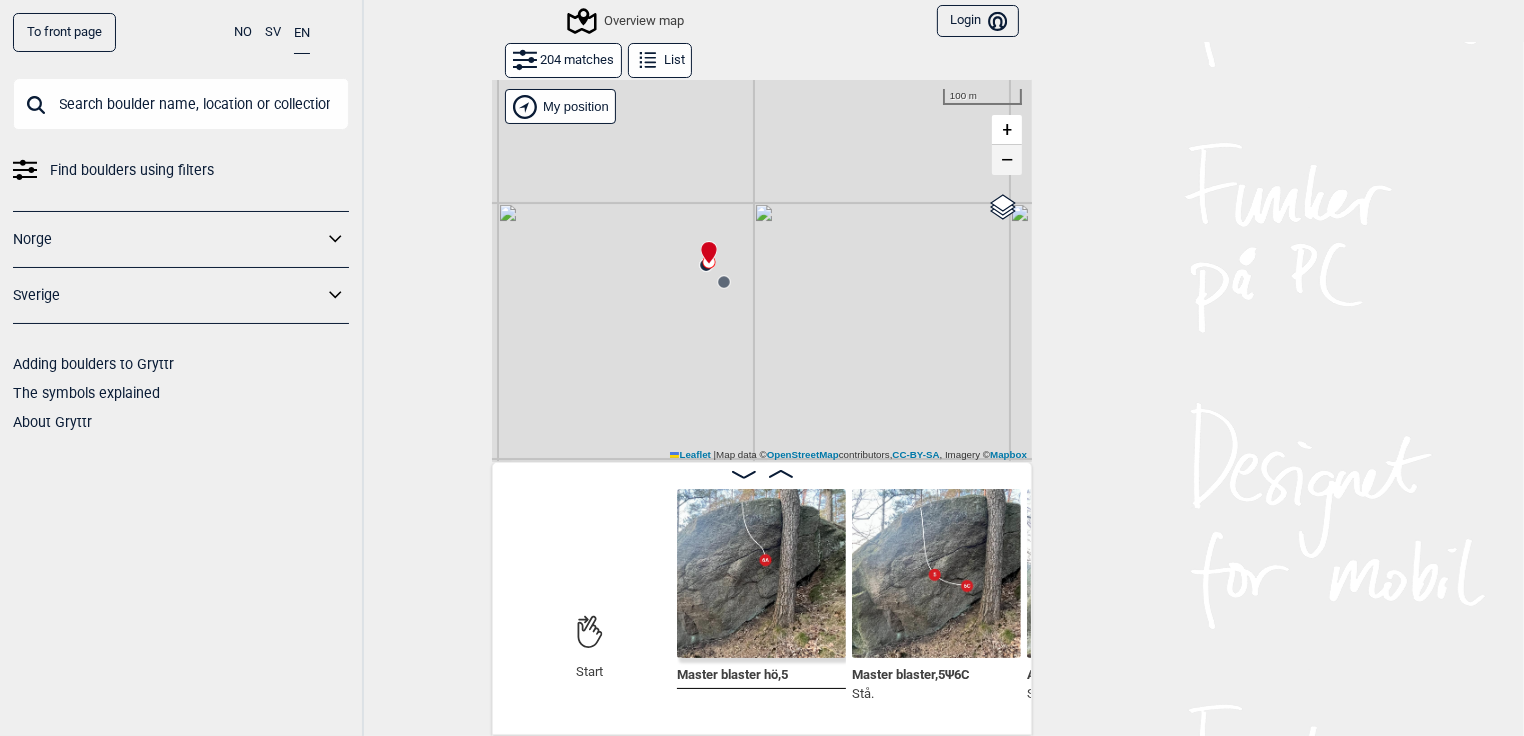 click on "−" at bounding box center (1007, 160) 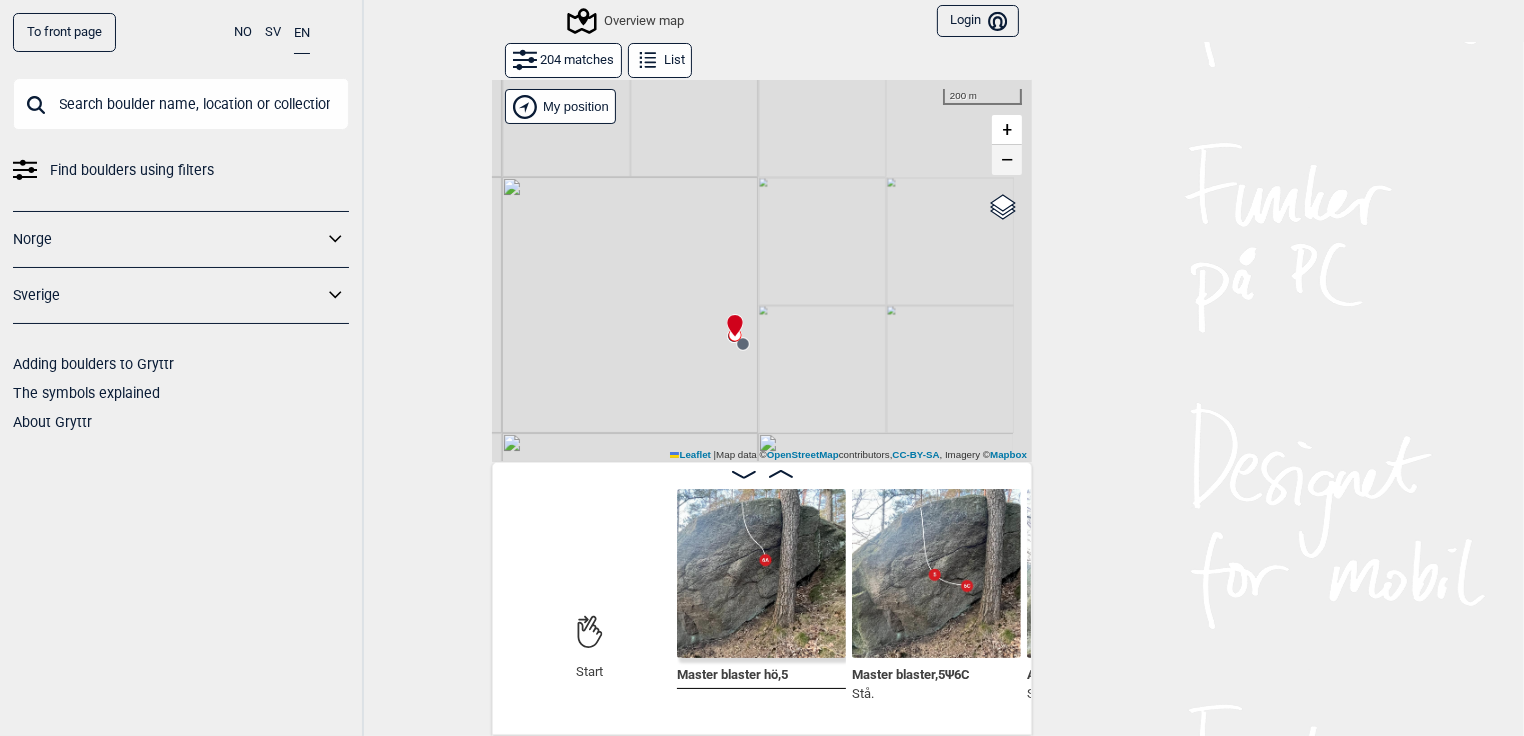 click on "−" at bounding box center (1007, 160) 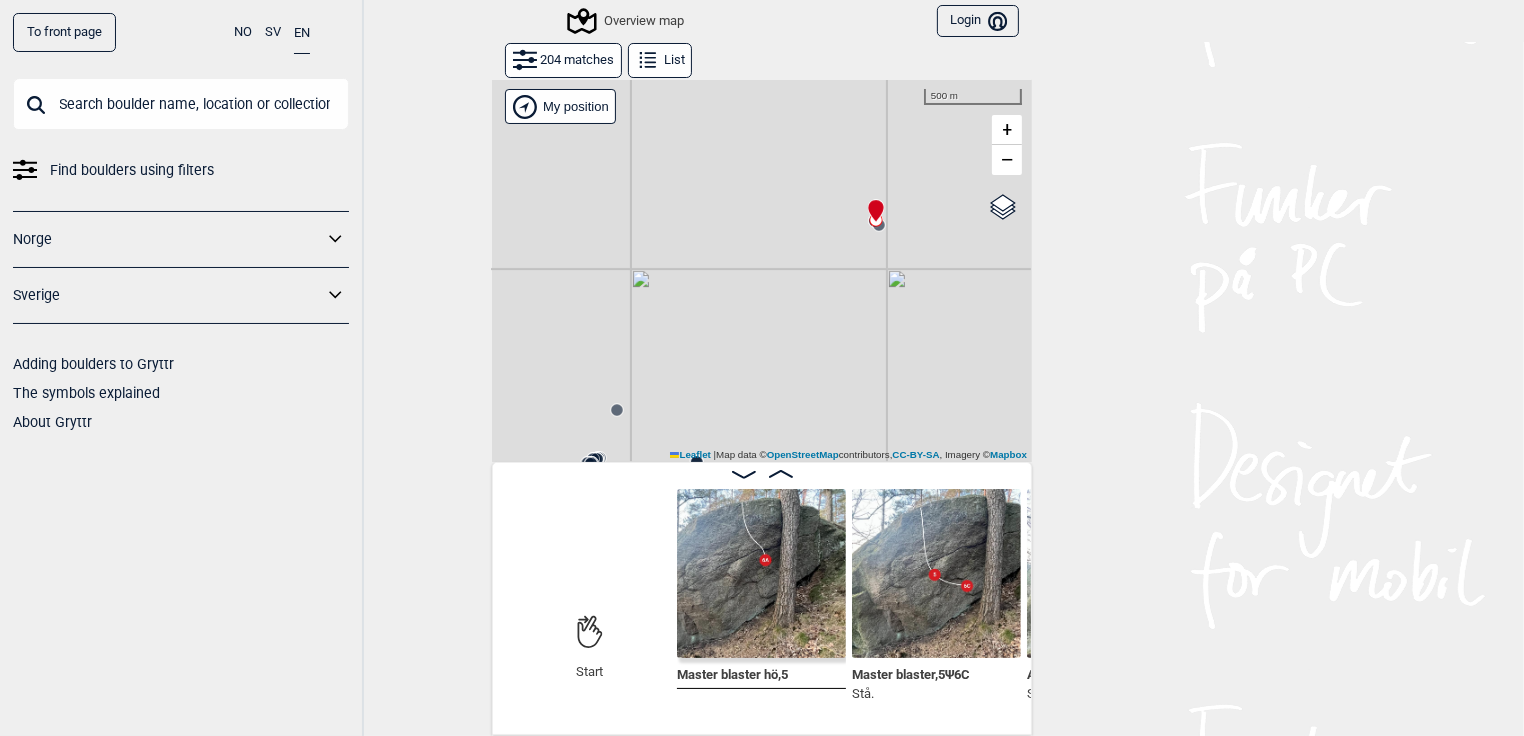 drag, startPoint x: 671, startPoint y: 333, endPoint x: 800, endPoint y: 181, distance: 199.36148 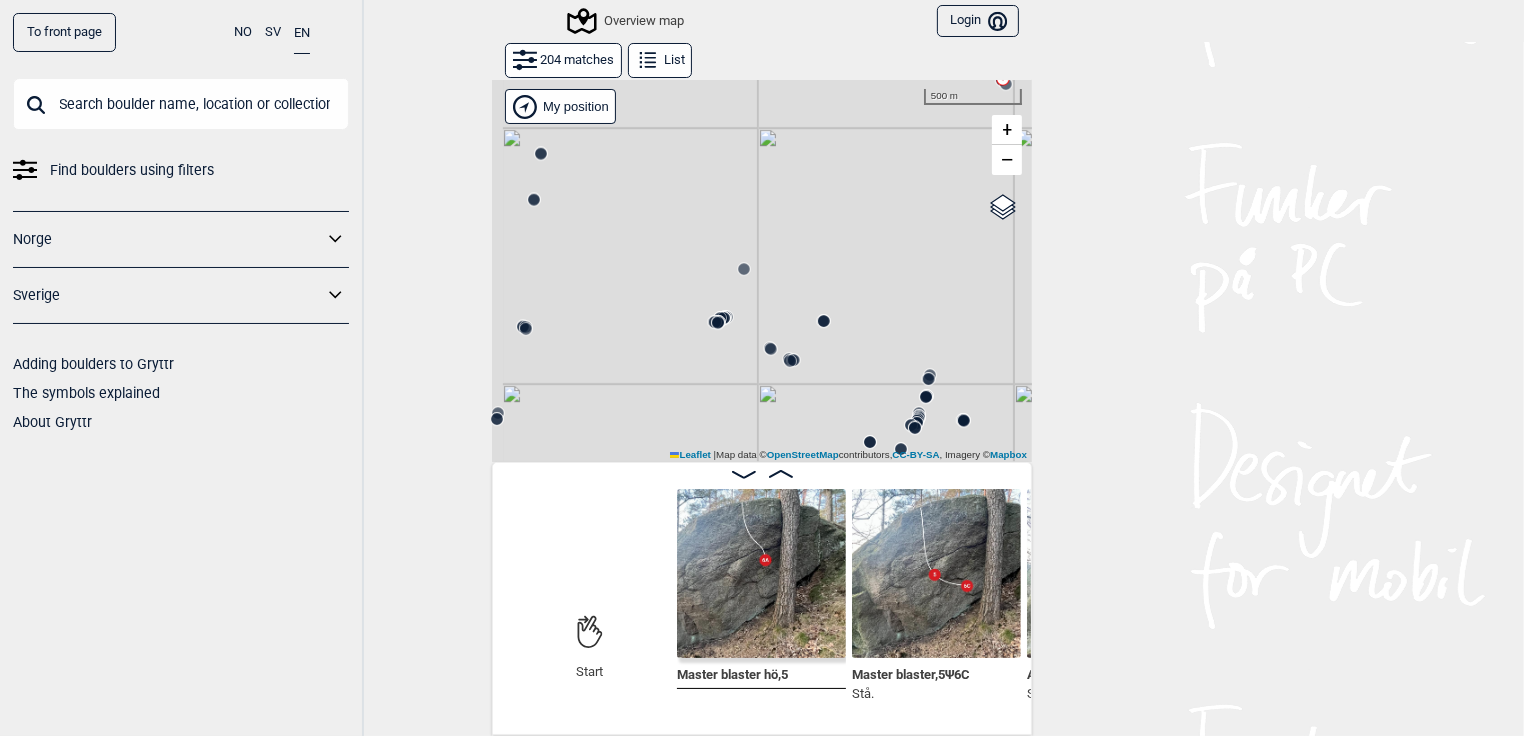 drag, startPoint x: 704, startPoint y: 341, endPoint x: 827, endPoint y: 204, distance: 184.11409 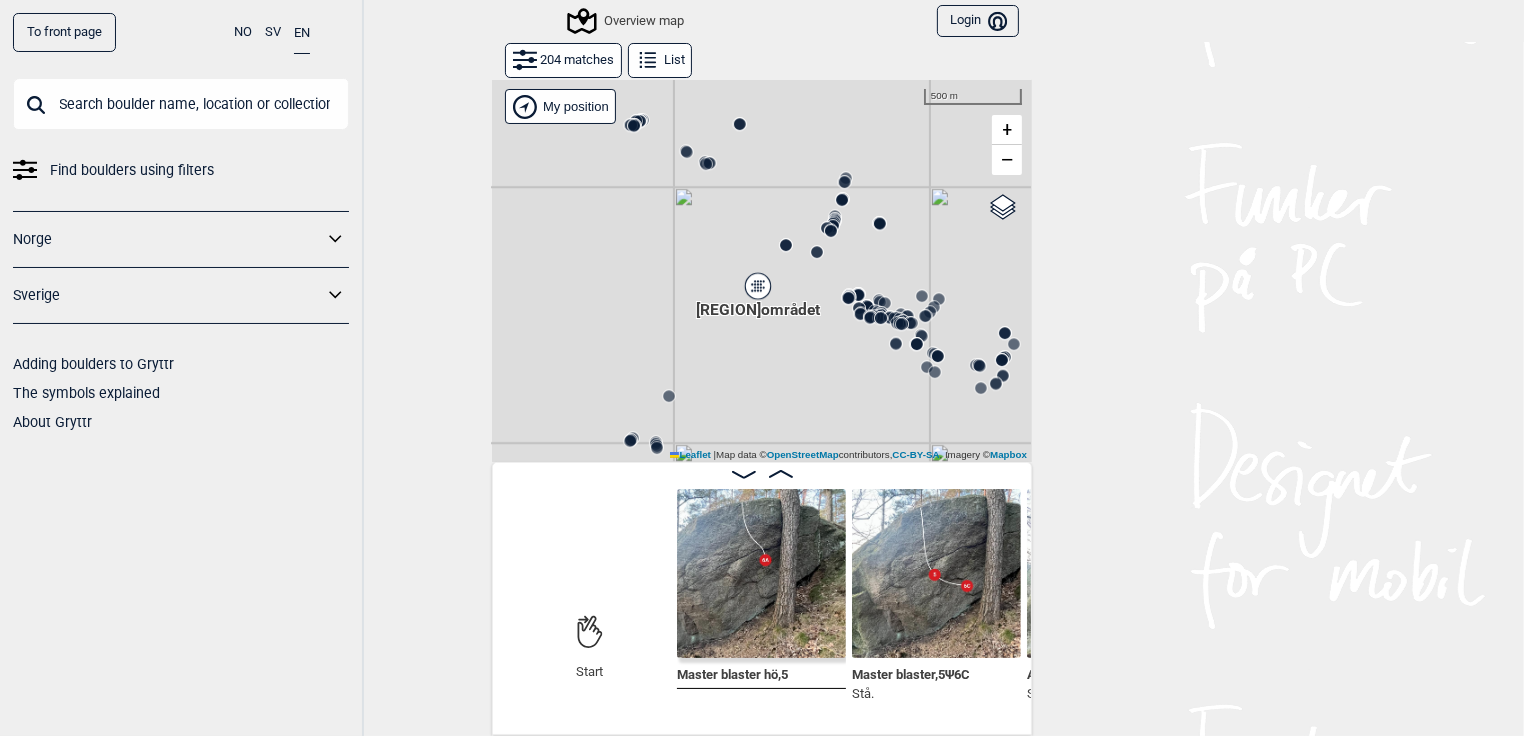 drag, startPoint x: 645, startPoint y: 371, endPoint x: 559, endPoint y: 181, distance: 208.55695 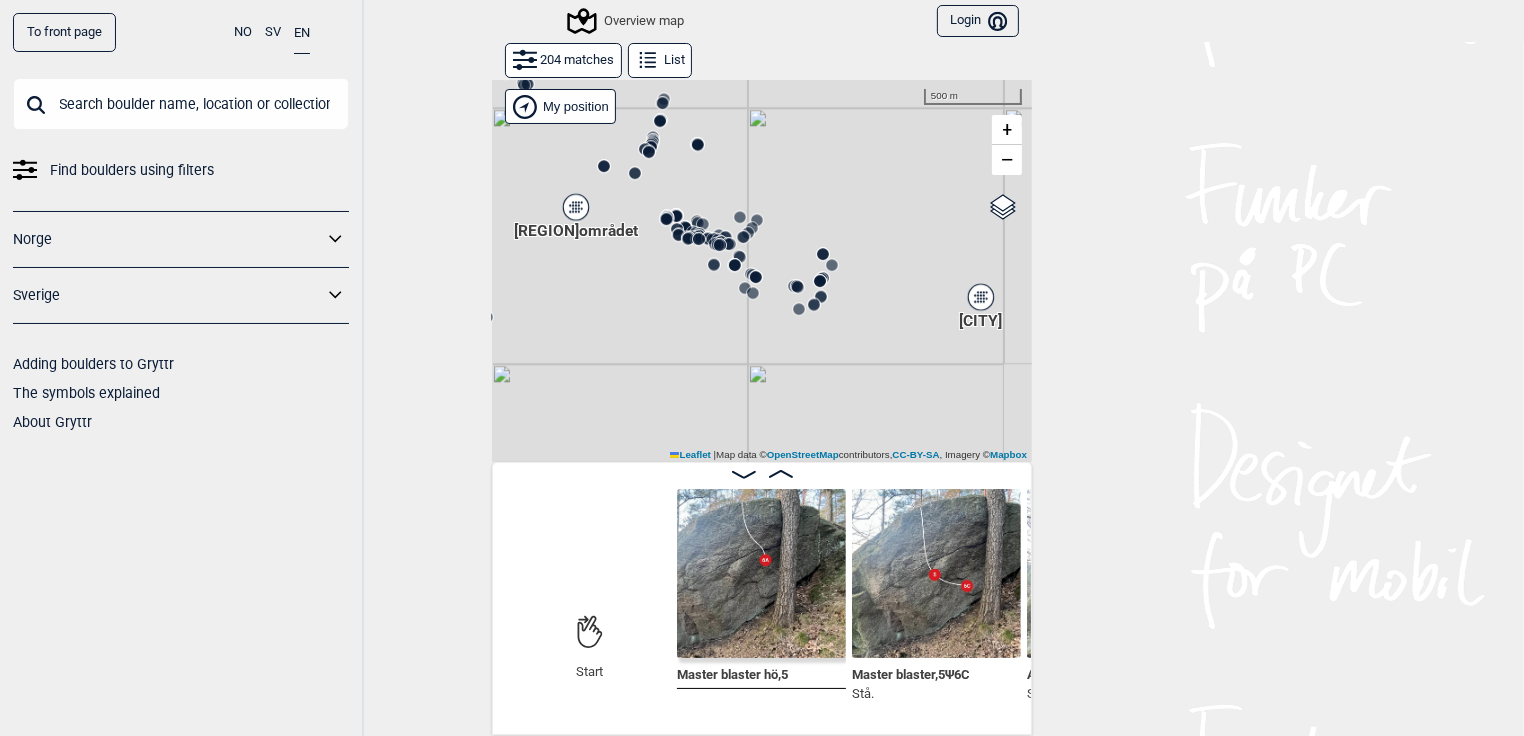 drag, startPoint x: 951, startPoint y: 406, endPoint x: 773, endPoint y: 328, distance: 194.3399 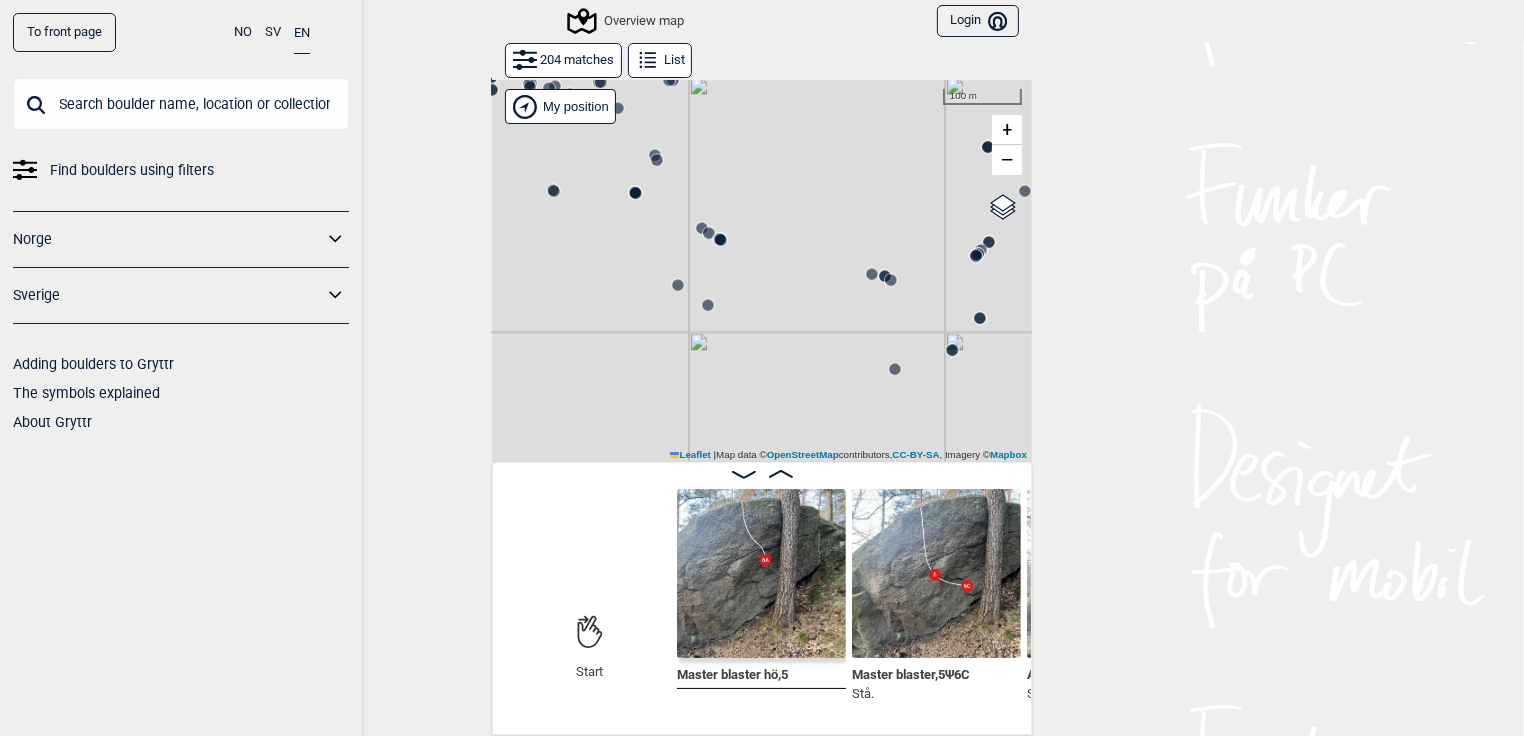 drag, startPoint x: 622, startPoint y: 292, endPoint x: 858, endPoint y: 316, distance: 237.2172 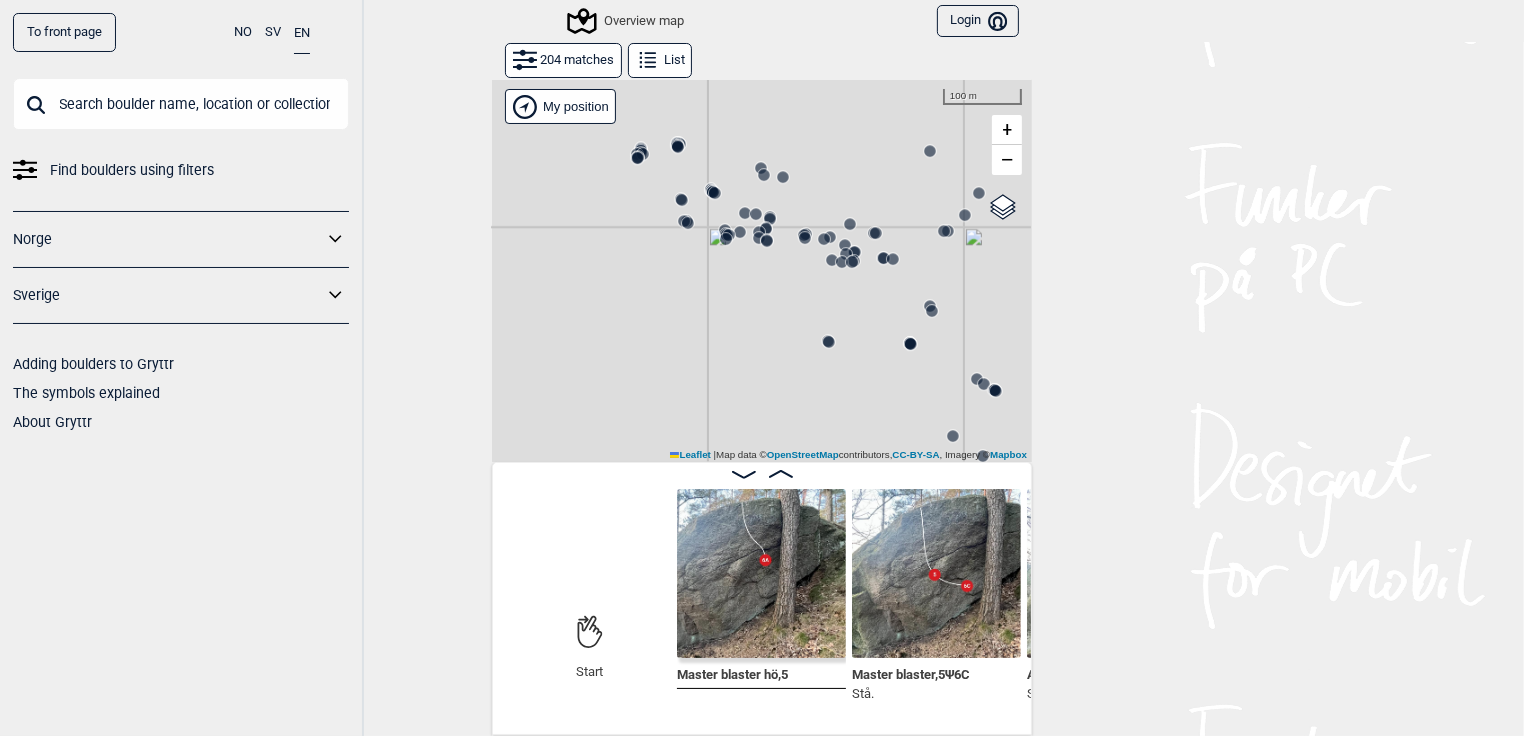 drag, startPoint x: 698, startPoint y: 254, endPoint x: 926, endPoint y: 396, distance: 268.6038 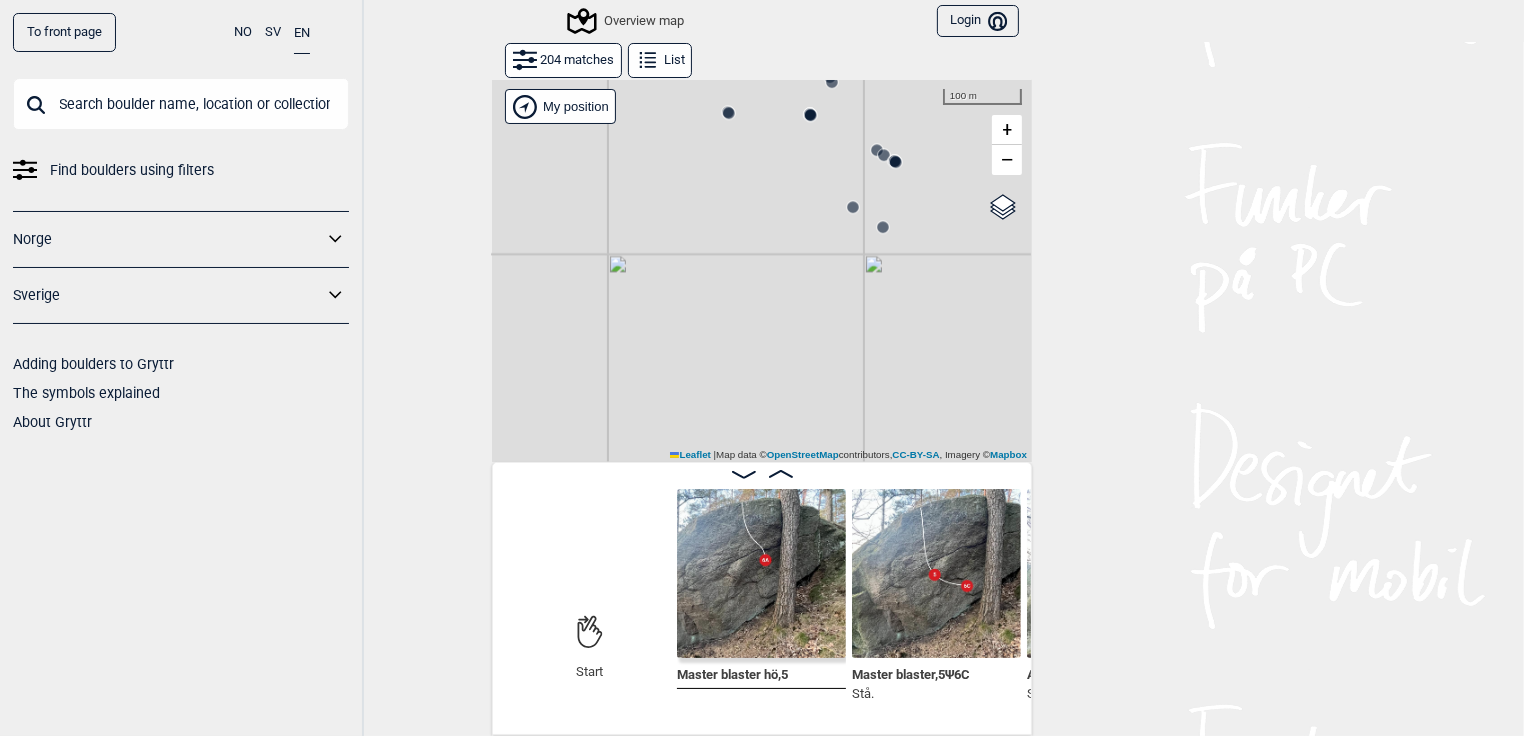 drag, startPoint x: 837, startPoint y: 371, endPoint x: 719, endPoint y: 136, distance: 262.96198 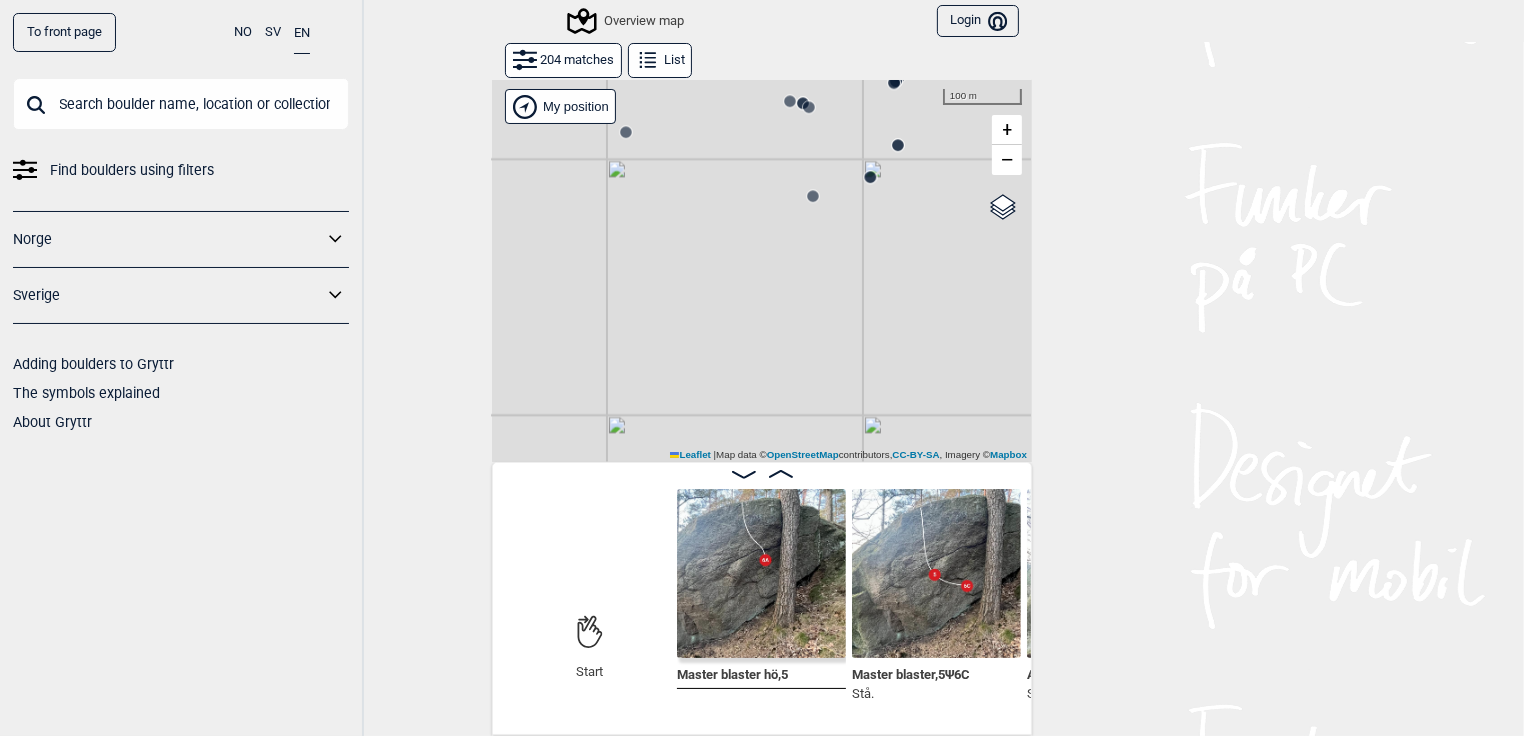 drag, startPoint x: 826, startPoint y: 319, endPoint x: 560, endPoint y: 264, distance: 271.6266 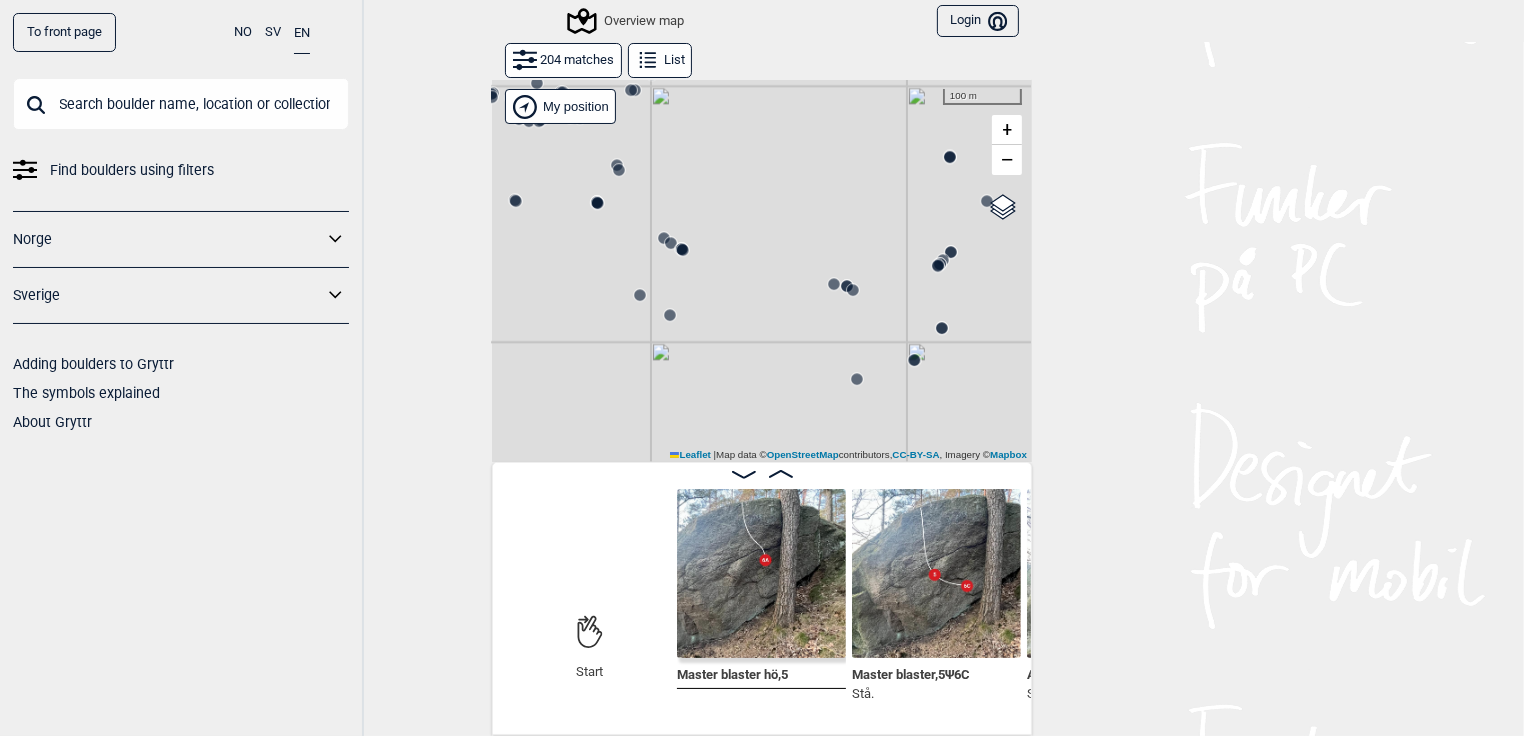 drag, startPoint x: 691, startPoint y: 280, endPoint x: 773, endPoint y: 432, distance: 172.70784 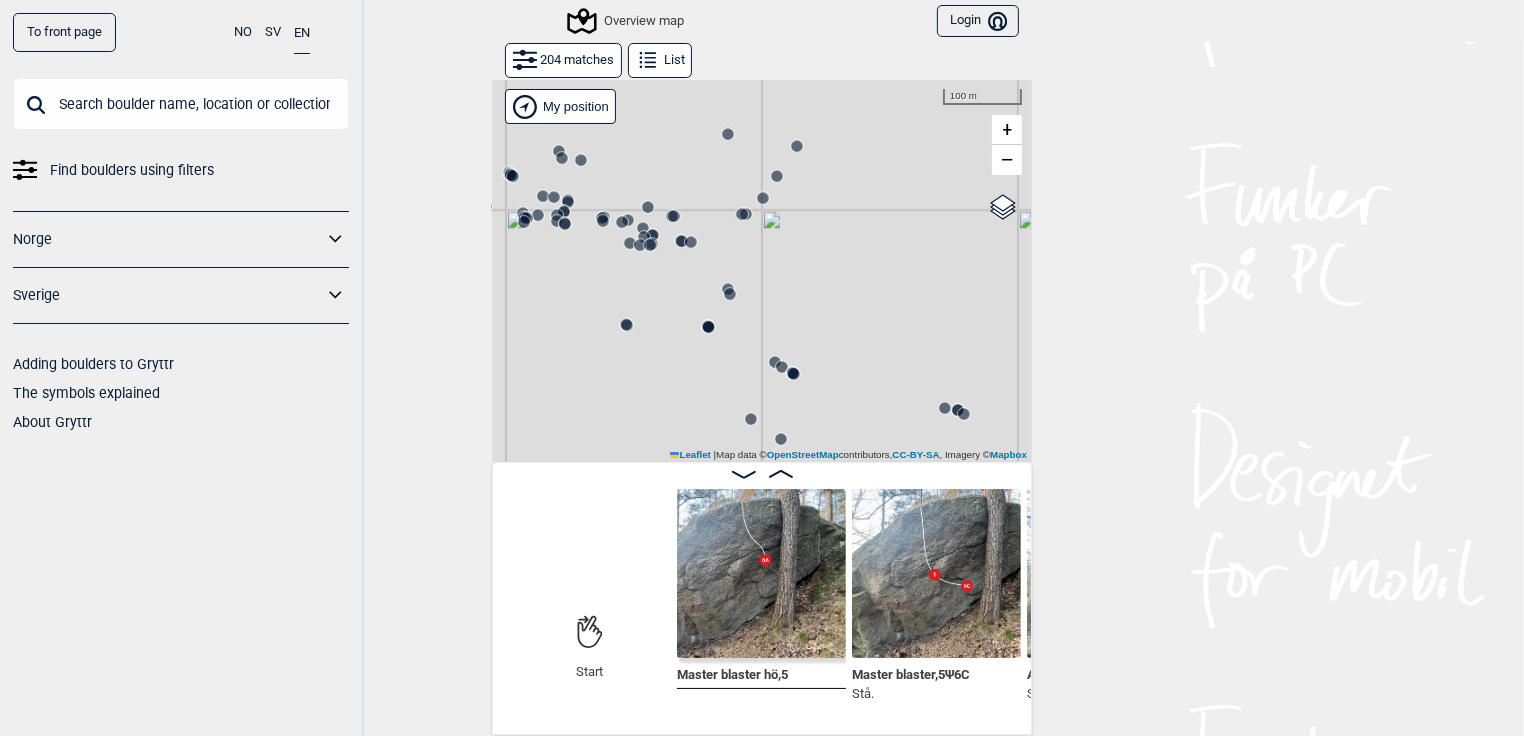drag, startPoint x: 659, startPoint y: 280, endPoint x: 736, endPoint y: 399, distance: 141.7392 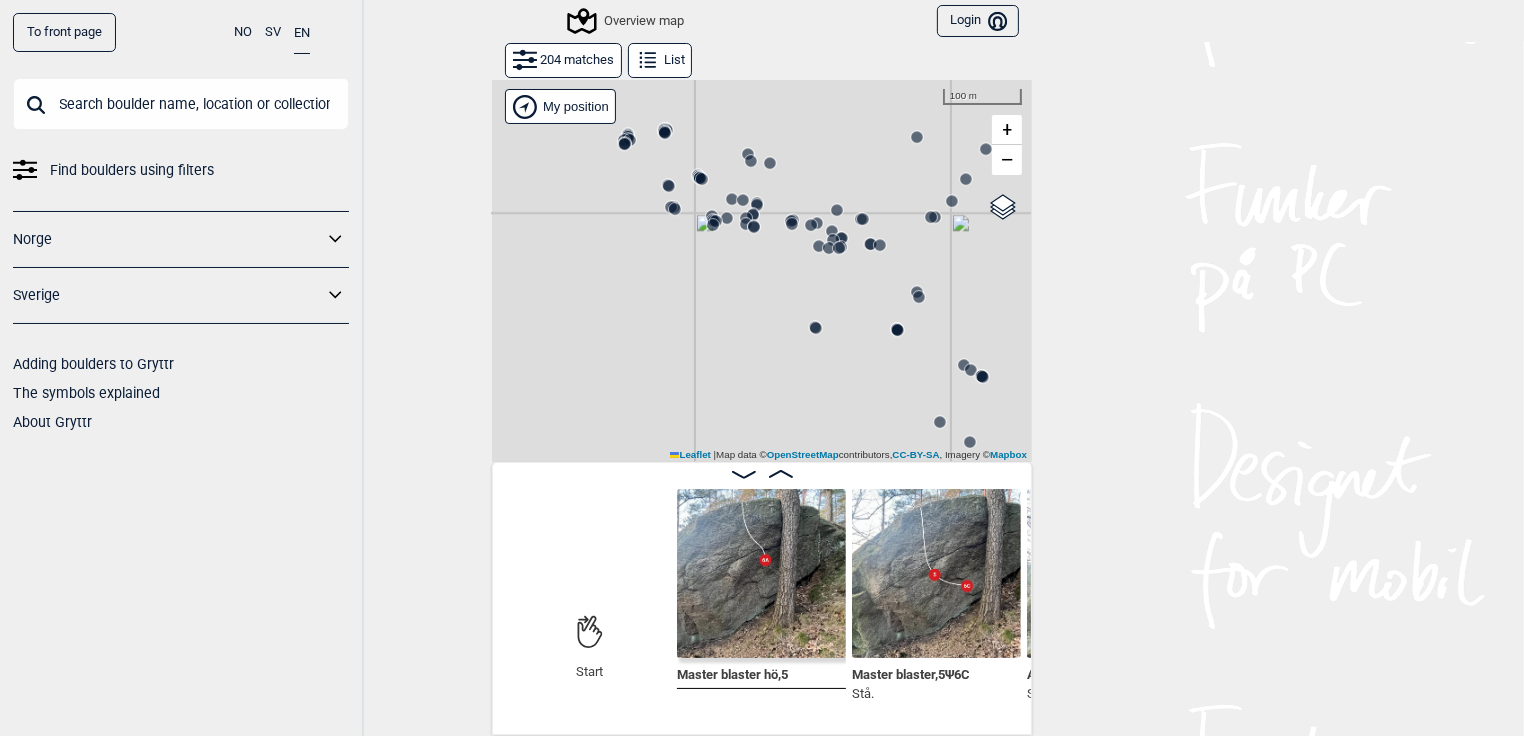 drag, startPoint x: 662, startPoint y: 348, endPoint x: 846, endPoint y: 329, distance: 184.97838 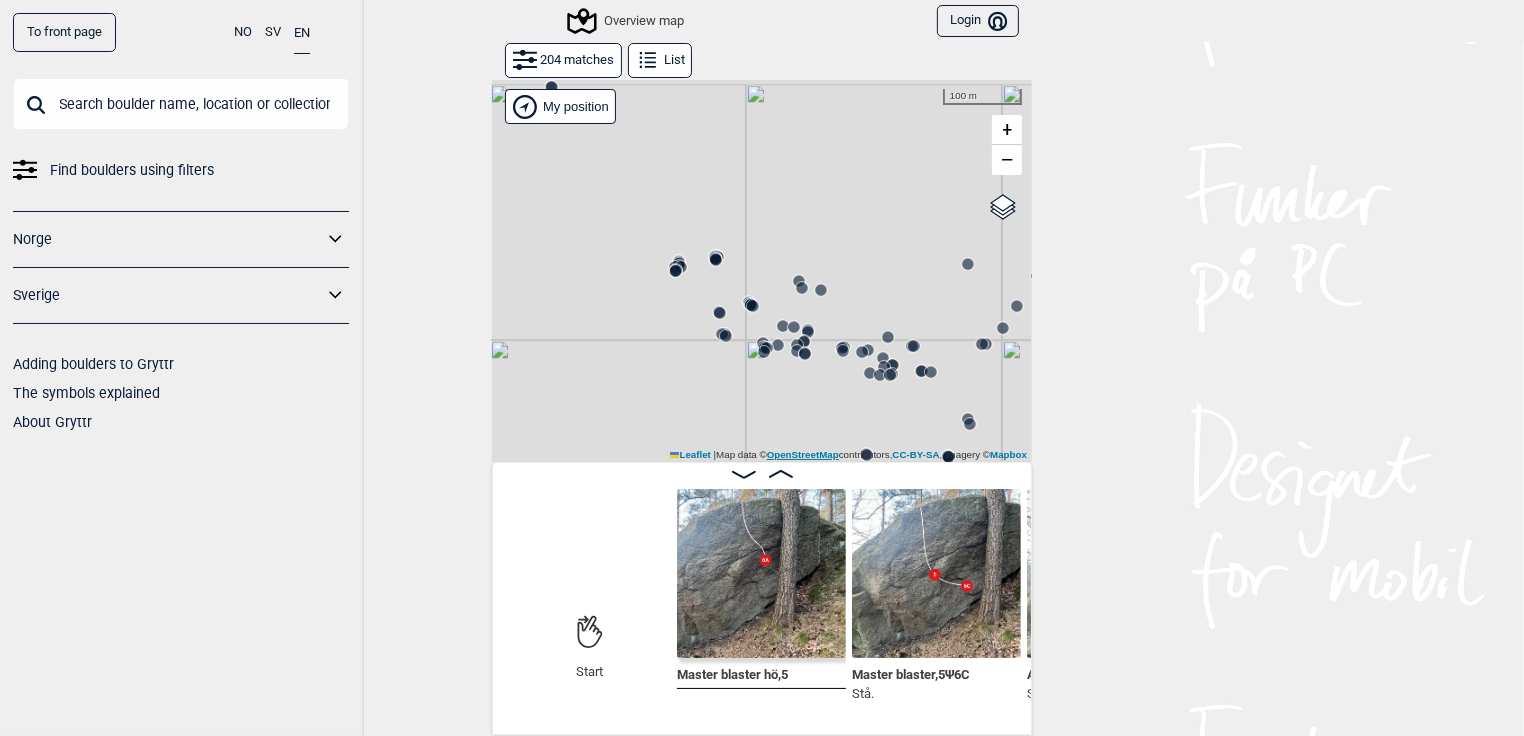 drag, startPoint x: 743, startPoint y: 320, endPoint x: 797, endPoint y: 449, distance: 139.84634 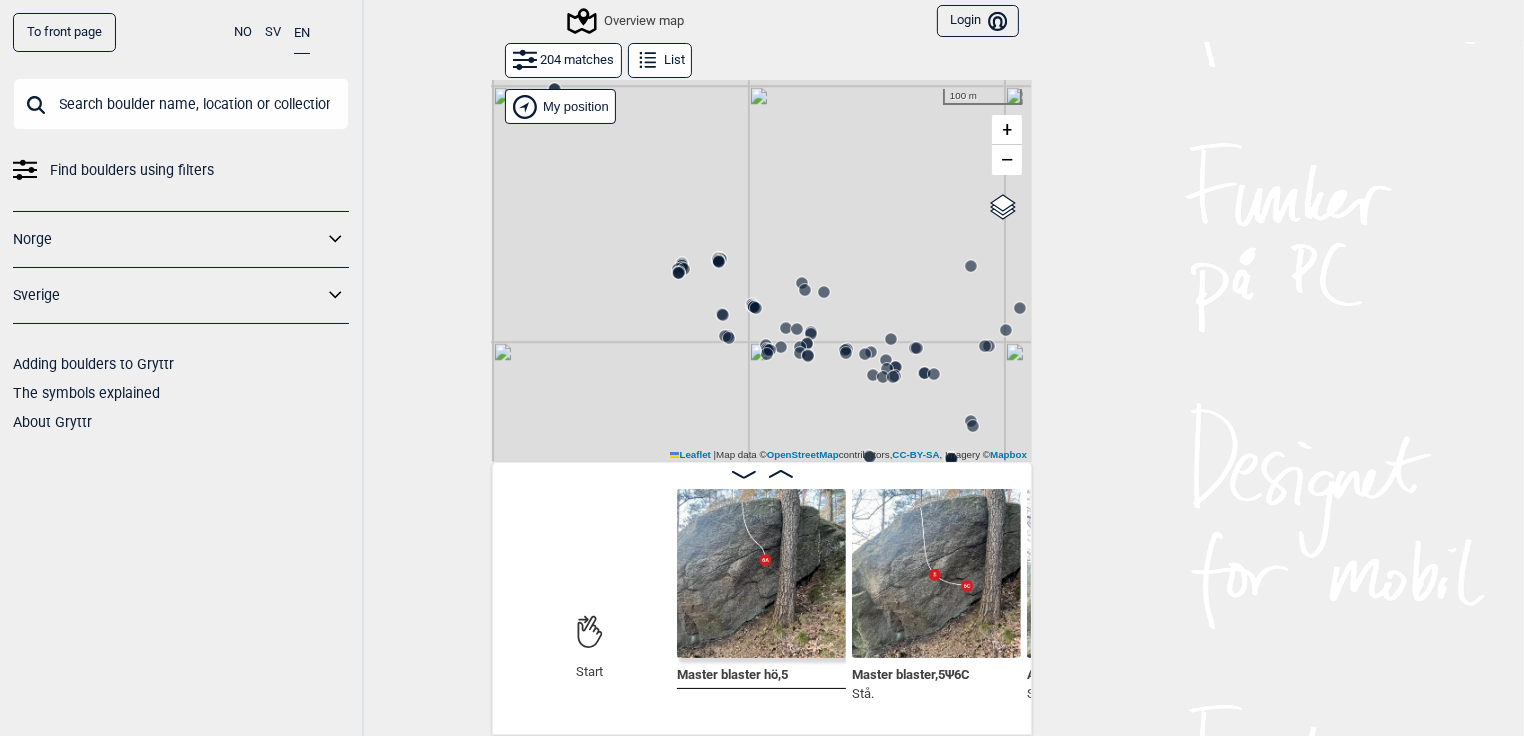 click 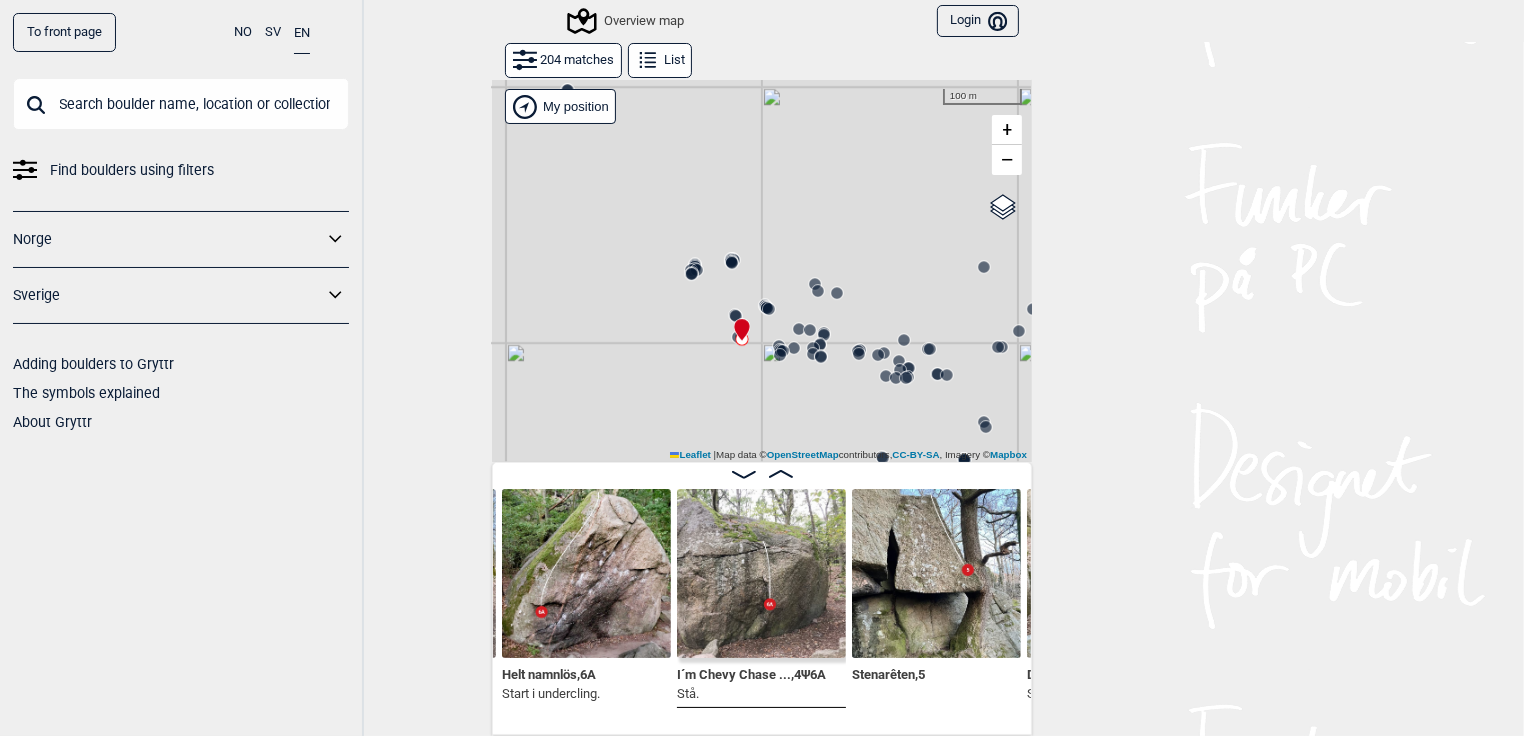 drag, startPoint x: 562, startPoint y: 346, endPoint x: 575, endPoint y: 347, distance: 13.038404 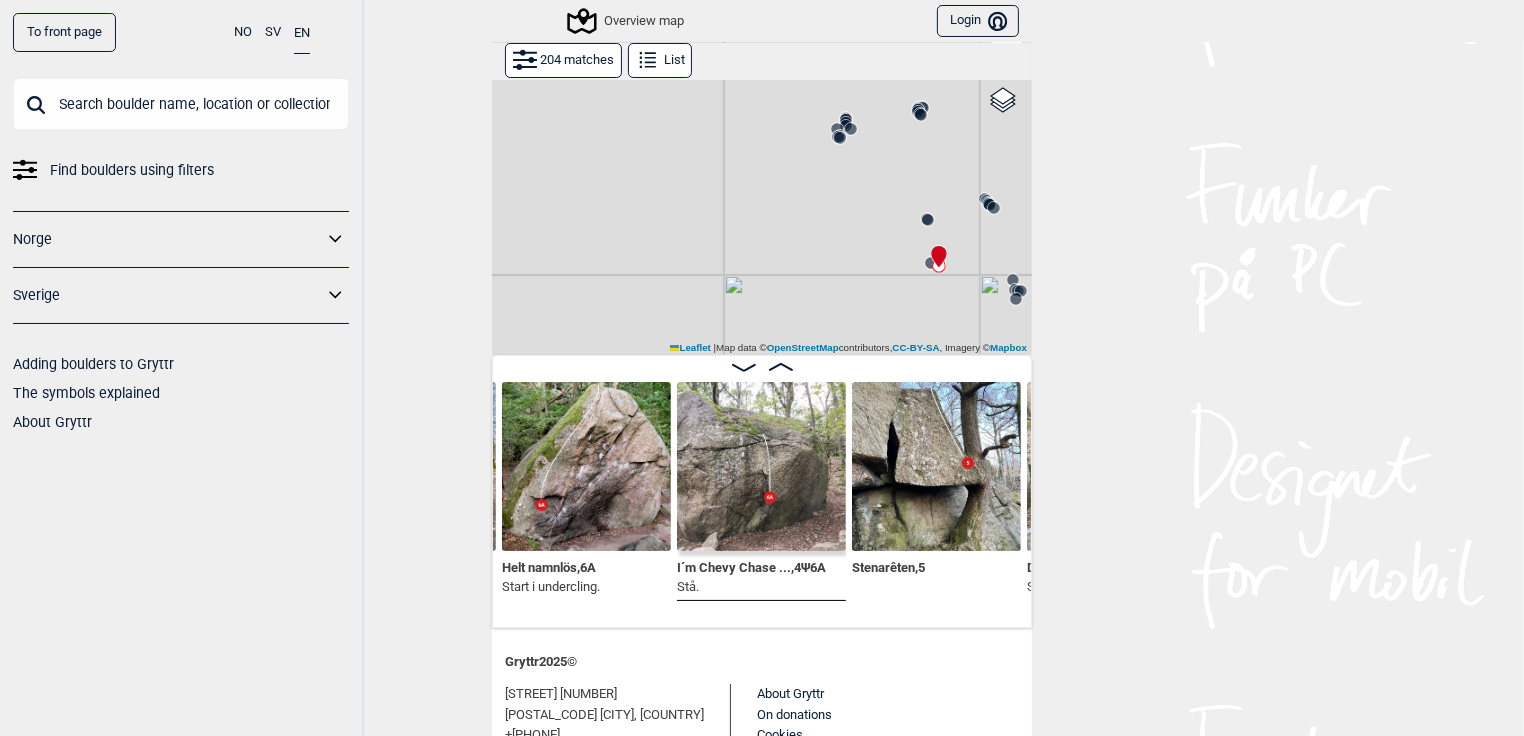 scroll, scrollTop: 91, scrollLeft: 0, axis: vertical 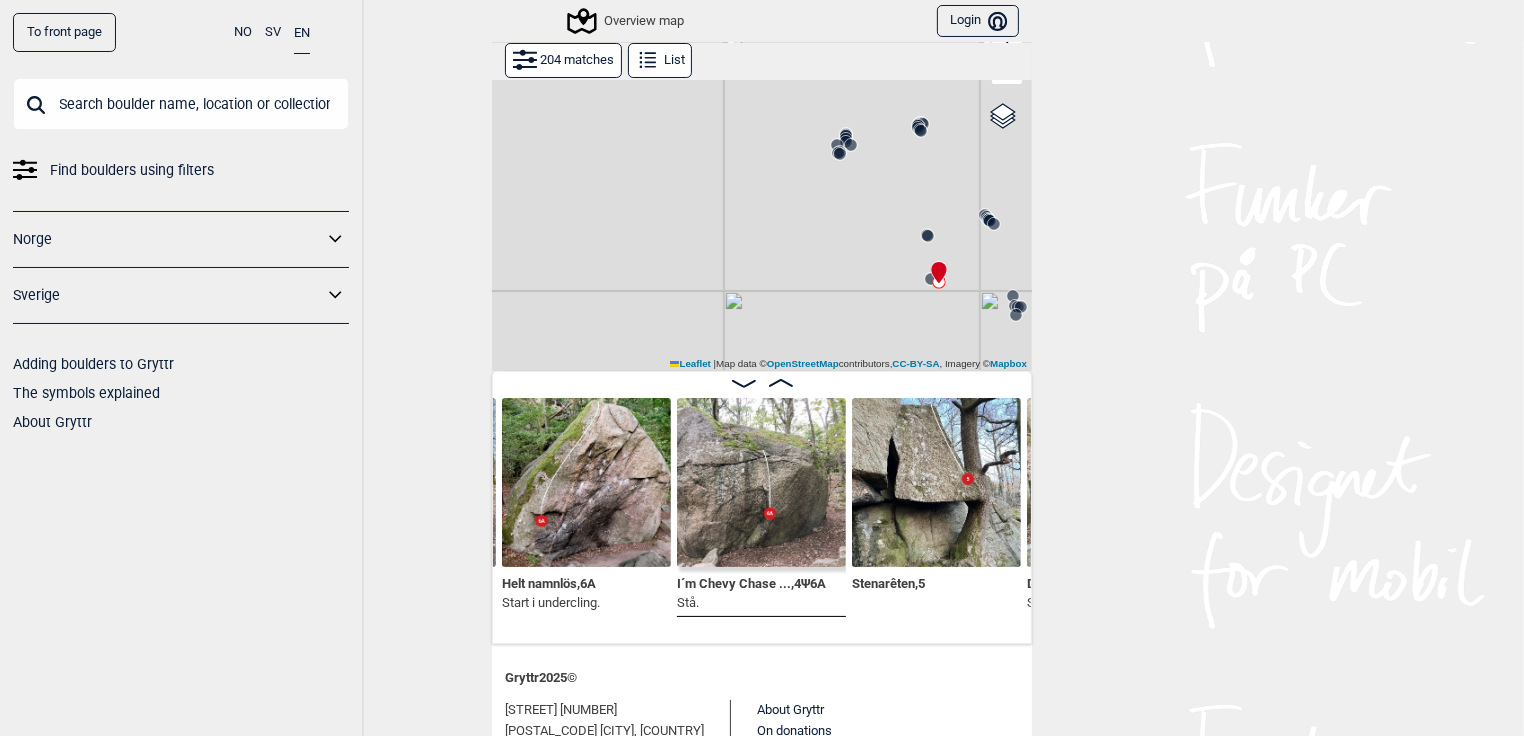 click 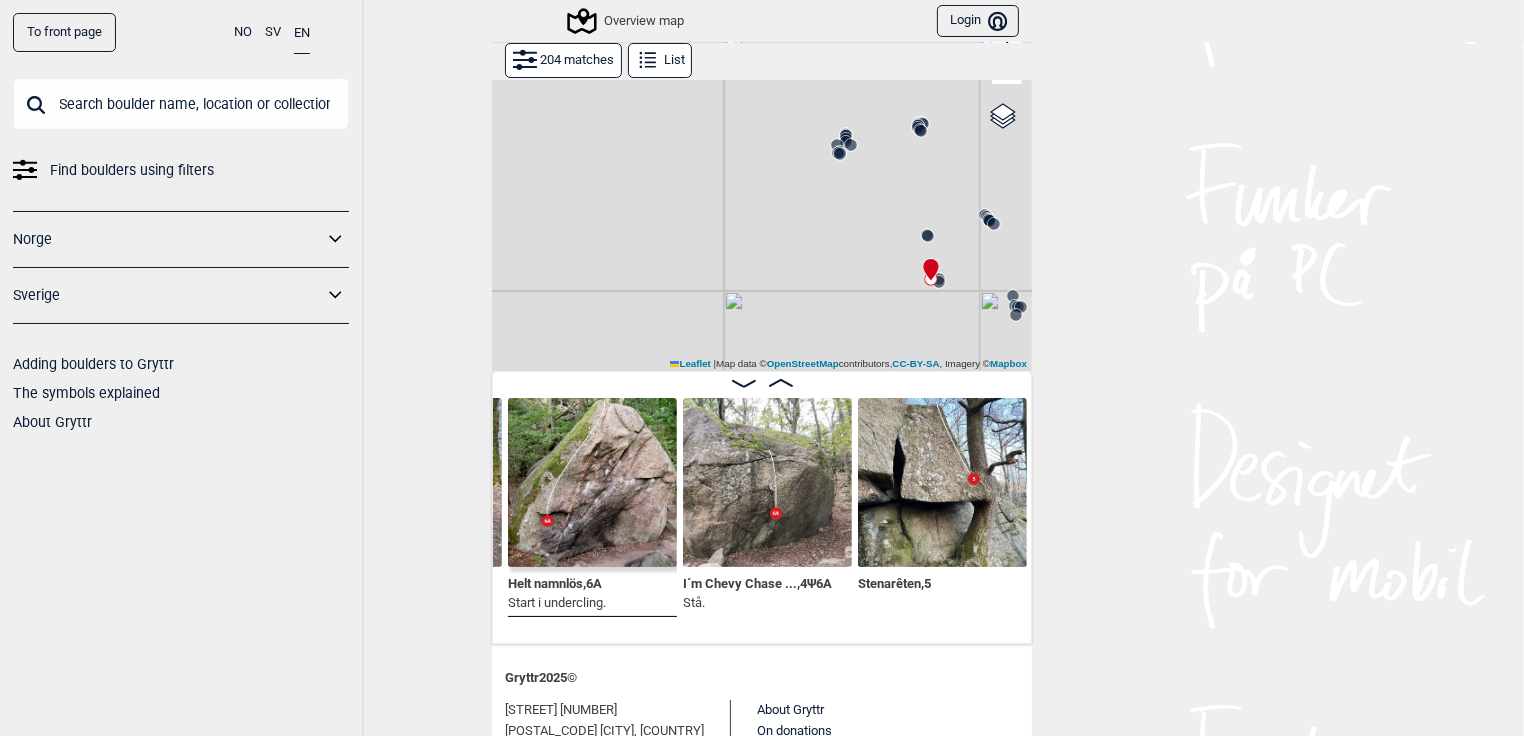 scroll, scrollTop: 0, scrollLeft: 20636, axis: horizontal 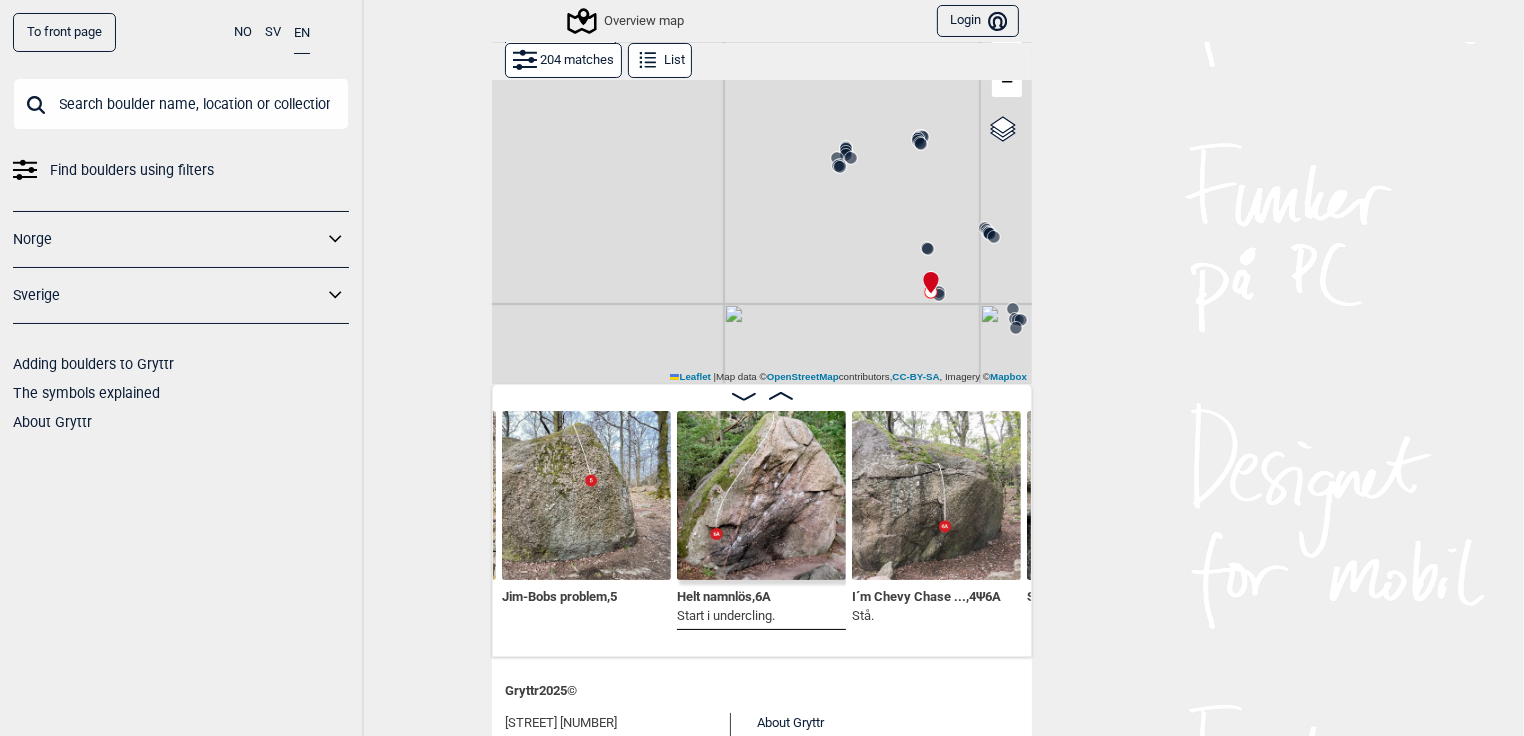 click 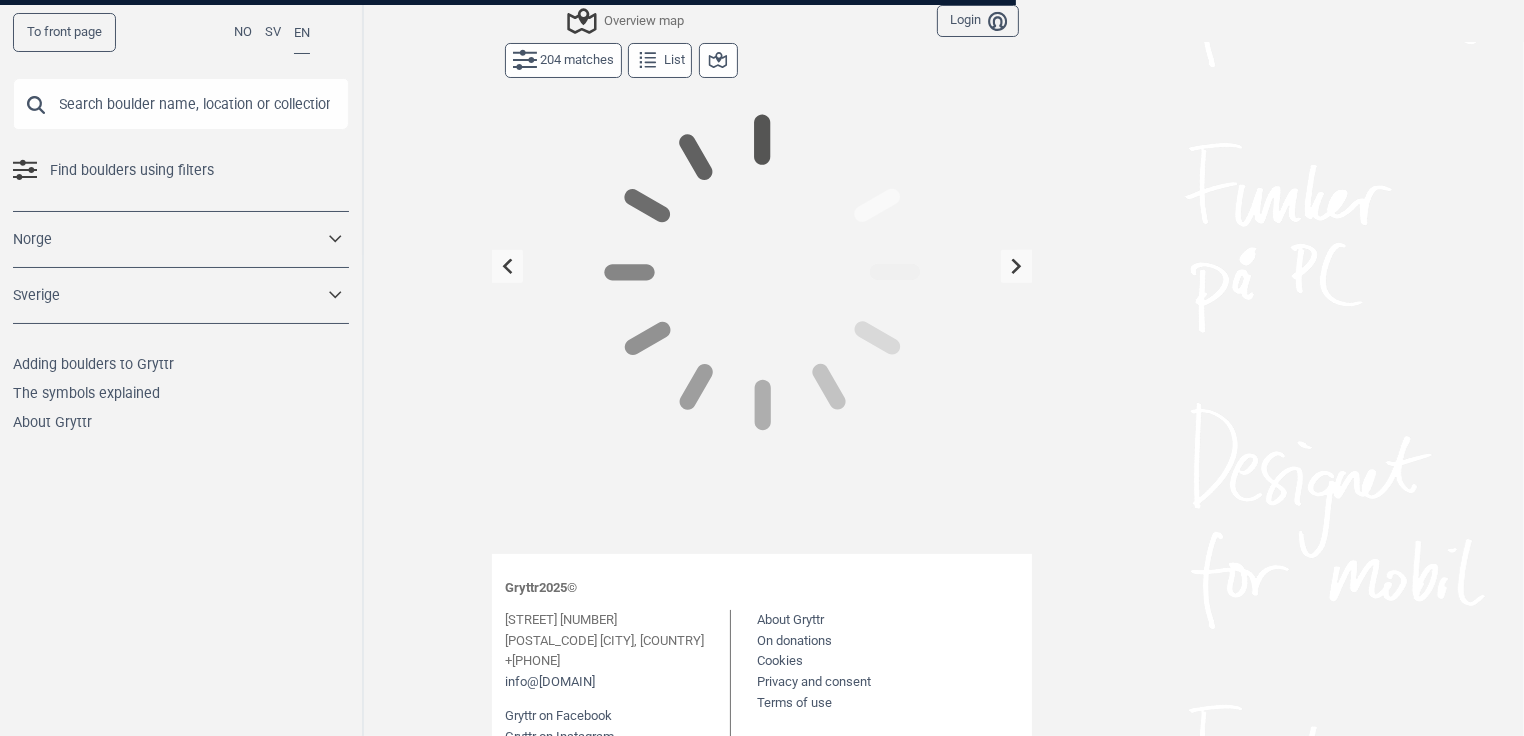 scroll, scrollTop: 0, scrollLeft: 0, axis: both 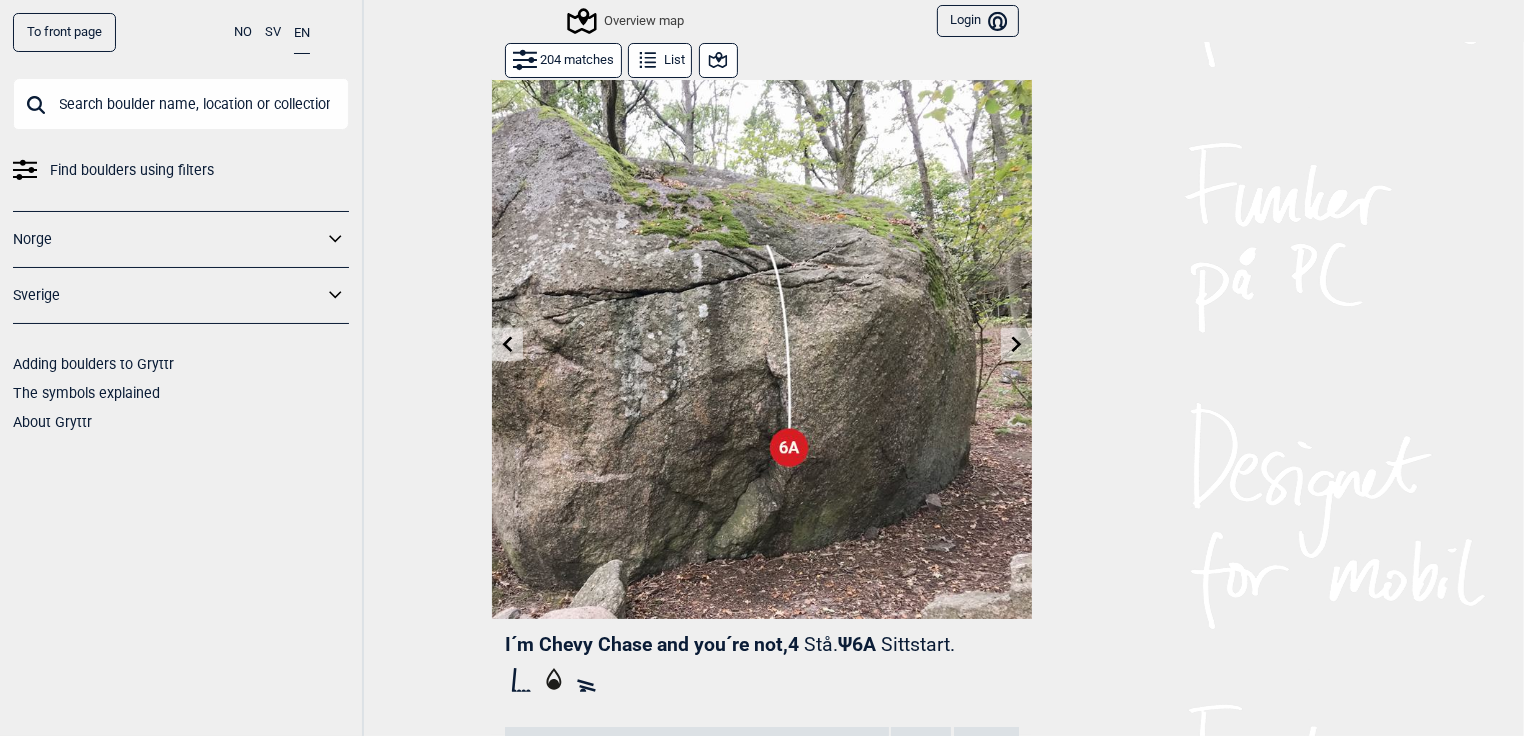 click on "To front page NO SV EN Find boulders using filters Norge Sverige Adding boulders to Gryttr The symbols explained About Gryttr Overview map Login Bruker Donate a small sum to Gryttr Donate 100 NOK Donate 200 NOK Donate 600 NOK When do we nag about donations When you use filtering or other “extra” functionality, the “Donate”-page appears. If you donate, we will remove the trigger to the “Donate”-page when you are logged in. You can use “extra” functionality uninterrupted. Donate a little = no nagging for 1 month Donate some = no nagging for 3 months Donate a lot = no nagging for 12 months No thanks More info about donation > 204 matches List I´m Chevy Chase and you´re not , 4 Stå. Ψ 6A Sittstart. Ticks (10) To tick list Register your tick Prosjekt Favourite Sverige > Göteborg > Utbyområdet Nearby to I´m Chevy Ch...(200m radius) Area: Utby Beta Video ( 1 ) Photo ( 0 ) [FIRST] [LAST] - i [MONTH] [YEAR]. Gryttr 2025 © [STREET] [NUMBER] [POSTAL_CODE] [CITY], [COUNTRY] +[PHONE]" at bounding box center [762, 368] 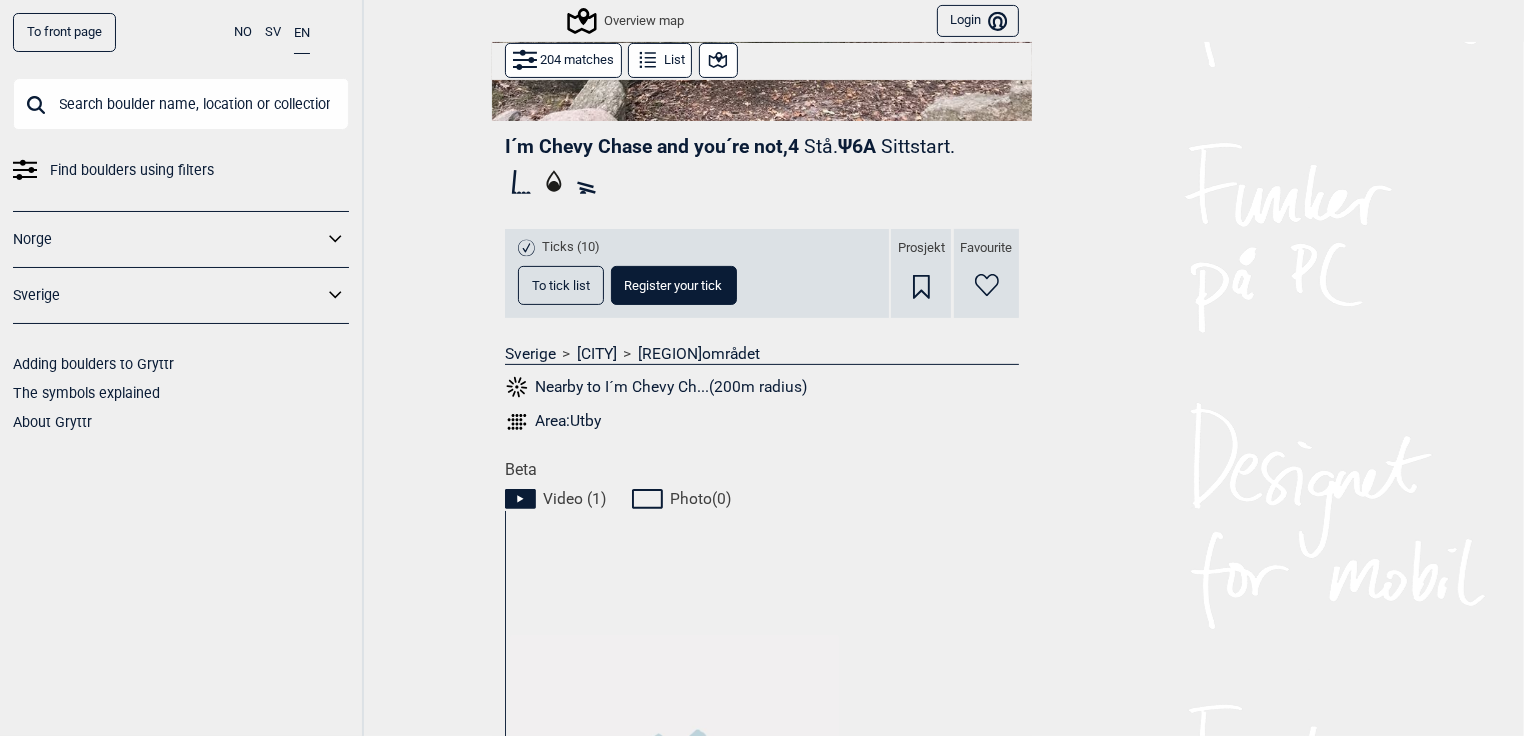 scroll, scrollTop: 475, scrollLeft: 0, axis: vertical 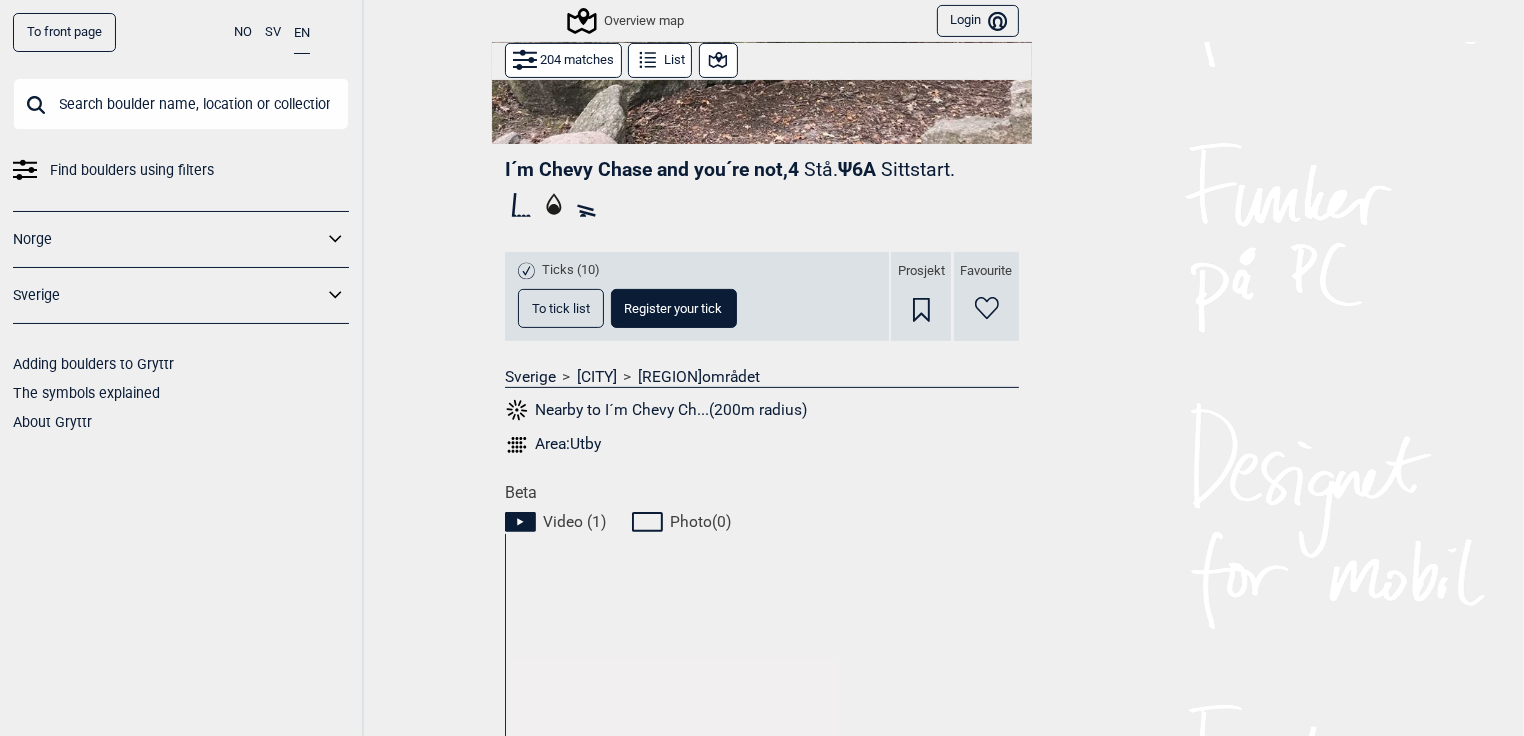 click 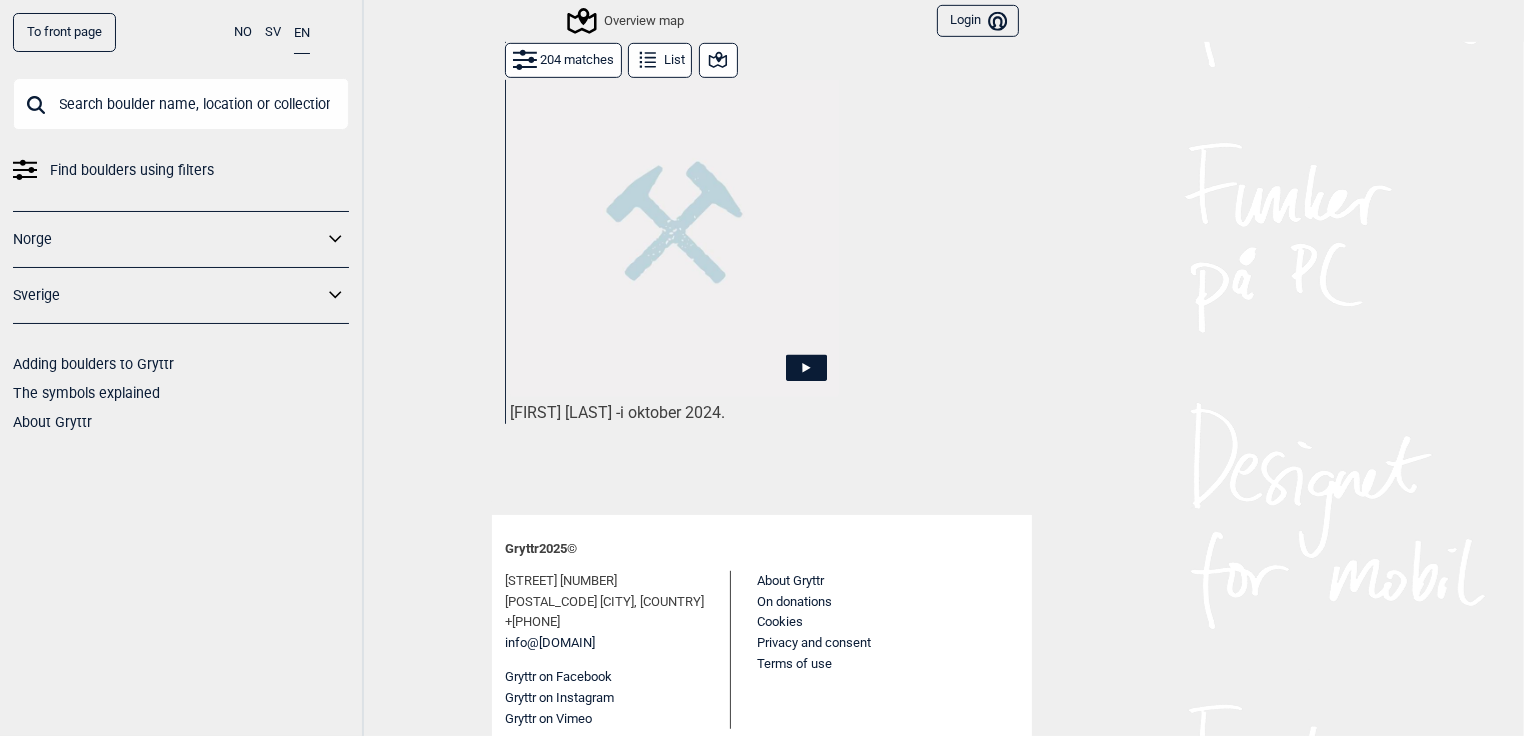 scroll, scrollTop: 1070, scrollLeft: 0, axis: vertical 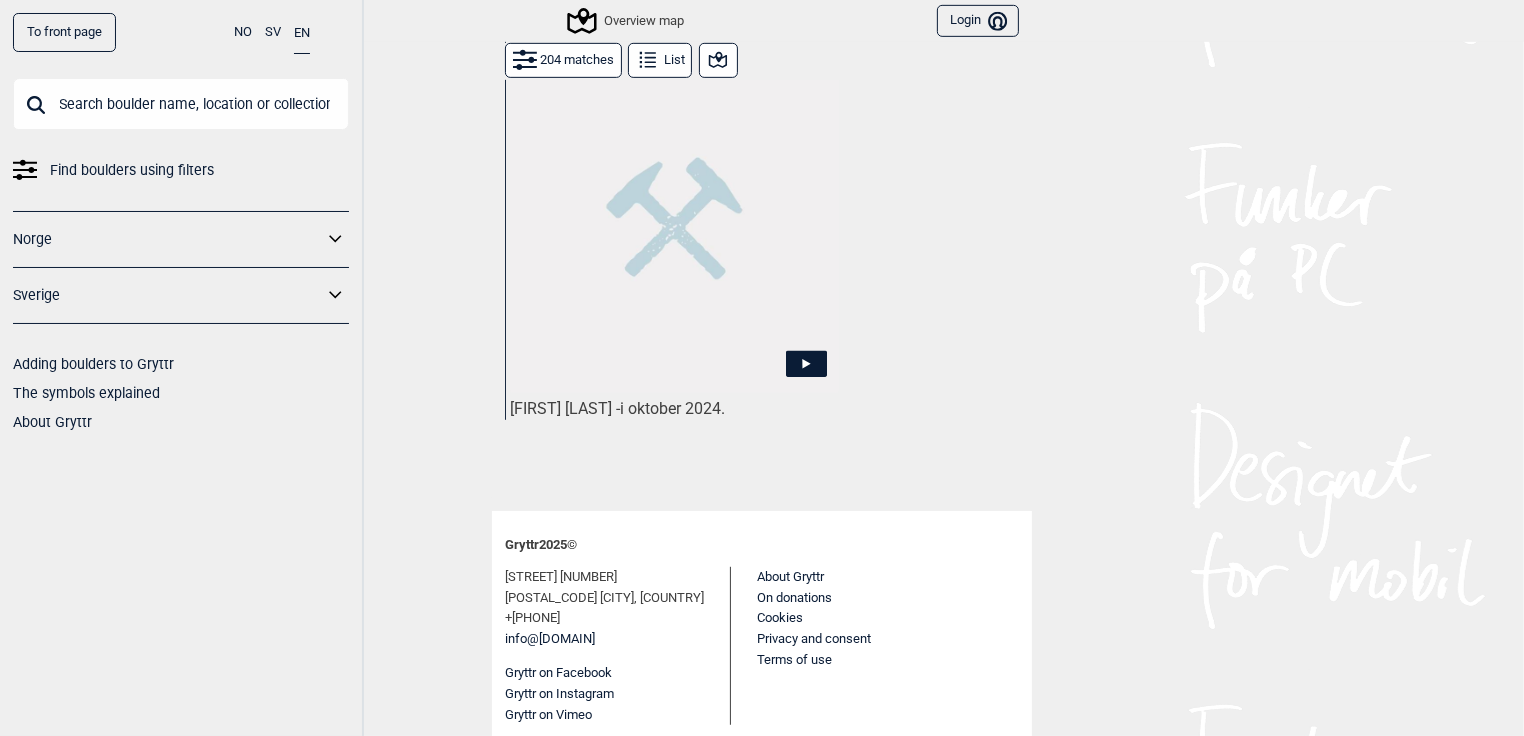 drag, startPoint x: 549, startPoint y: 552, endPoint x: 547, endPoint y: 527, distance: 25.079872 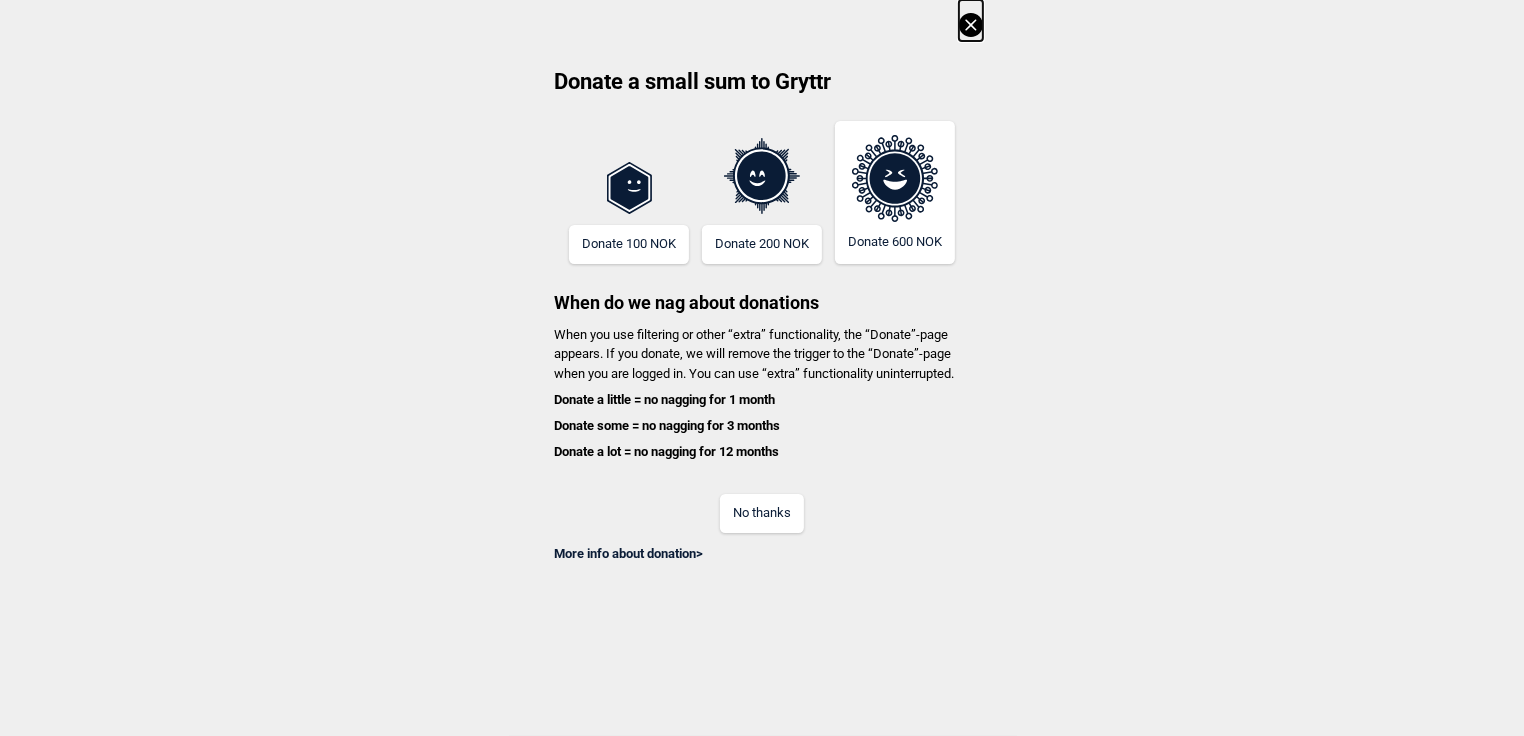 click on "No thanks" at bounding box center [762, 513] 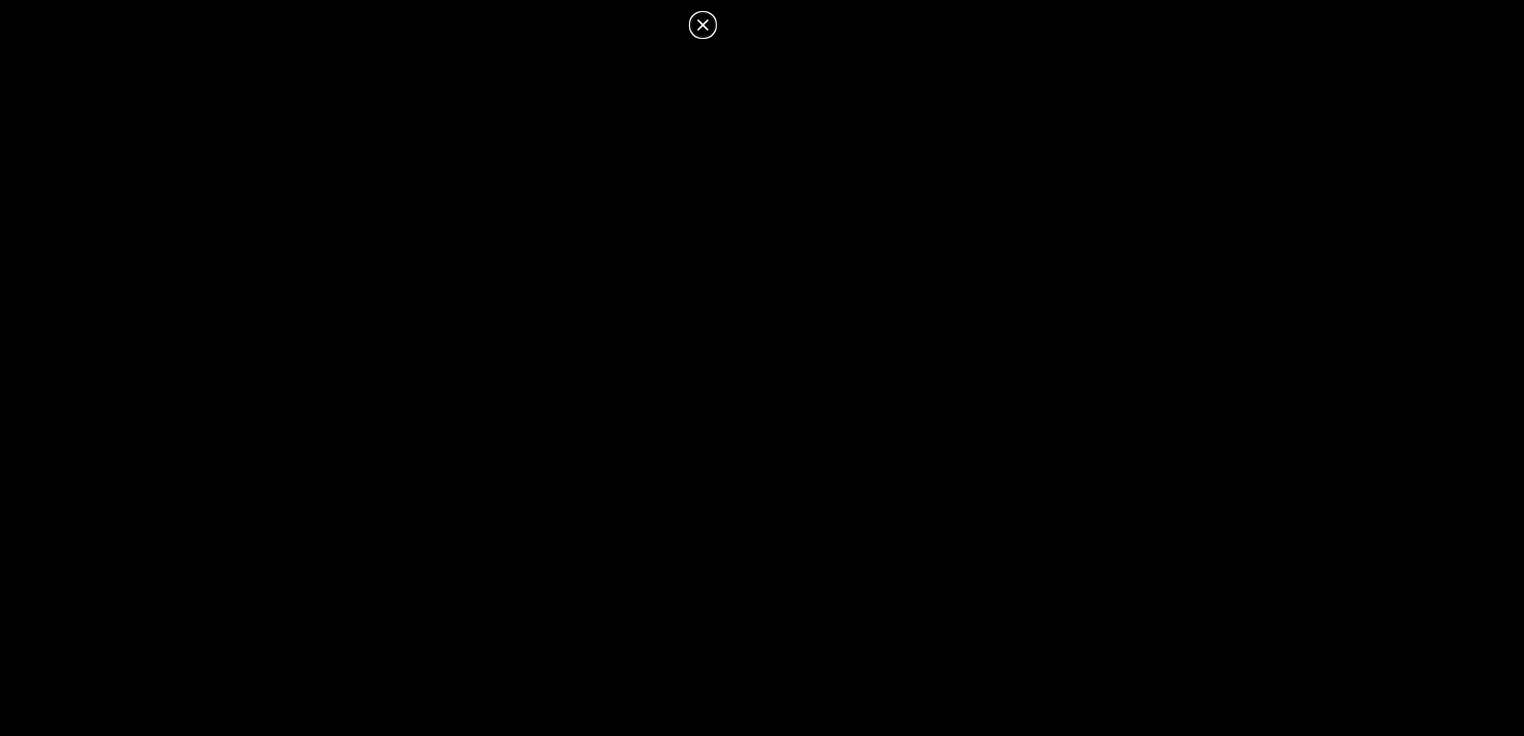 click 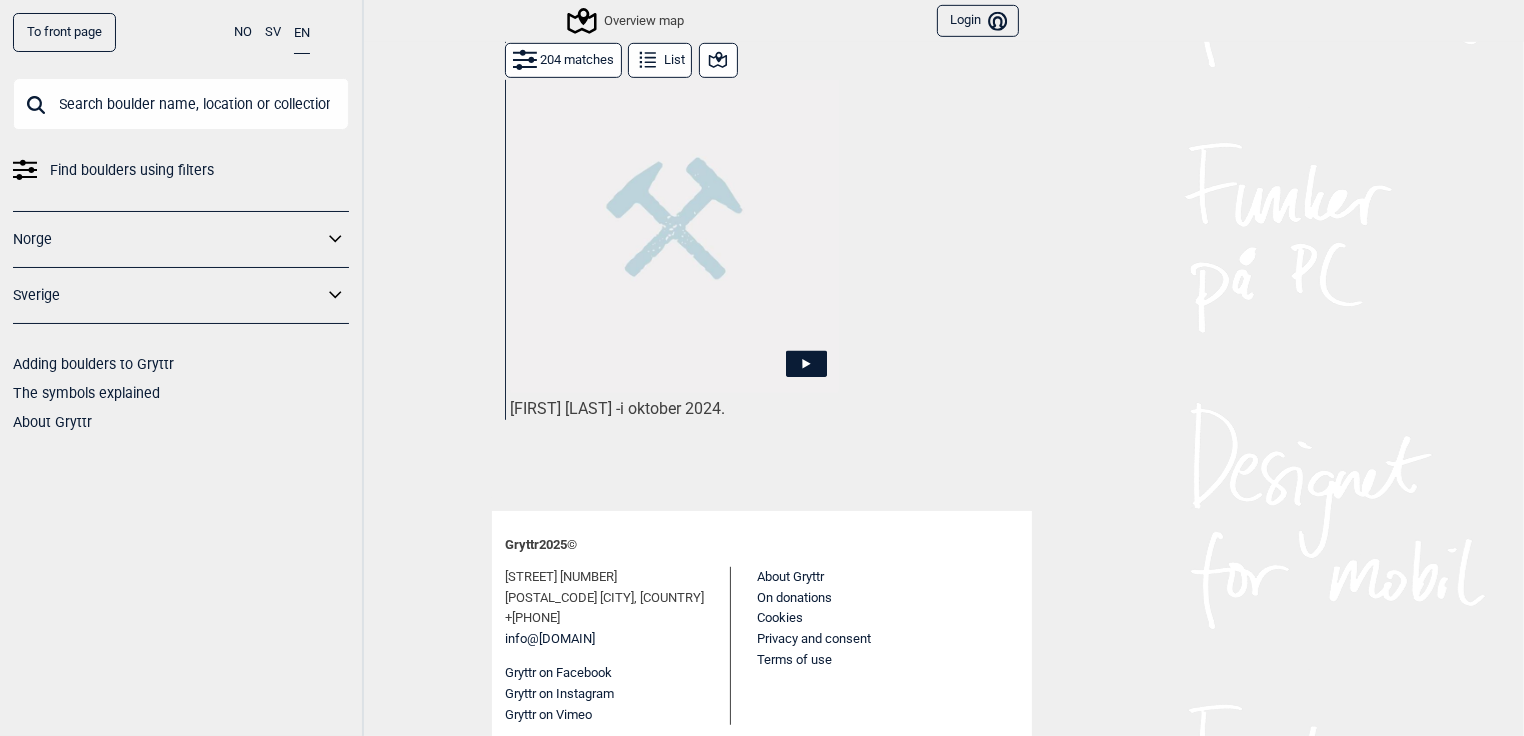 click on "To front page NO SV EN Find boulders using filters Norge Sverige Adding boulders to Gryttr The symbols explained About Gryttr Overview map Login Bruker Donate a small sum to Gryttr Donate 100 NOK Donate 200 NOK Donate 600 NOK When do we nag about donations When you use filtering or other “extra” functionality, the “Donate”-page appears. If you donate, we will remove the trigger to the “Donate”-page when you are logged in. You can use “extra” functionality uninterrupted. Donate a little = no nagging for 1 month Donate some = no nagging for 3 months Donate a lot = no nagging for 12 months No thanks More info about donation > 204 matches List I´m Chevy Chase and you´re not , 4 Stå. Ψ 6A Sittstart. Ticks (10) To tick list Register your tick Prosjekt Favourite Sverige > Göteborg > Utbyområdet Nearby to I´m Chevy Ch...(200m radius) Area: Utby Beta Video ( 1 ) Photo ( 0 ) [FIRST] [LAST] - i [MONTH] [YEAR]. Gryttr 2025 © [STREET] [NUMBER] [POSTAL_CODE] [CITY], [COUNTRY] +[PHONE]" at bounding box center (762, 368) 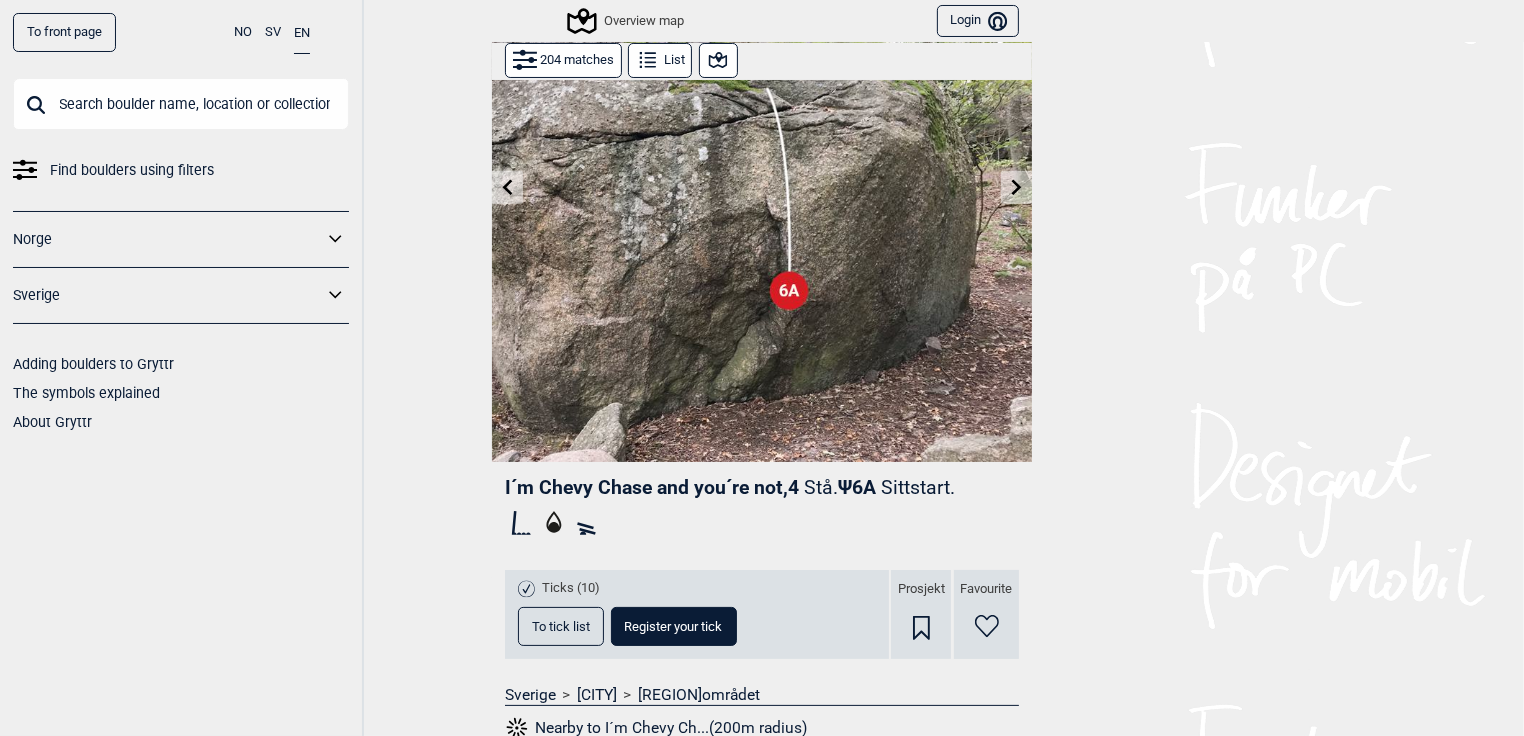 scroll, scrollTop: 1, scrollLeft: 0, axis: vertical 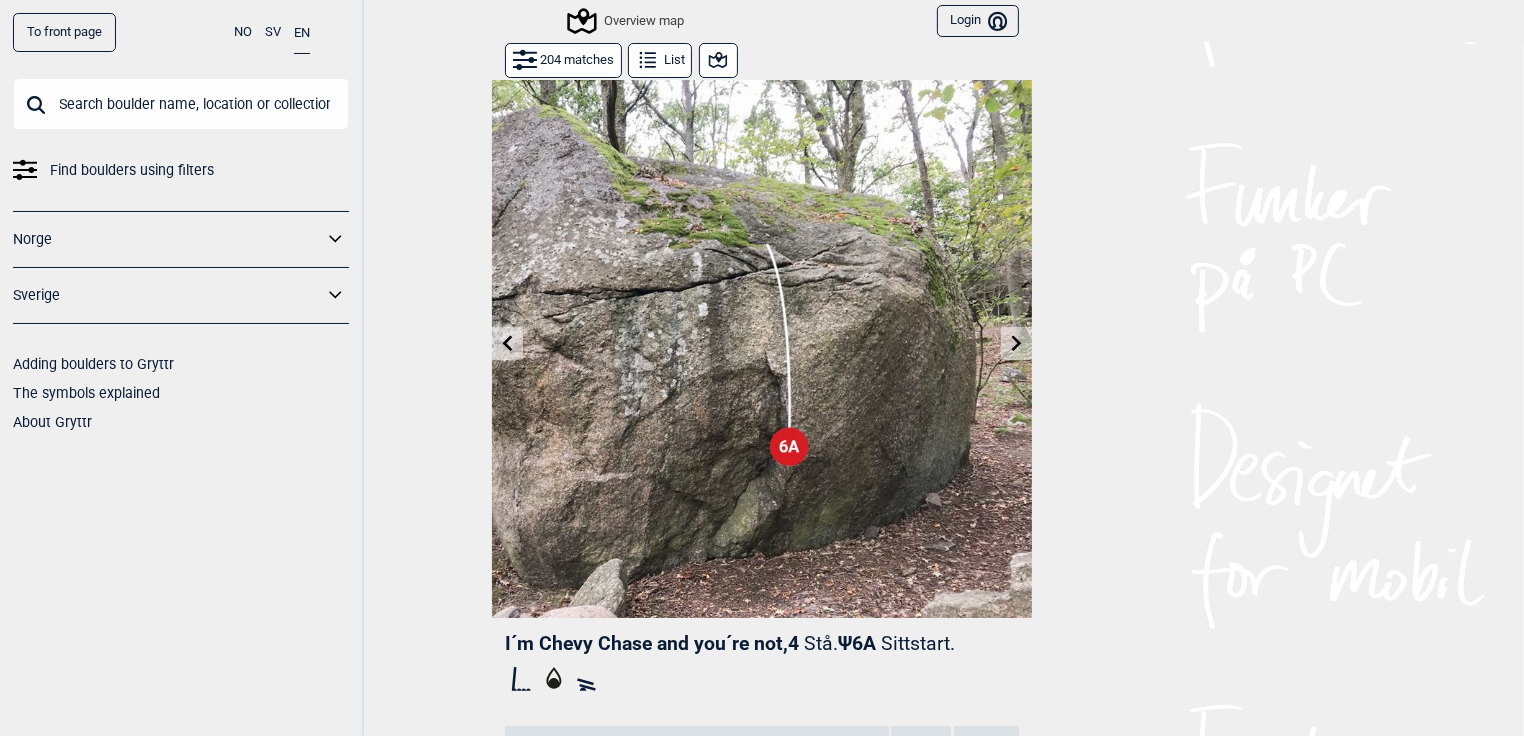 click at bounding box center (762, 348) 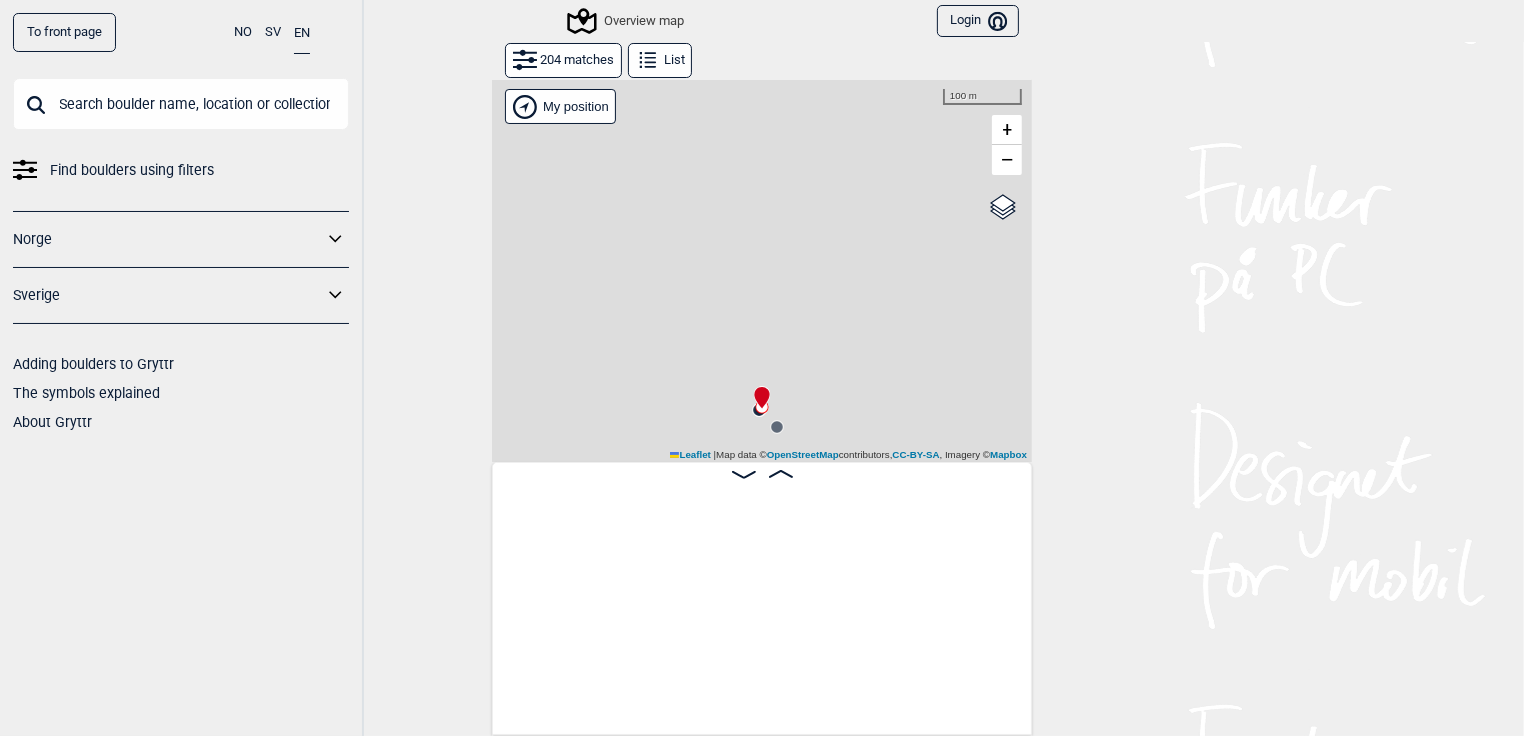 scroll, scrollTop: 0, scrollLeft: 157, axis: horizontal 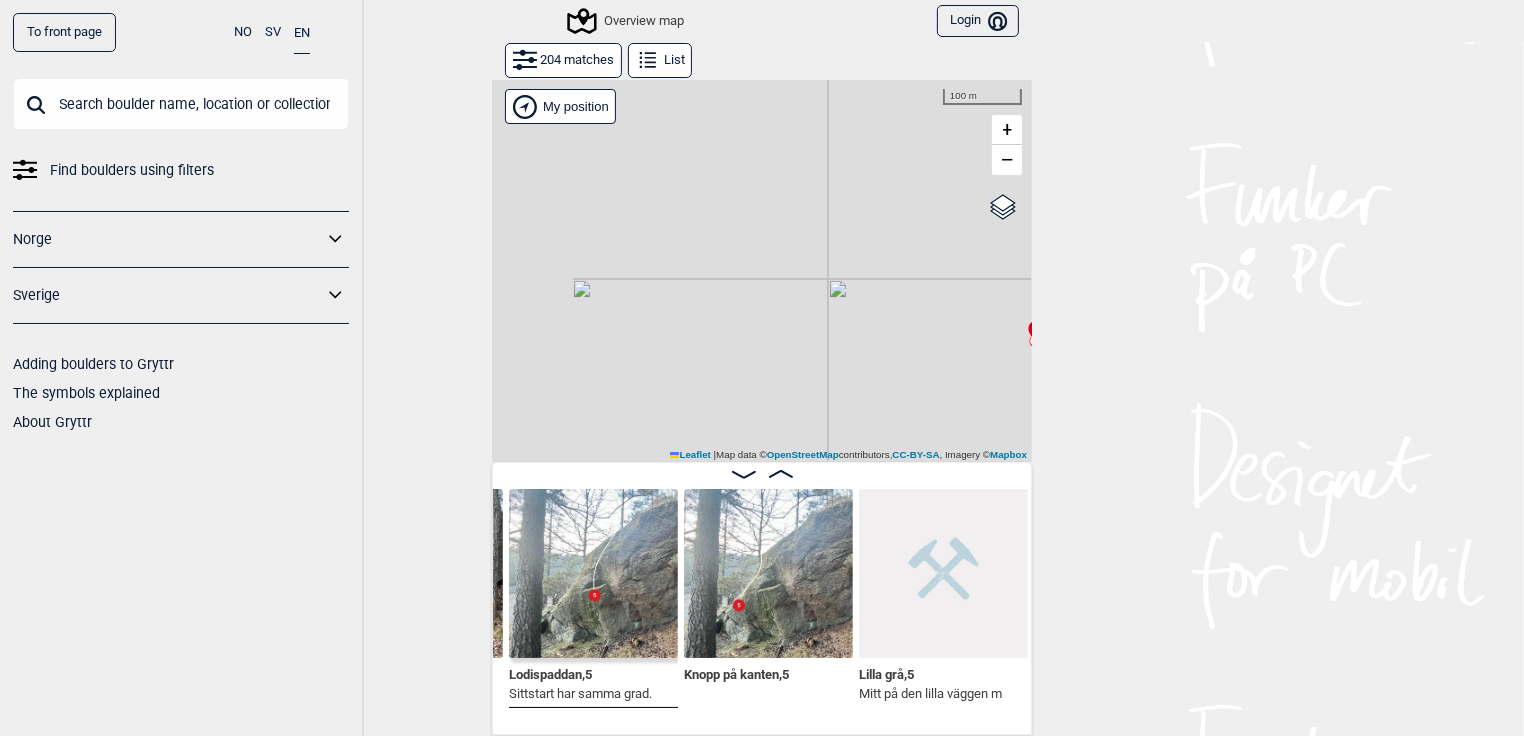drag, startPoint x: 795, startPoint y: 358, endPoint x: 1073, endPoint y: 289, distance: 286.435 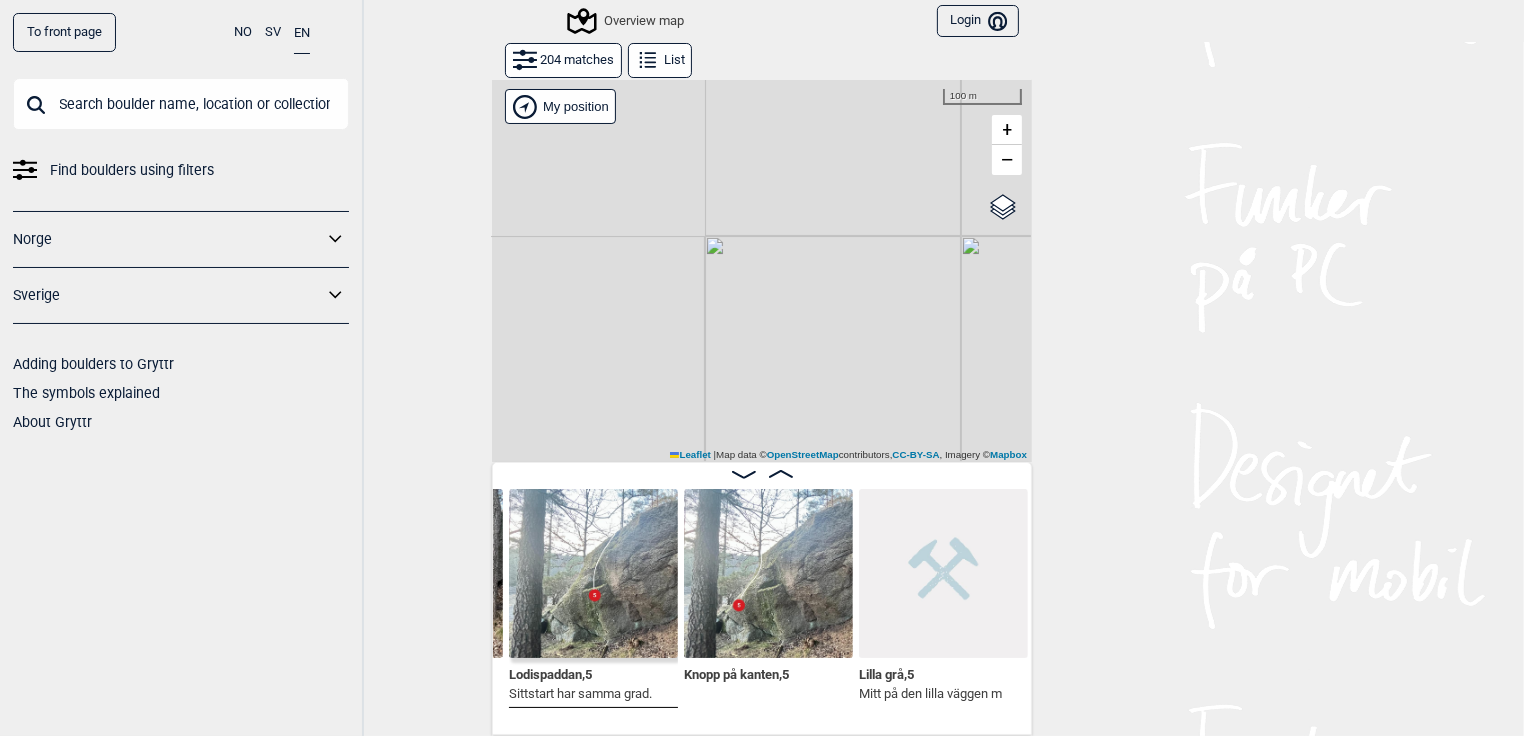 drag, startPoint x: 1002, startPoint y: 300, endPoint x: 1190, endPoint y: 238, distance: 197.9596 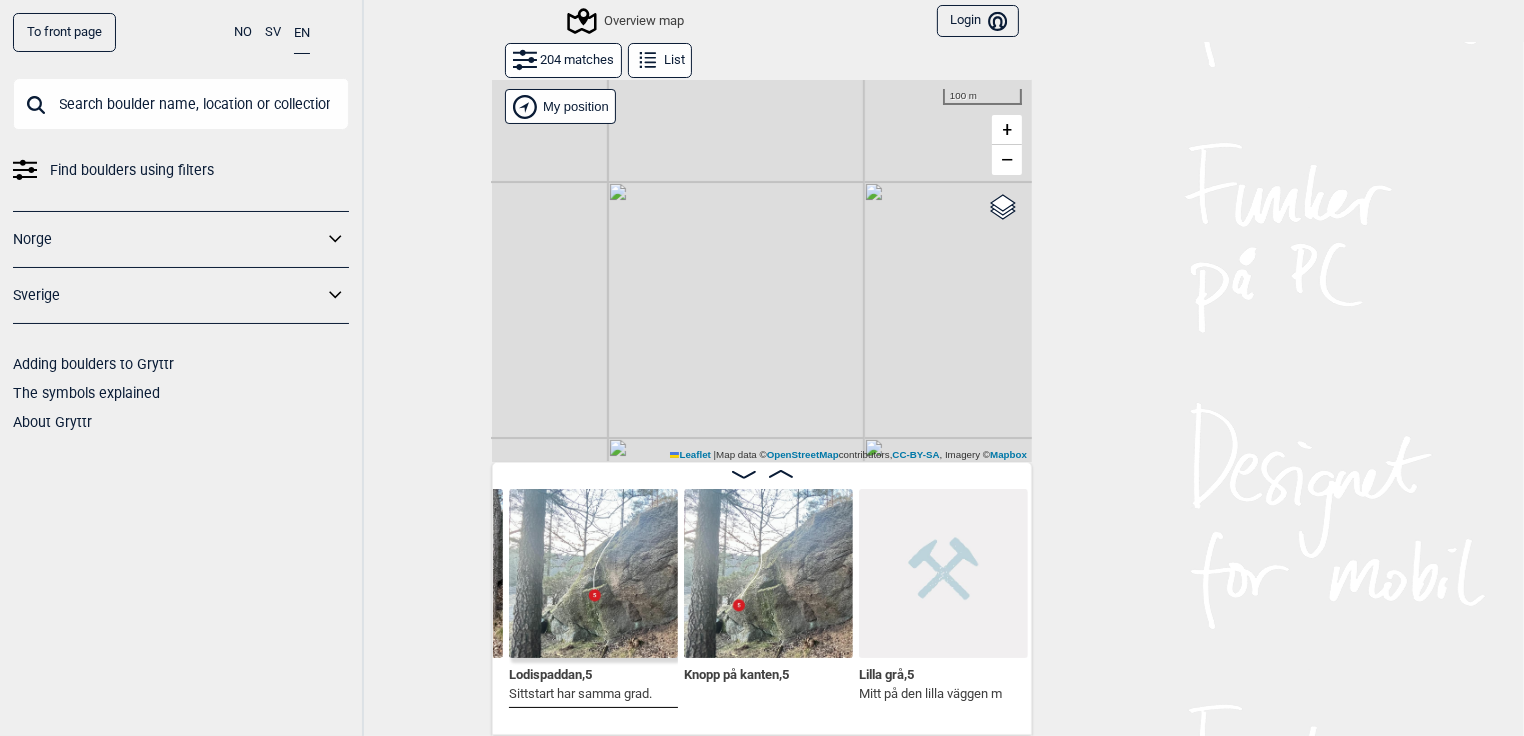 drag, startPoint x: 1109, startPoint y: 300, endPoint x: 1123, endPoint y: 240, distance: 61.611687 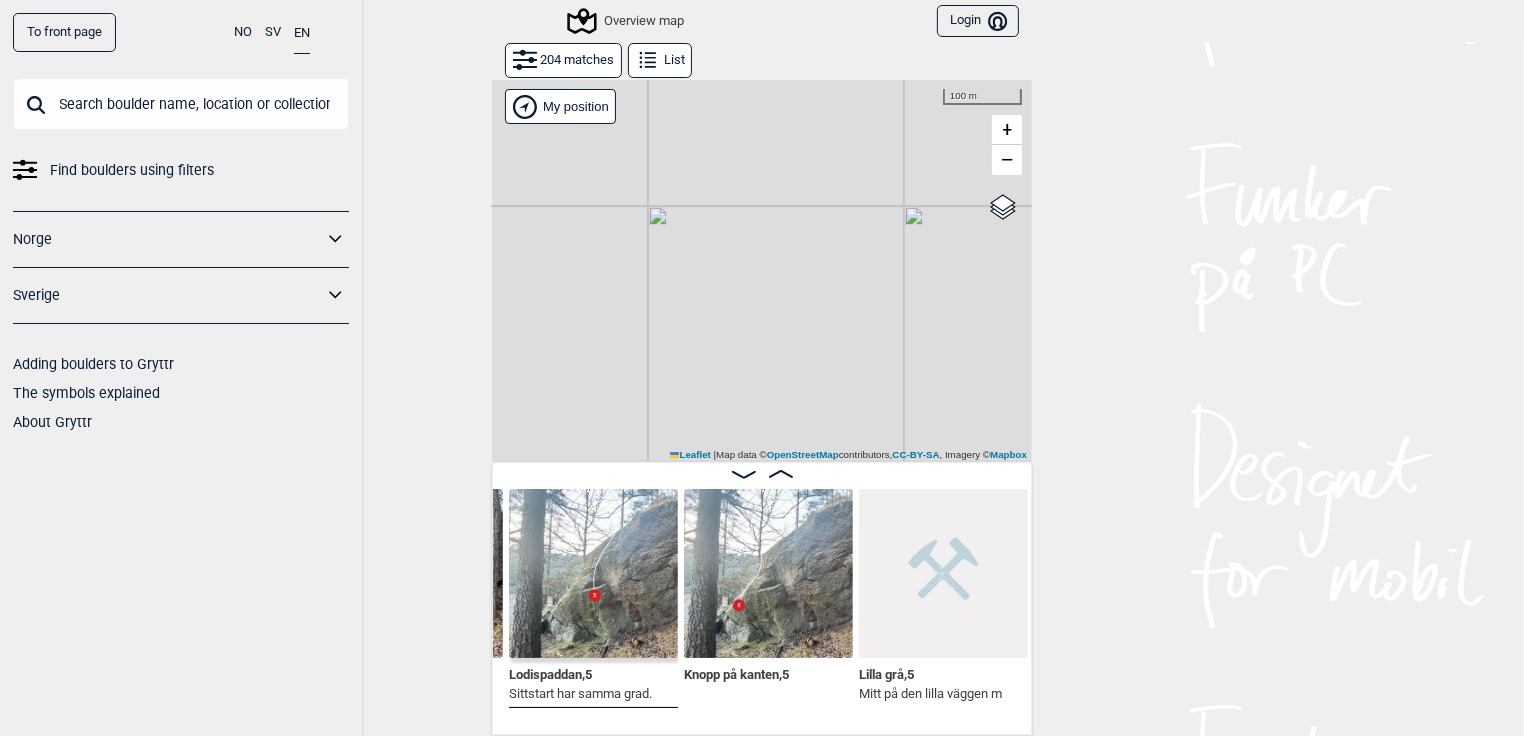 drag, startPoint x: 757, startPoint y: 353, endPoint x: 797, endPoint y: 121, distance: 235.42302 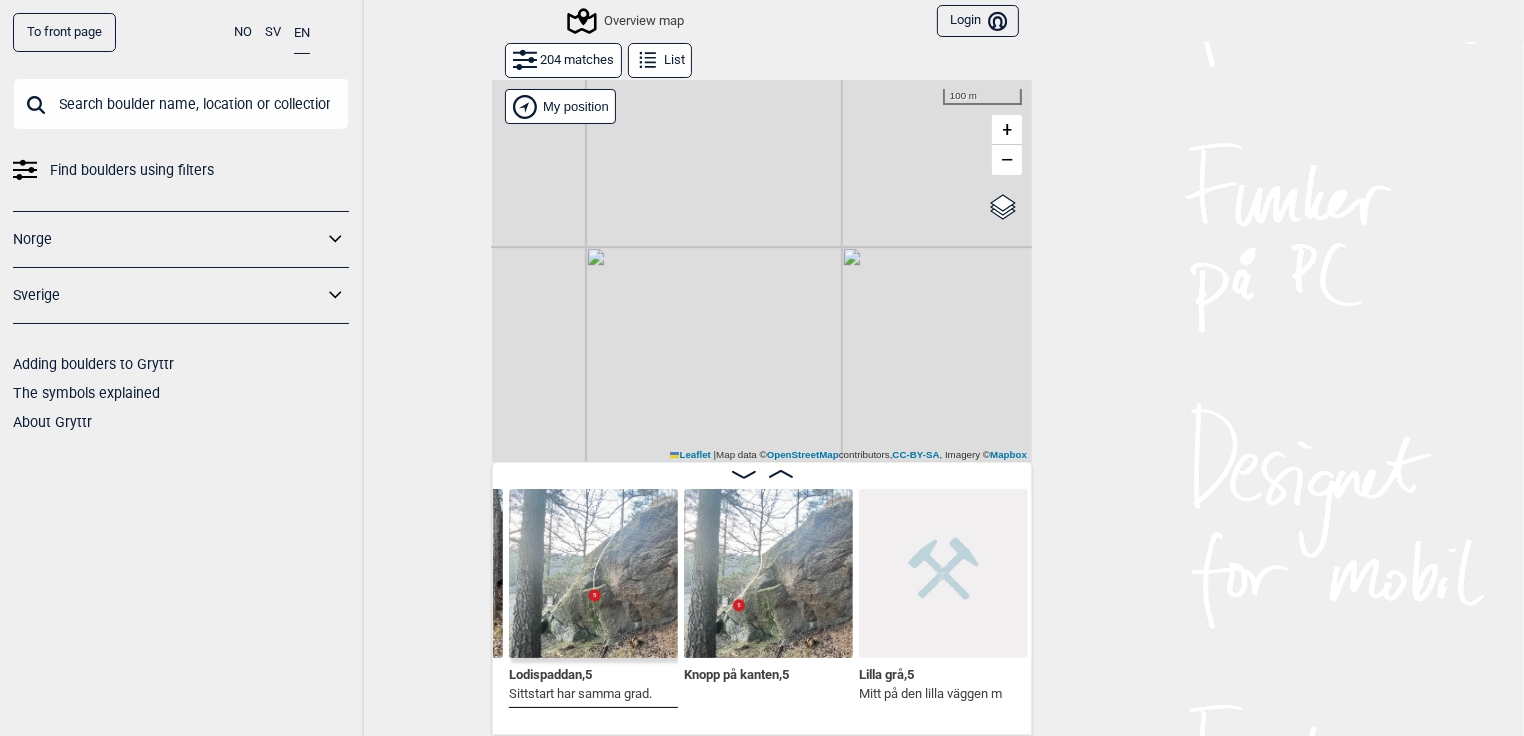 drag, startPoint x: 728, startPoint y: 295, endPoint x: 517, endPoint y: 492, distance: 288.66937 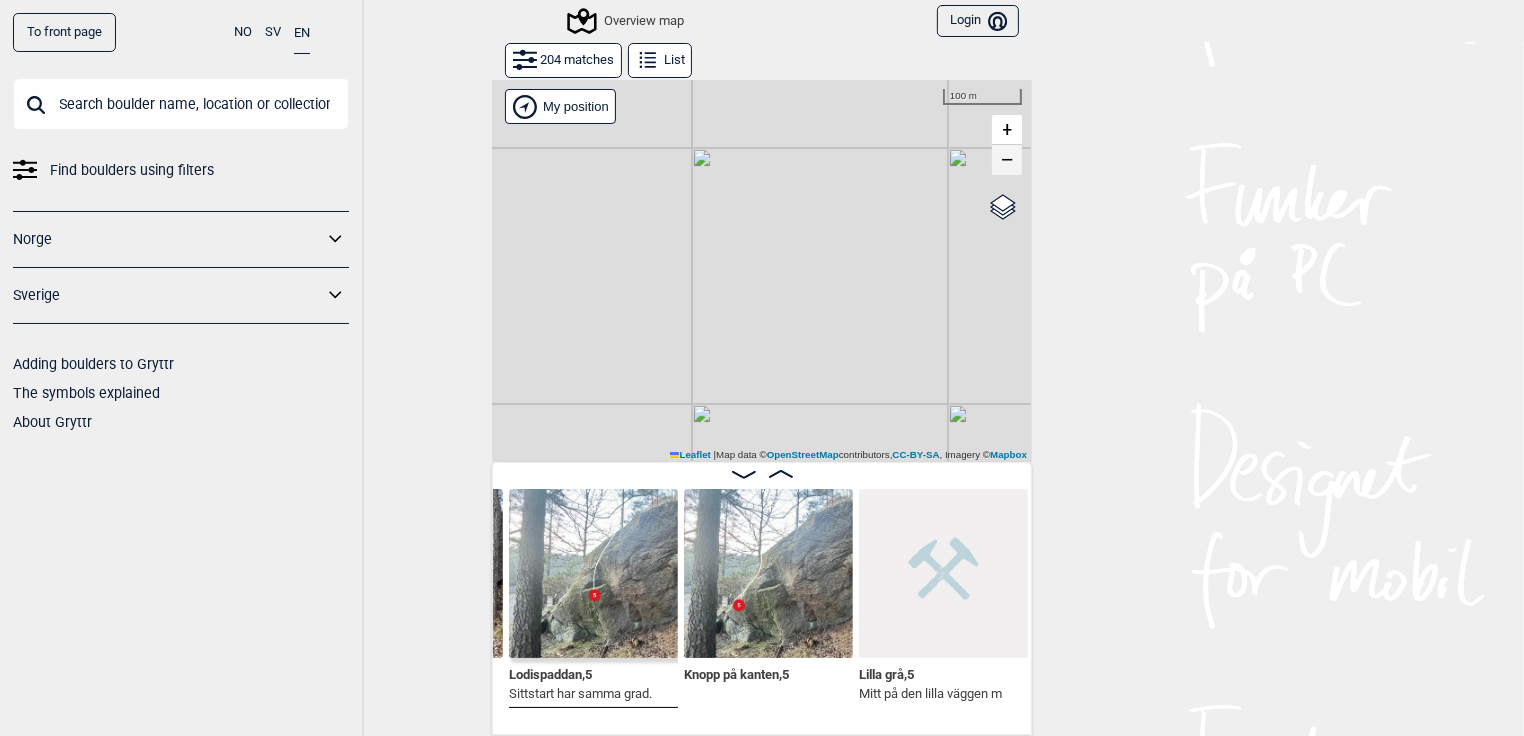 click on "−" at bounding box center (1007, 160) 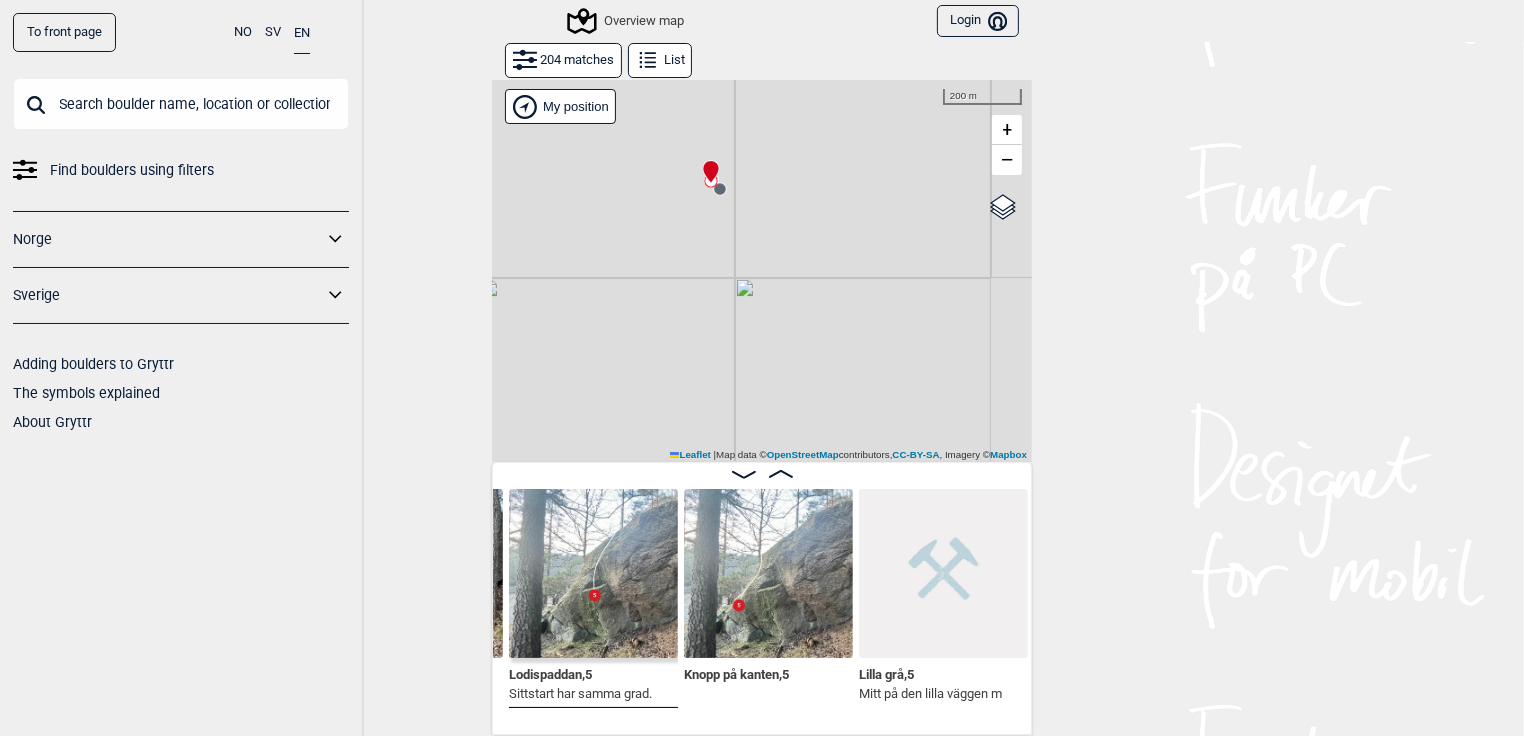 drag, startPoint x: 736, startPoint y: 236, endPoint x: 557, endPoint y: 148, distance: 199.46178 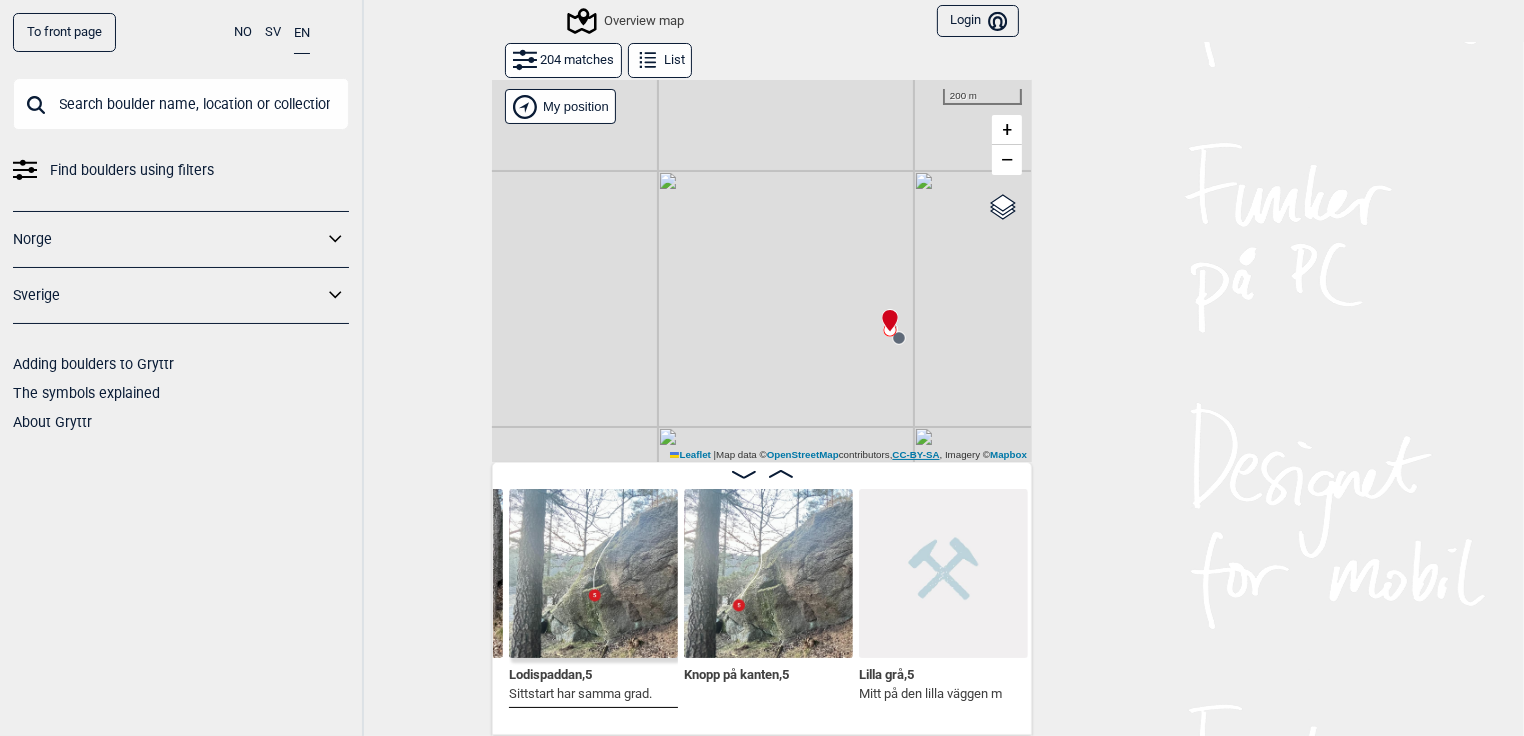 drag, startPoint x: 708, startPoint y: 298, endPoint x: 920, endPoint y: 454, distance: 263.21094 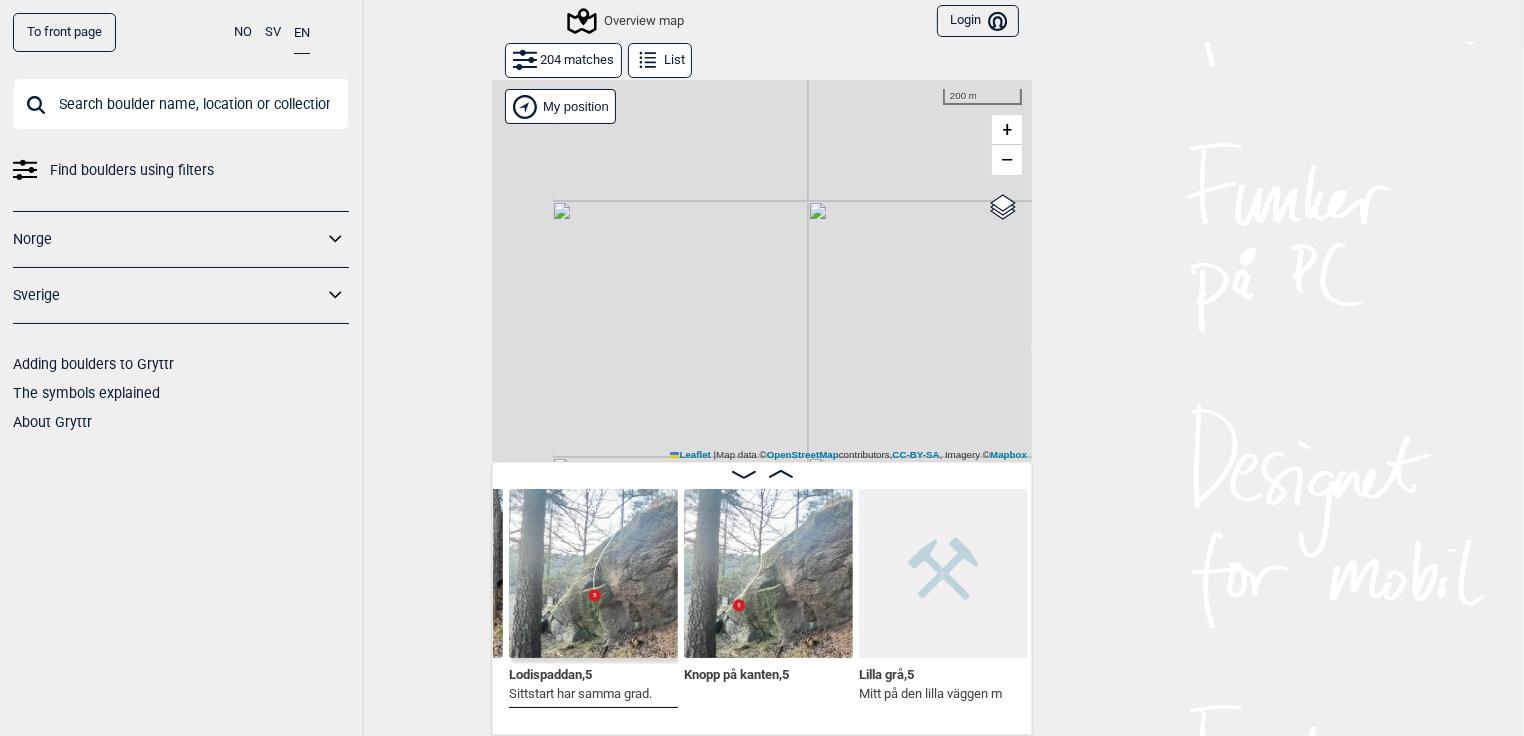 drag, startPoint x: 915, startPoint y: 363, endPoint x: 1084, endPoint y: 360, distance: 169.02663 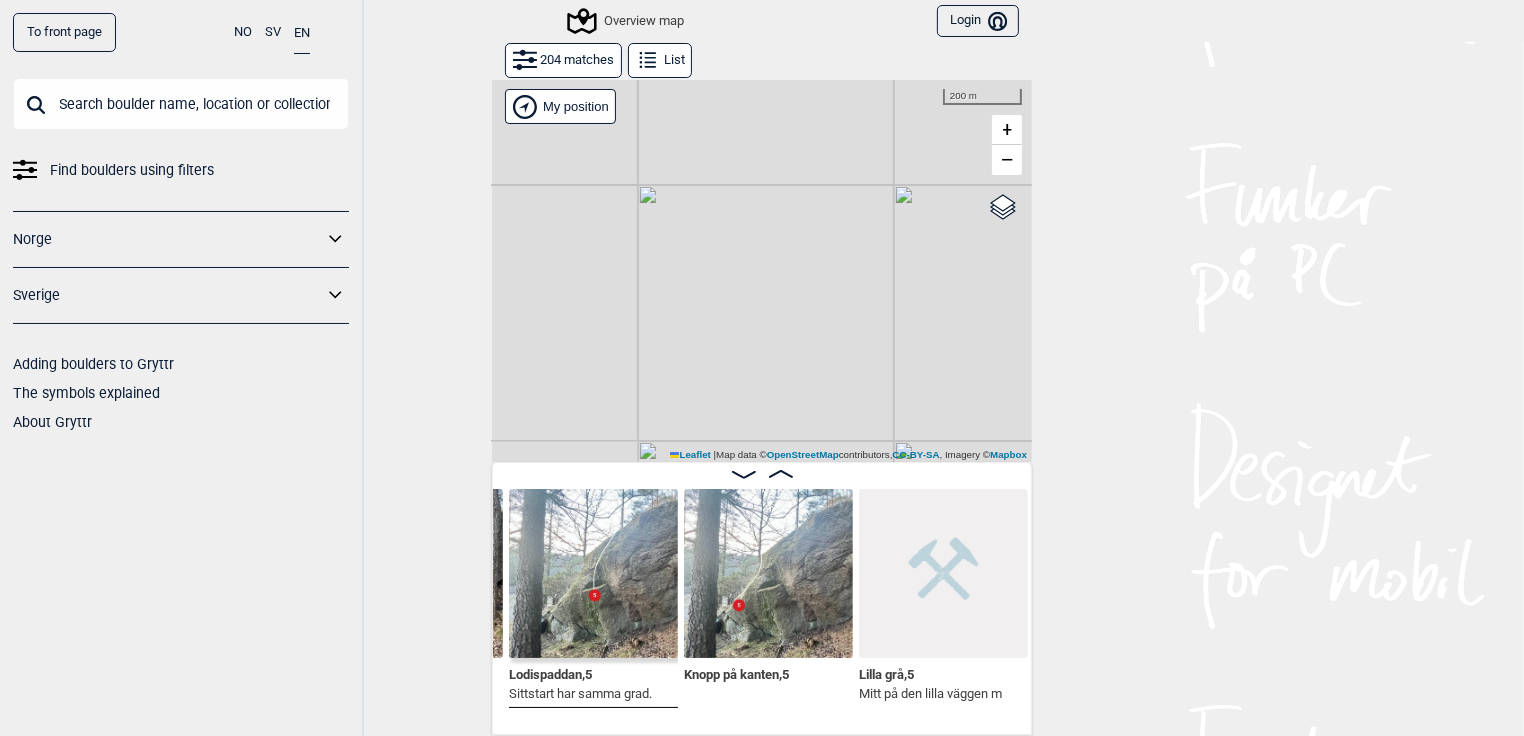 drag, startPoint x: 907, startPoint y: 411, endPoint x: 965, endPoint y: 226, distance: 193.87883 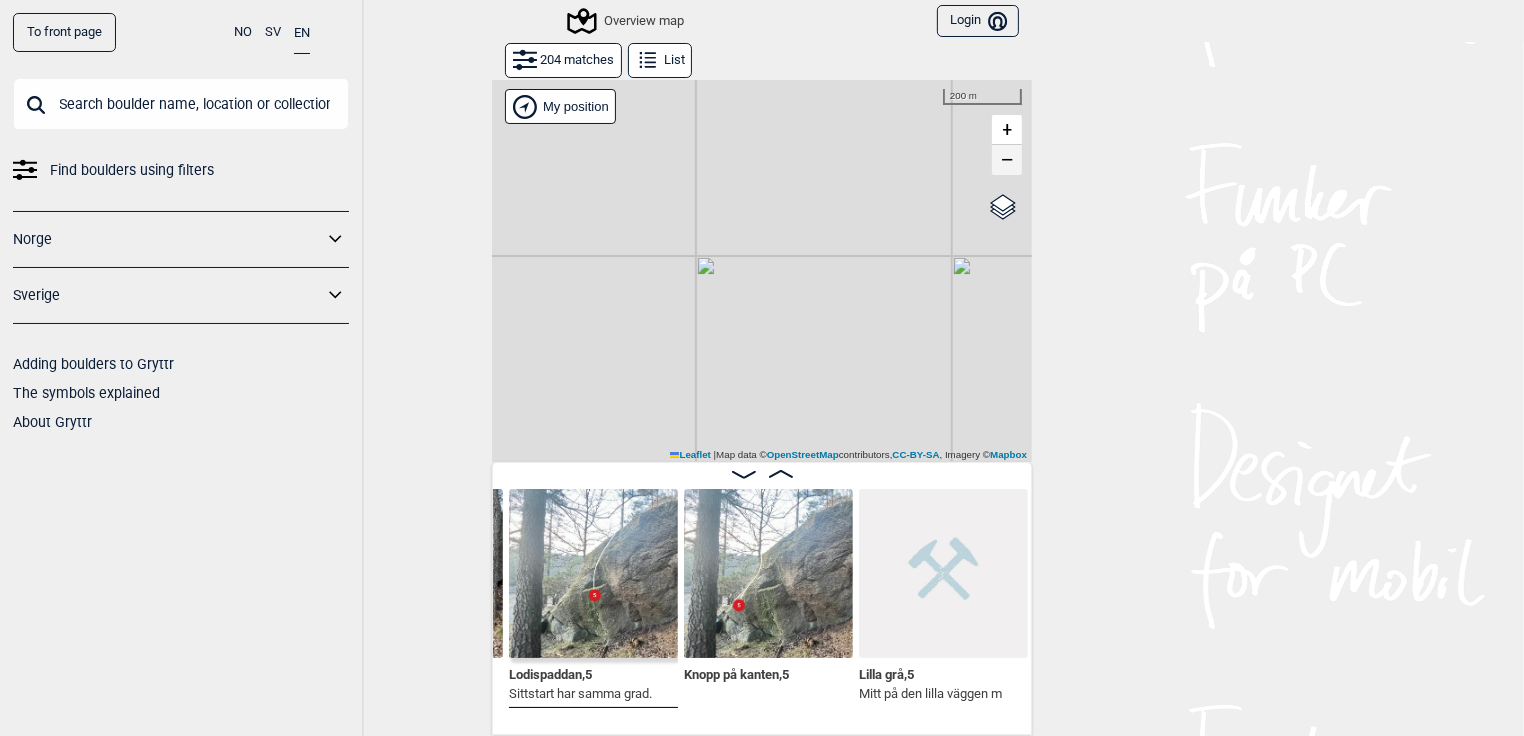 click on "−" at bounding box center [1007, 160] 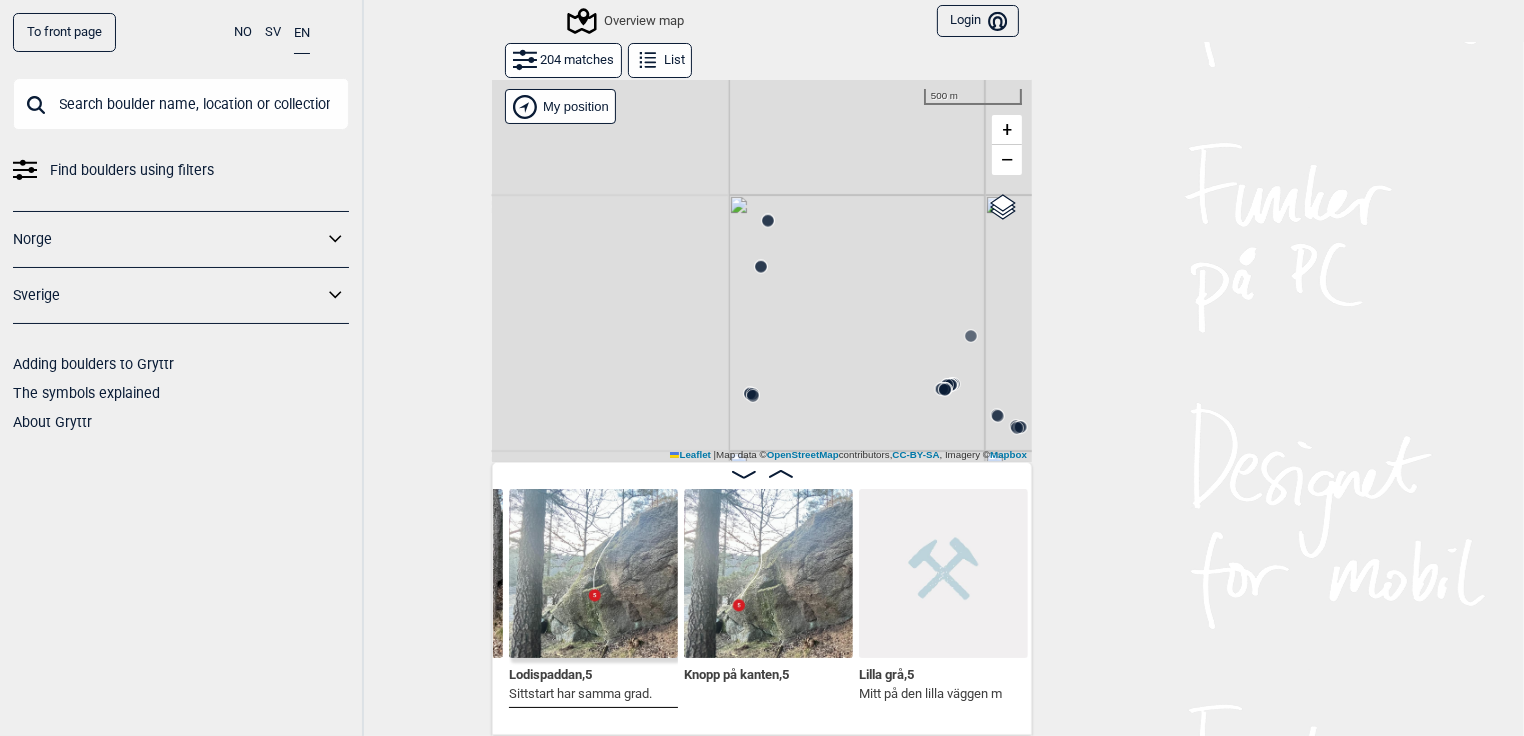 drag, startPoint x: 757, startPoint y: 301, endPoint x: 973, endPoint y: 171, distance: 252.10315 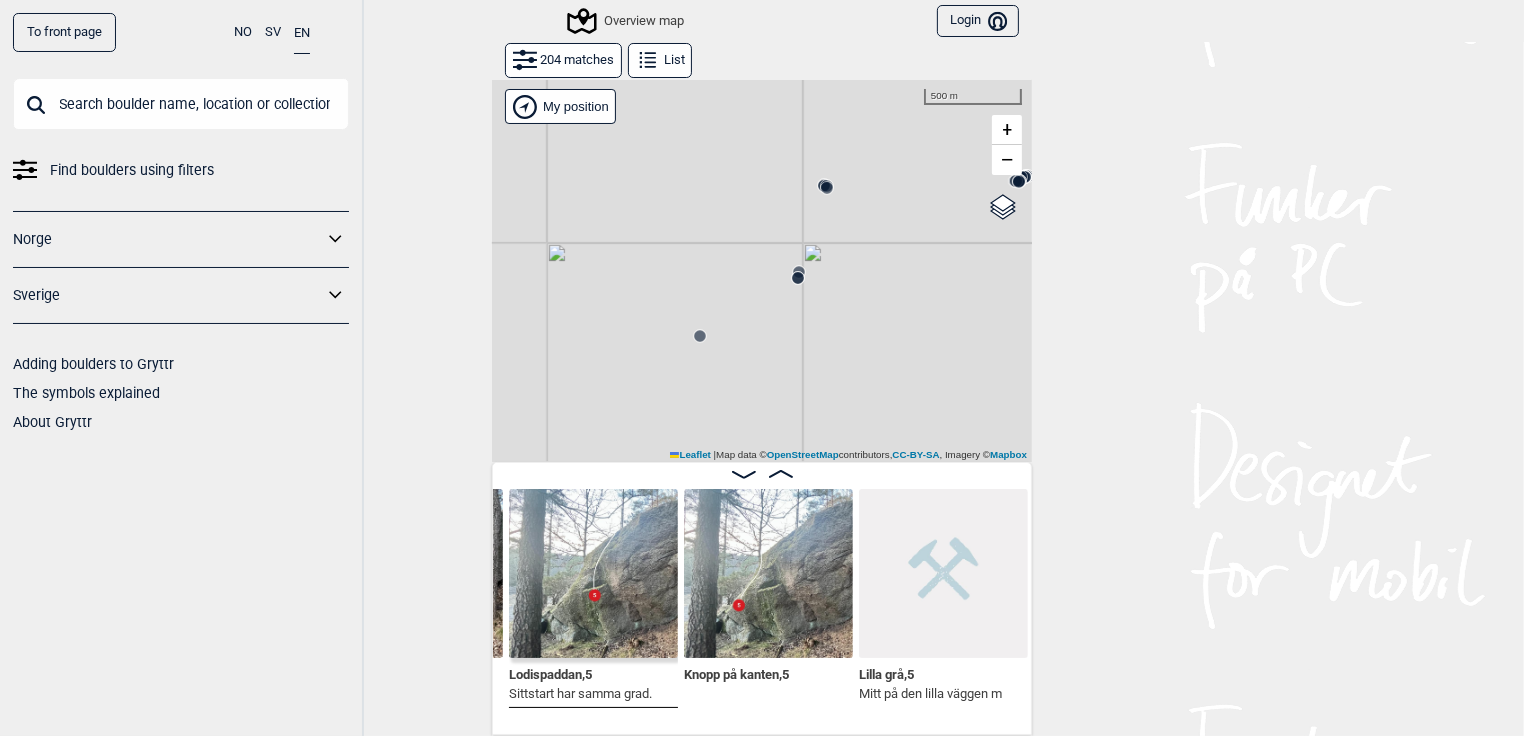 drag, startPoint x: 832, startPoint y: 298, endPoint x: 904, endPoint y: 92, distance: 218.22008 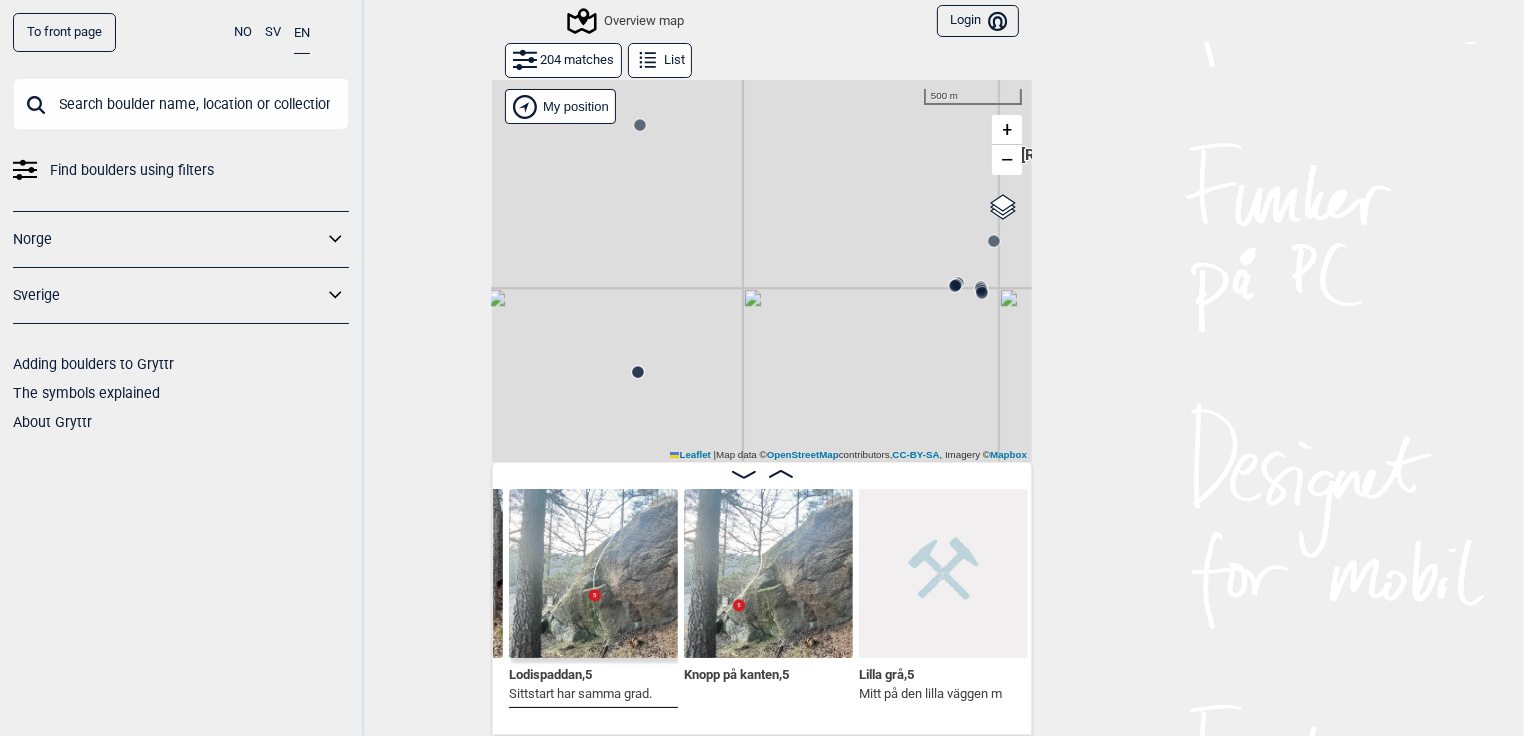 drag, startPoint x: 890, startPoint y: 155, endPoint x: 828, endPoint y: -65, distance: 228.56946 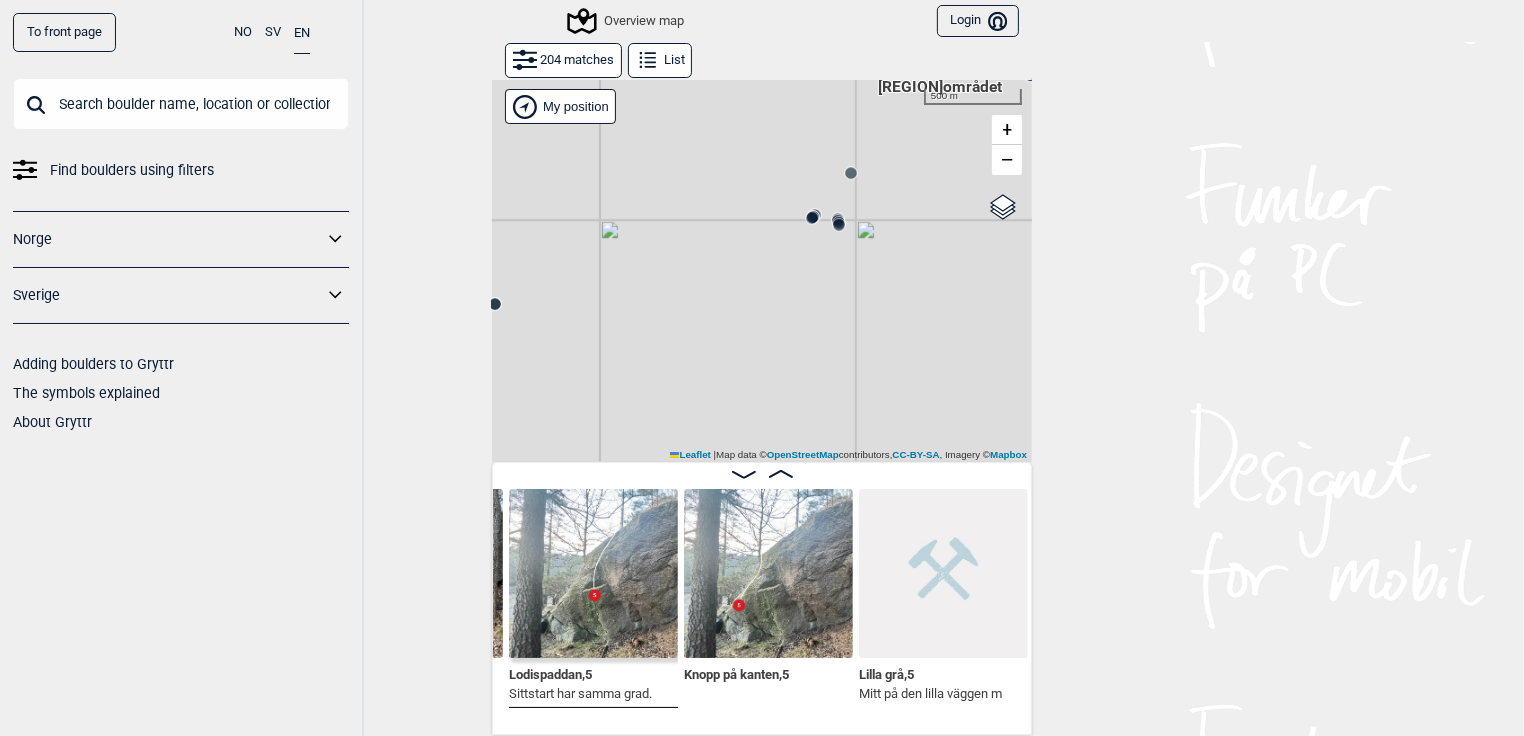 drag, startPoint x: 789, startPoint y: 174, endPoint x: 685, endPoint y: 230, distance: 118.11858 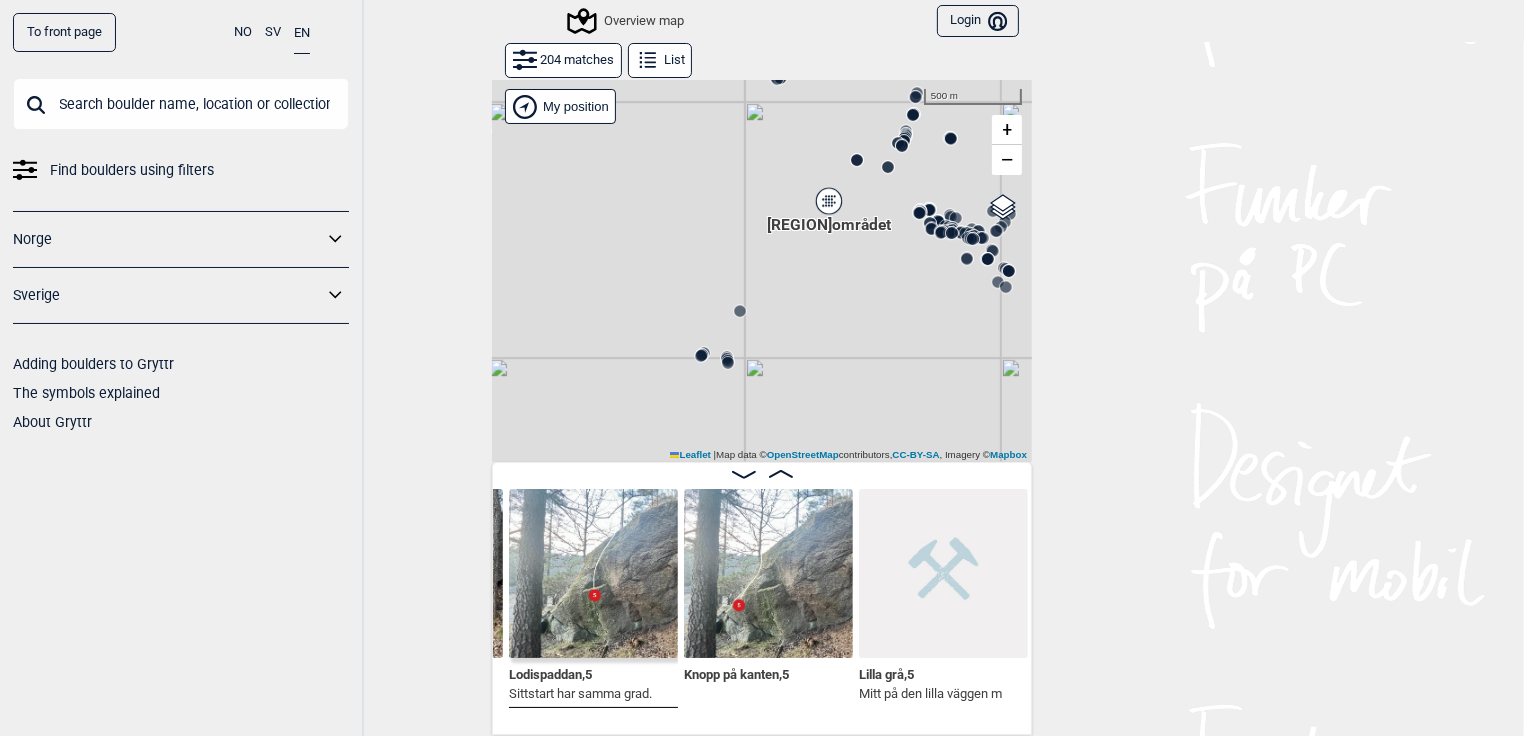 drag, startPoint x: 775, startPoint y: 196, endPoint x: 669, endPoint y: 333, distance: 173.21951 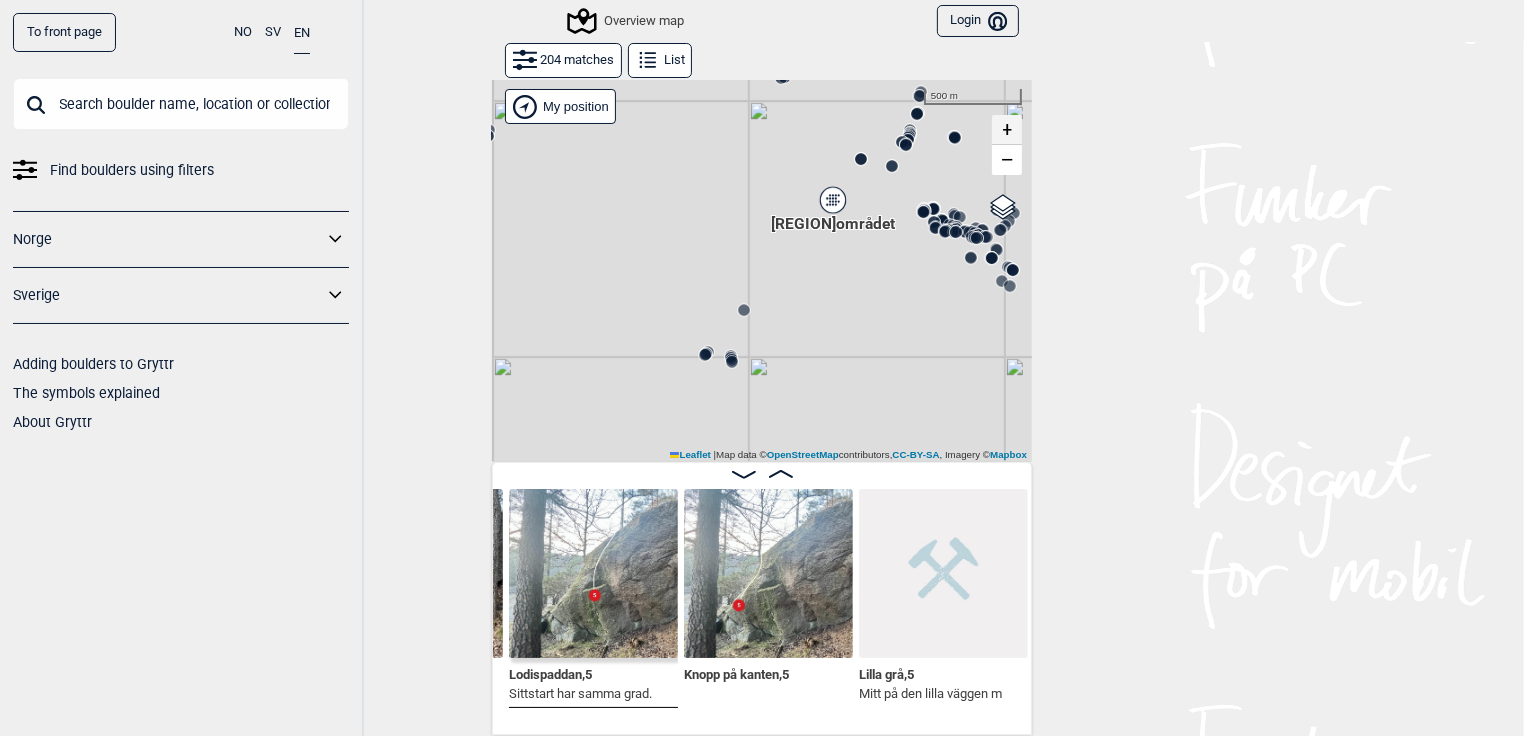 click on "+" at bounding box center (1007, 130) 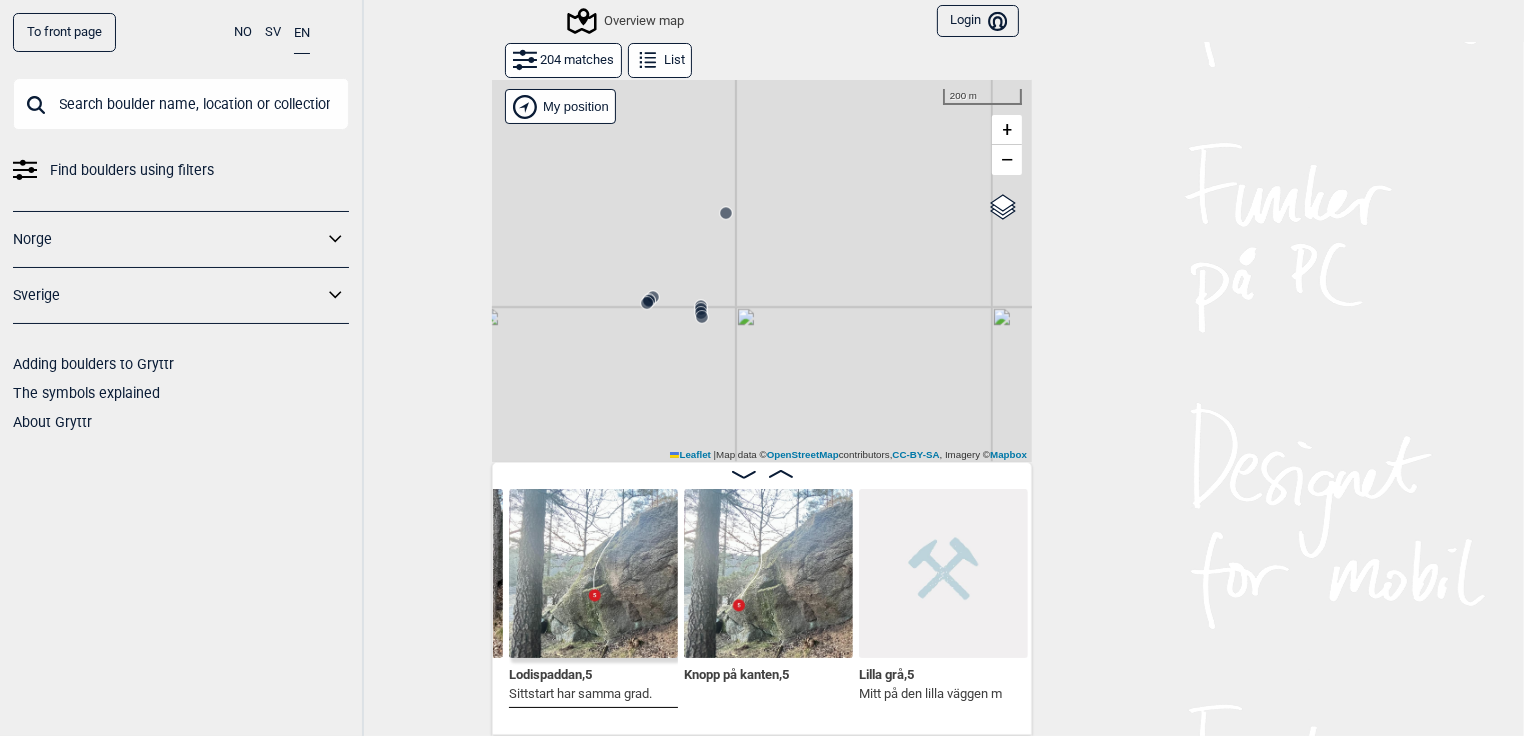 click 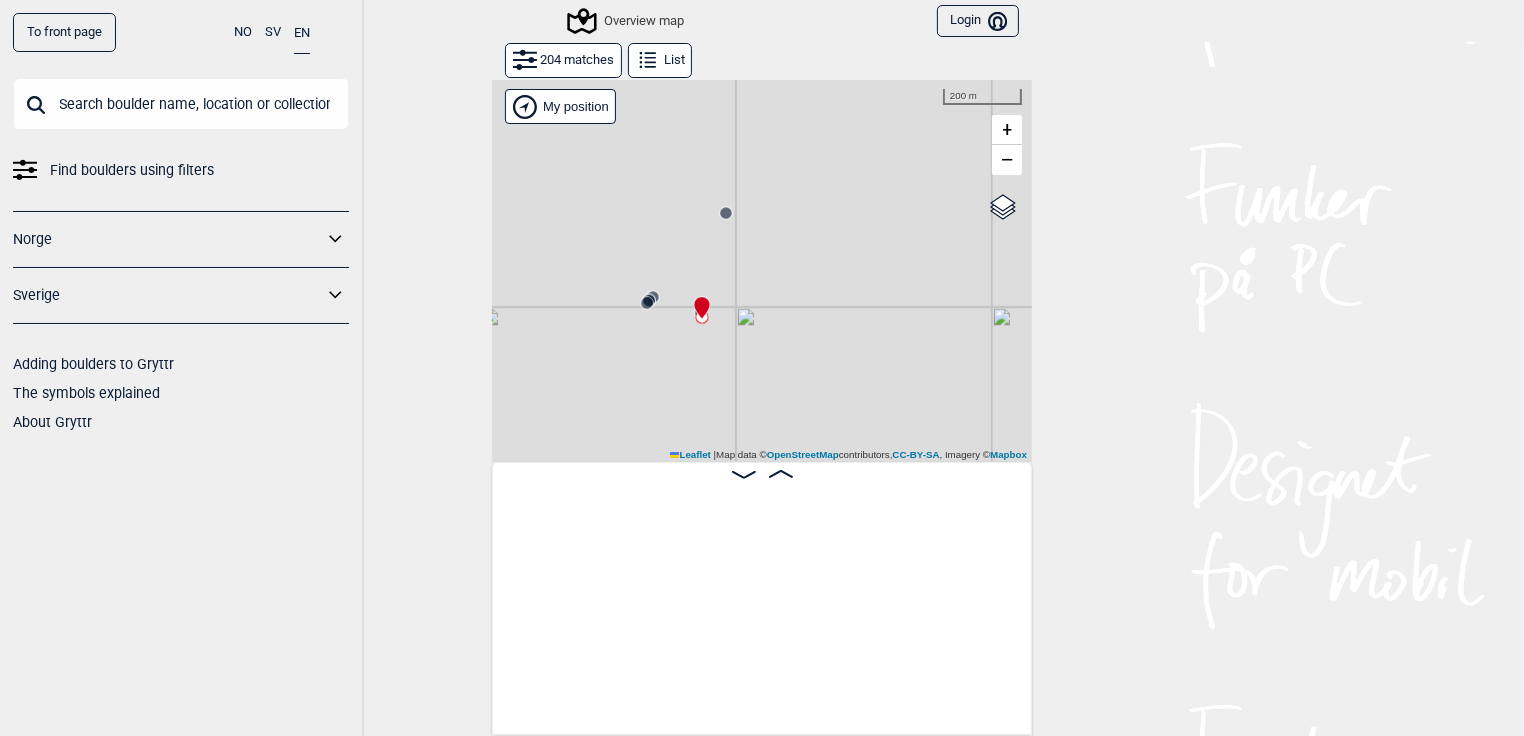 scroll, scrollTop: 0, scrollLeft: 34173, axis: horizontal 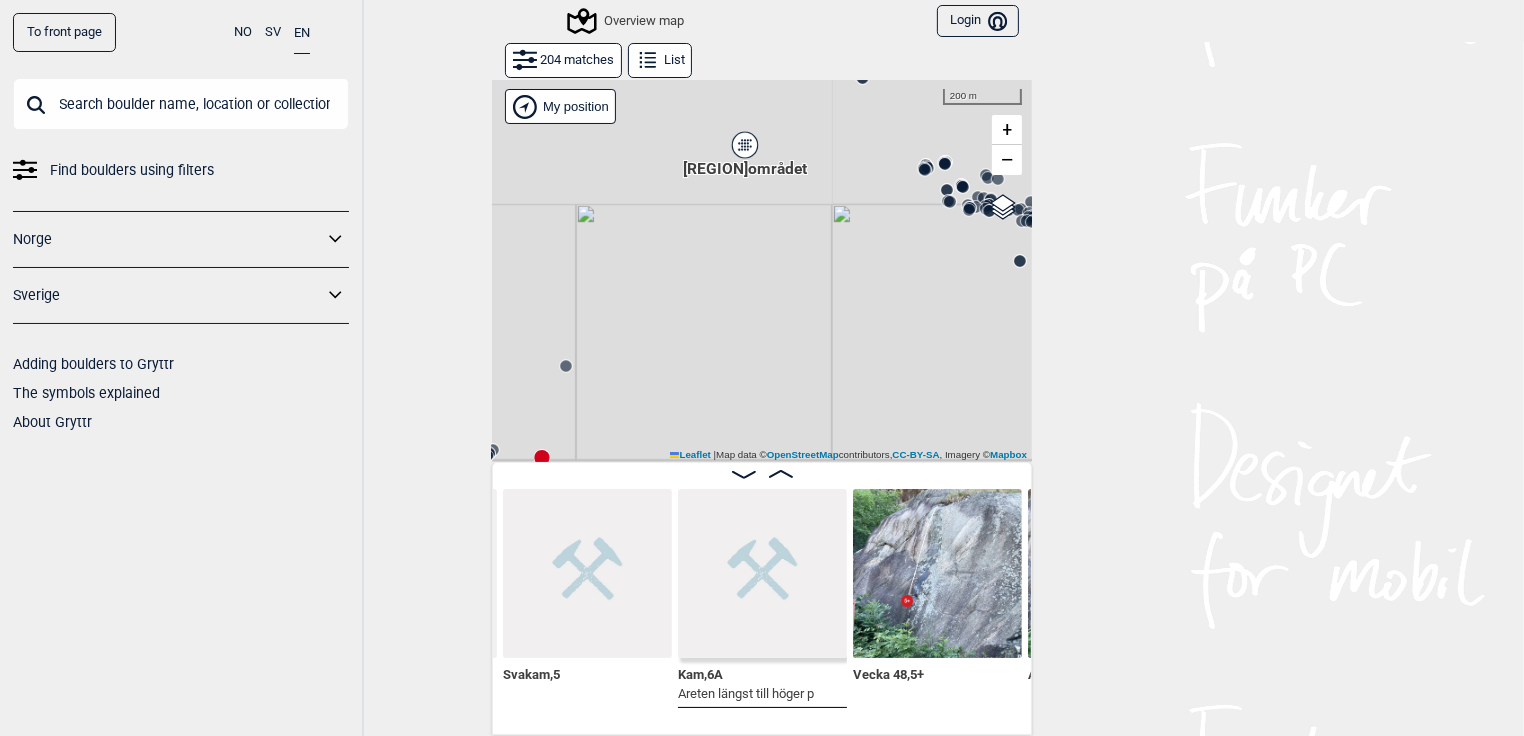 drag, startPoint x: 795, startPoint y: 267, endPoint x: 659, endPoint y: 406, distance: 194.46594 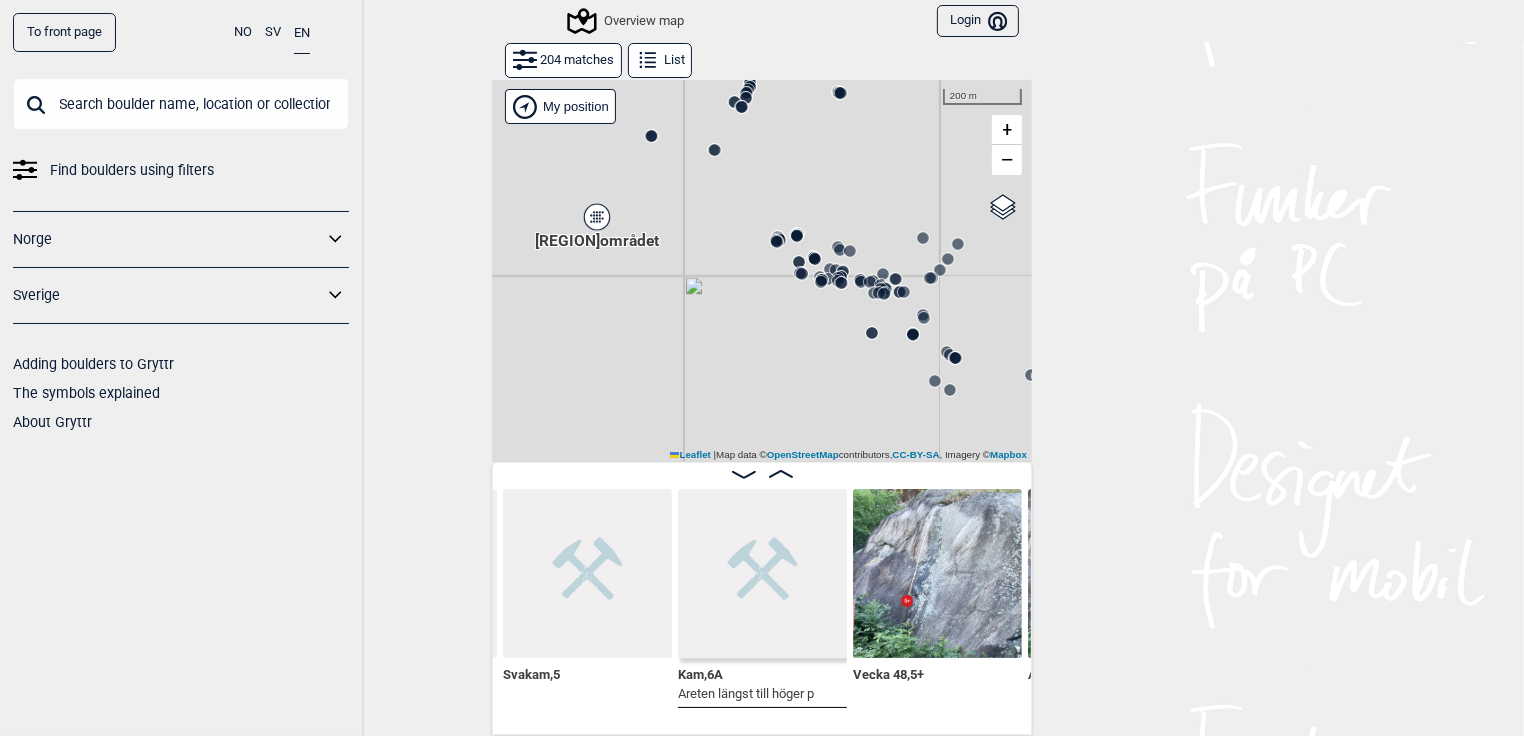 drag, startPoint x: 794, startPoint y: 326, endPoint x: 660, endPoint y: 387, distance: 147.23111 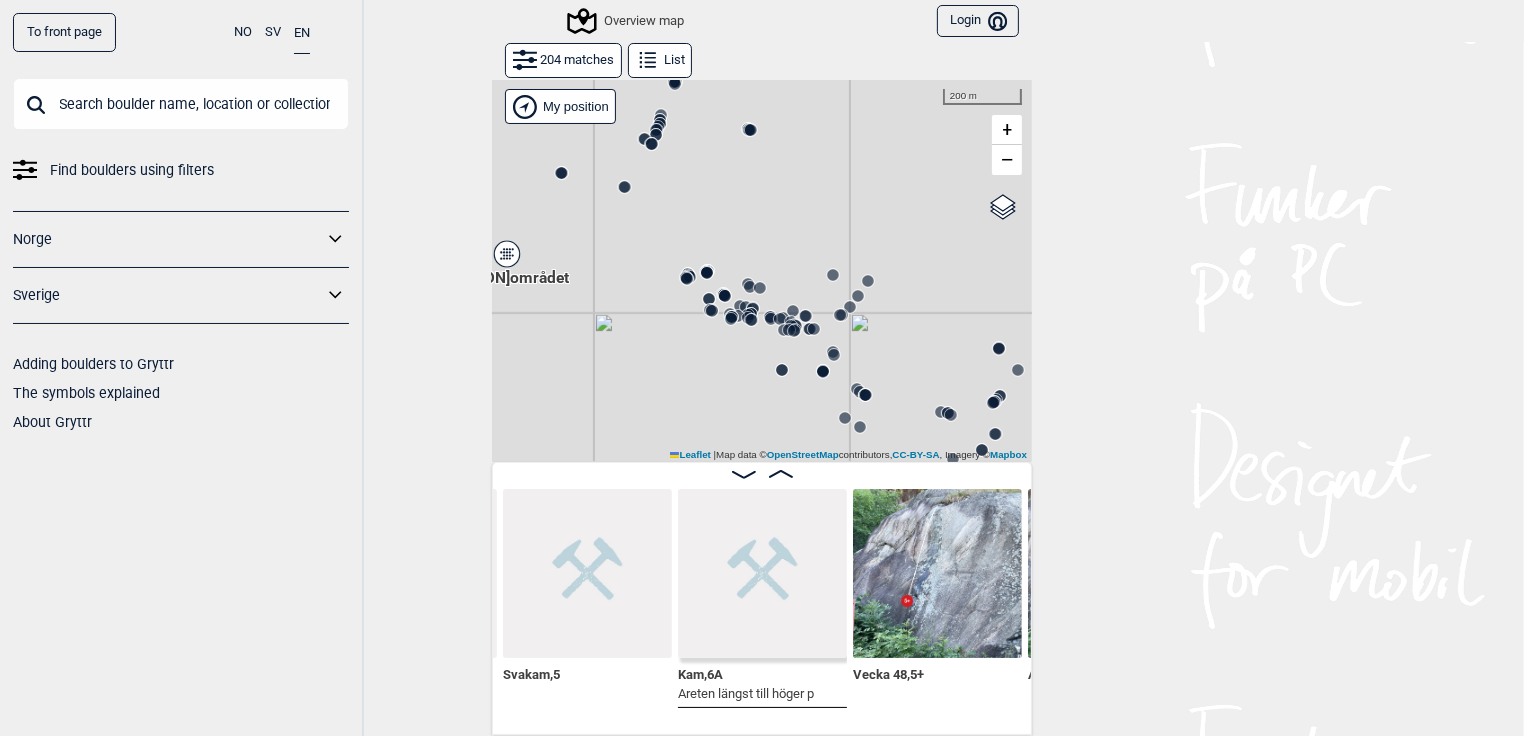 drag, startPoint x: 763, startPoint y: 297, endPoint x: 673, endPoint y: 334, distance: 97.308784 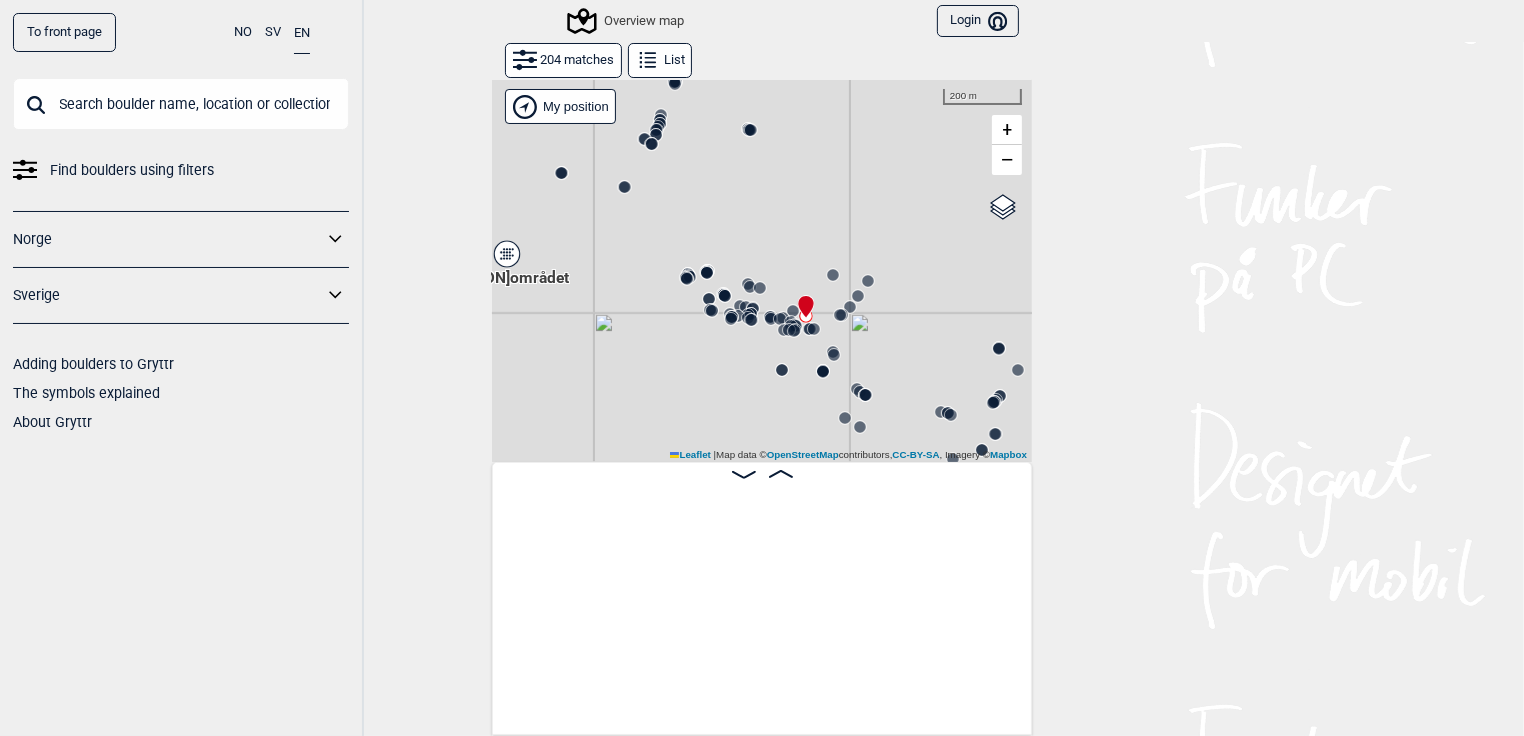 scroll, scrollTop: 0, scrollLeft: 22513, axis: horizontal 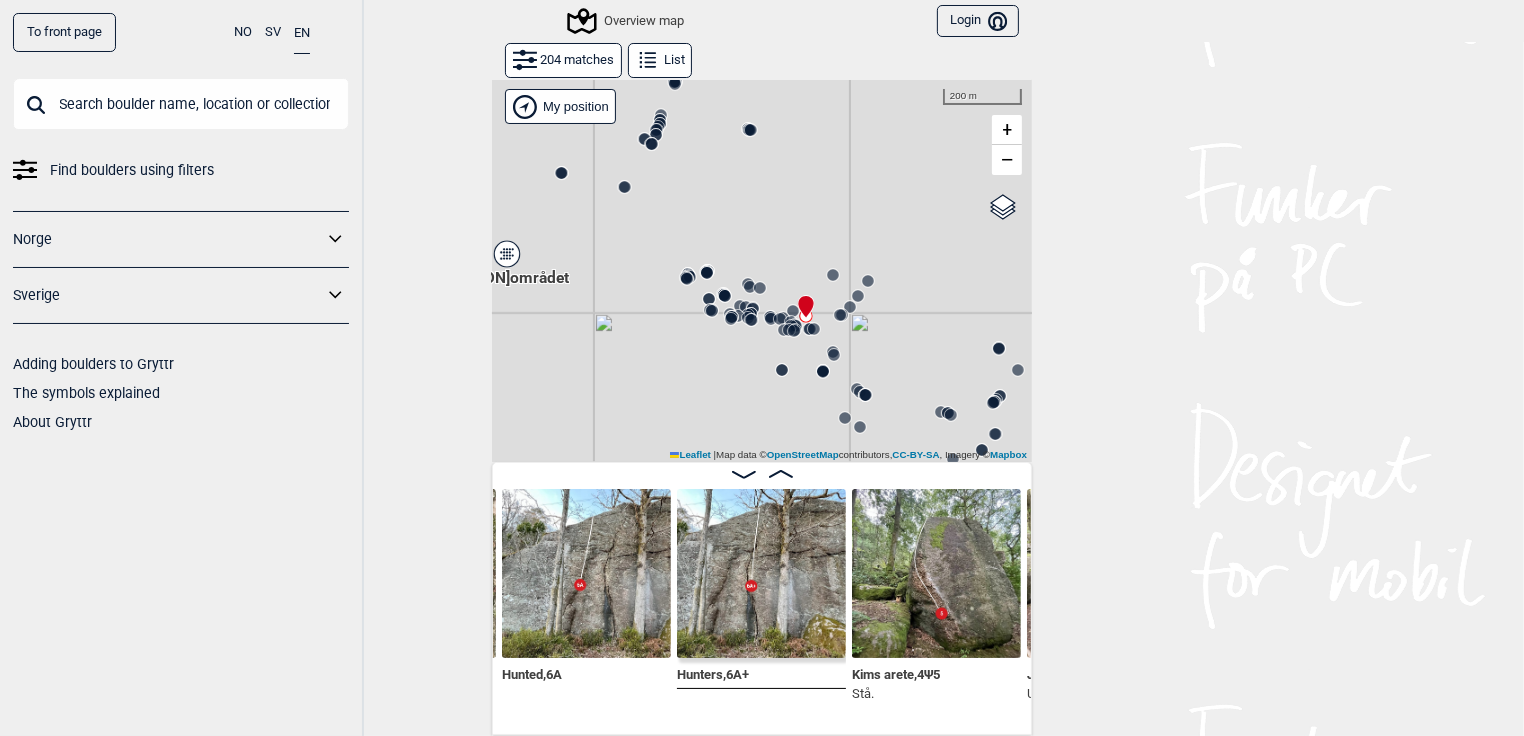 click 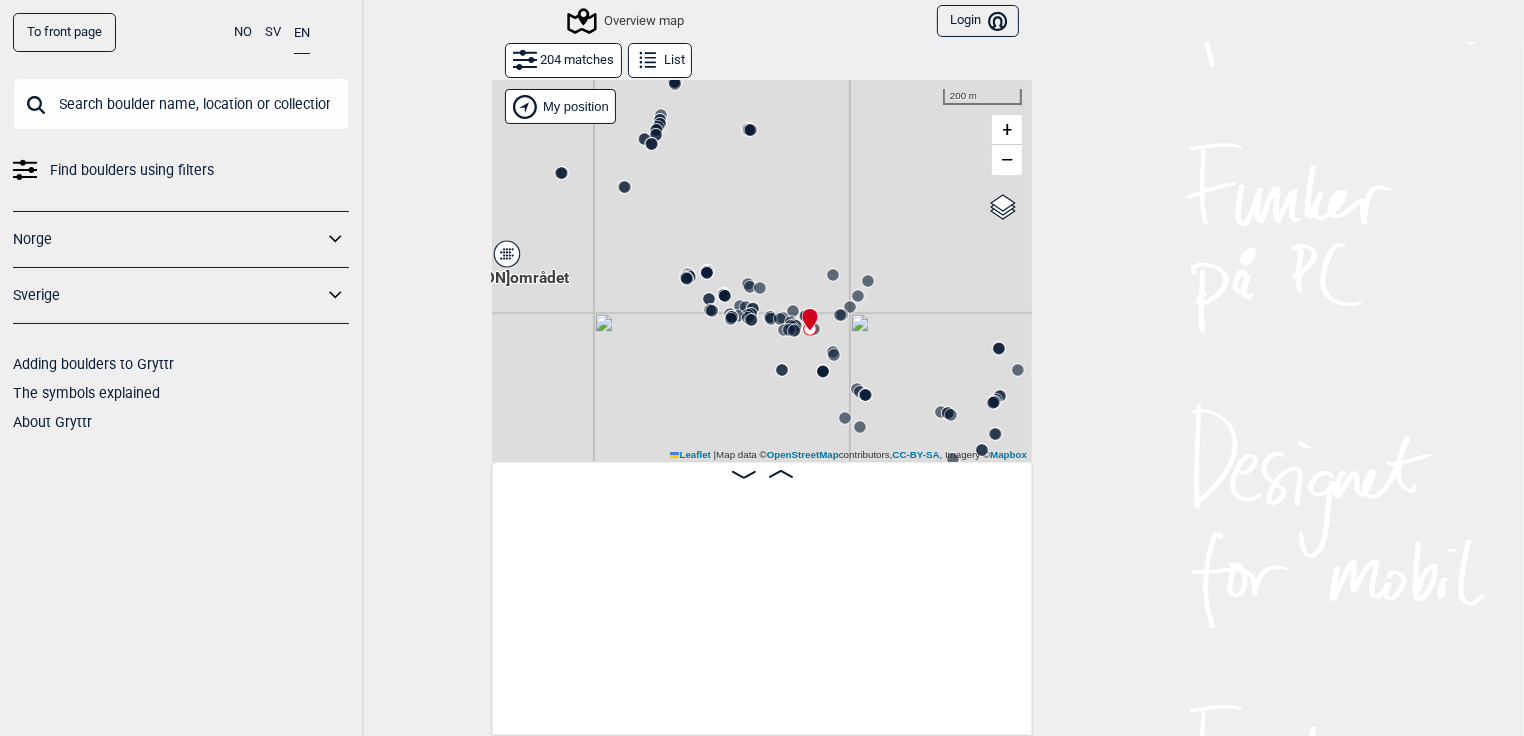 scroll, scrollTop: 0, scrollLeft: 25753, axis: horizontal 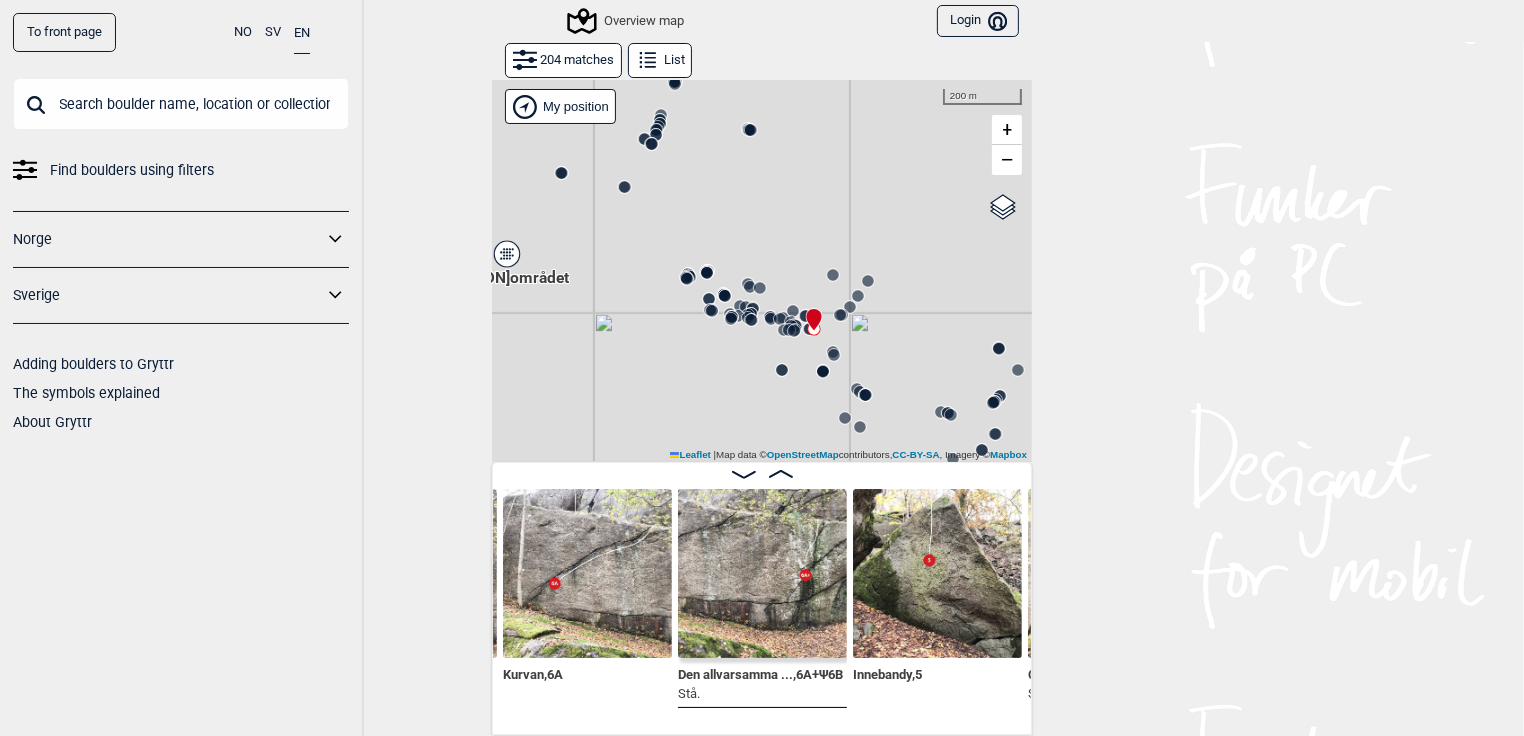 click at bounding box center (587, 573) 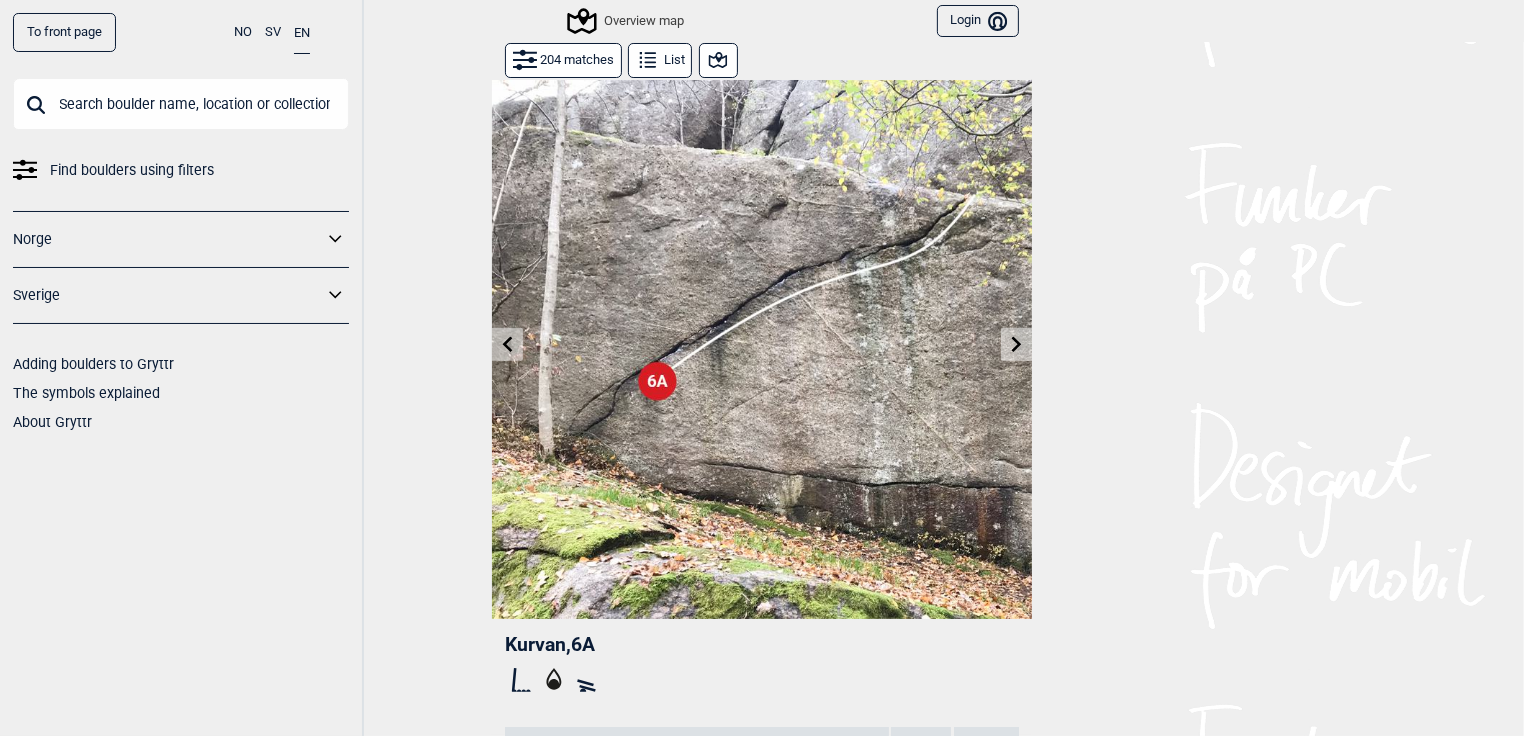 click on "To front page NO SV EN Find boulders using filters Norge Sverige Adding boulders to Gryttr The symbols explained About Gryttr   Overview map Login Bruker Donate a small sum to Gryttr Donate 100 NOK Donate 200 NOK Donate 600 NOK When do we nag about donations When you use filtering or other “extra” functionality, the “Donate”-page appears. If you donate, we will remove the trigger to the “Donate”-page when you are logged in. You can use “extra” functionality uninterrupted. Donate a little = no nagging for 1 month Donate some = no nagging for 3 months Donate a lot = no nagging for 12 months No thanks More info about donation  > 204 matches   List Kurvan ,  6A Ticks (1) To tick list Register your tick Prosjekt Favourite Sverige > Göteborg > Utbyområdet Nearby to Kurvan(200m radius) Circle:  Orange till blå cirkel - Utby lätt Area:  Utby Beta Video ( 1 )   Photo  ( 1 ) [FIRST] [LAST]    -  i [MONTH] [YEAR].  Happyboulder [FIRST] [LAST]    -  i [MONTH] [YEAR].  Gryttr  2025  © Myrerveien 45d Cookies" at bounding box center (762, 368) 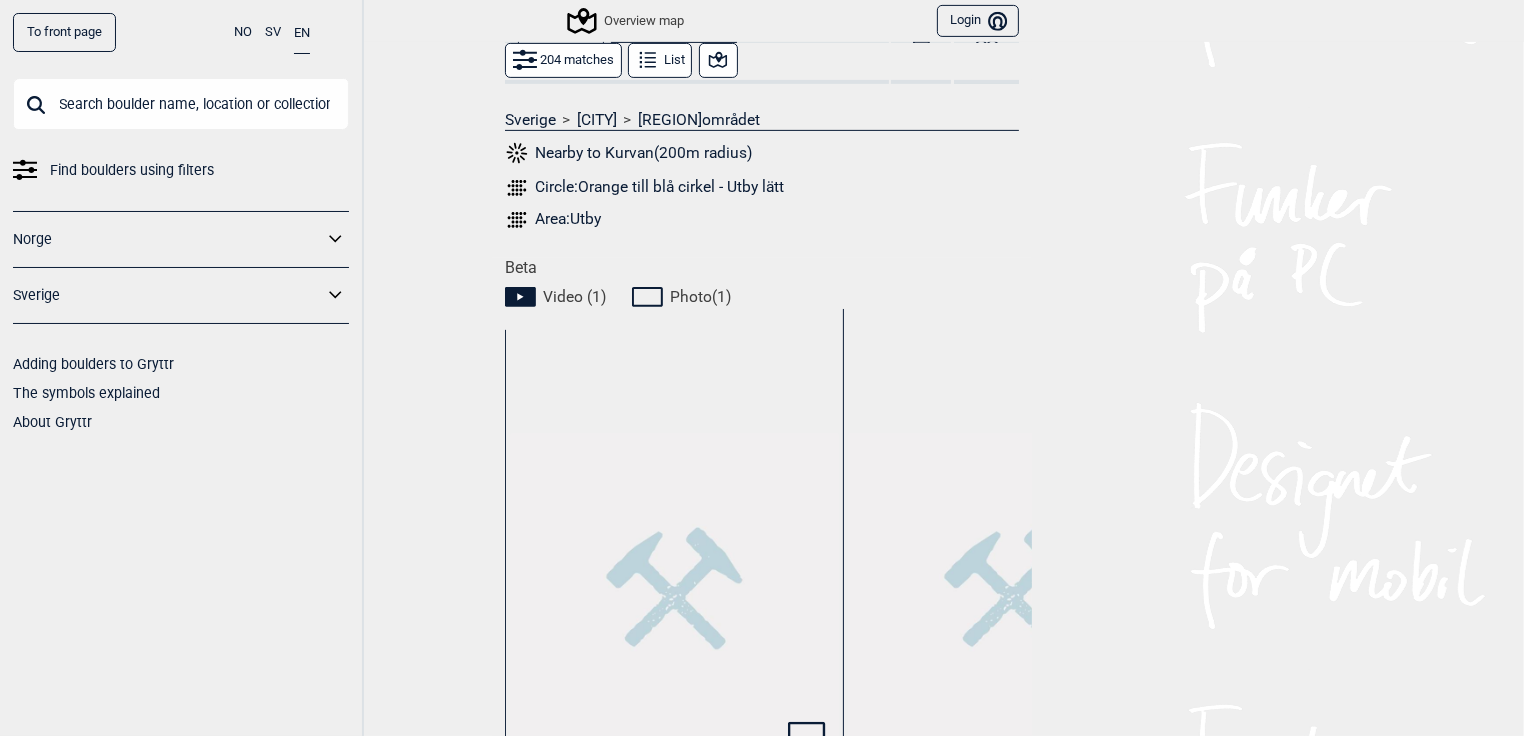 scroll, scrollTop: 793, scrollLeft: 0, axis: vertical 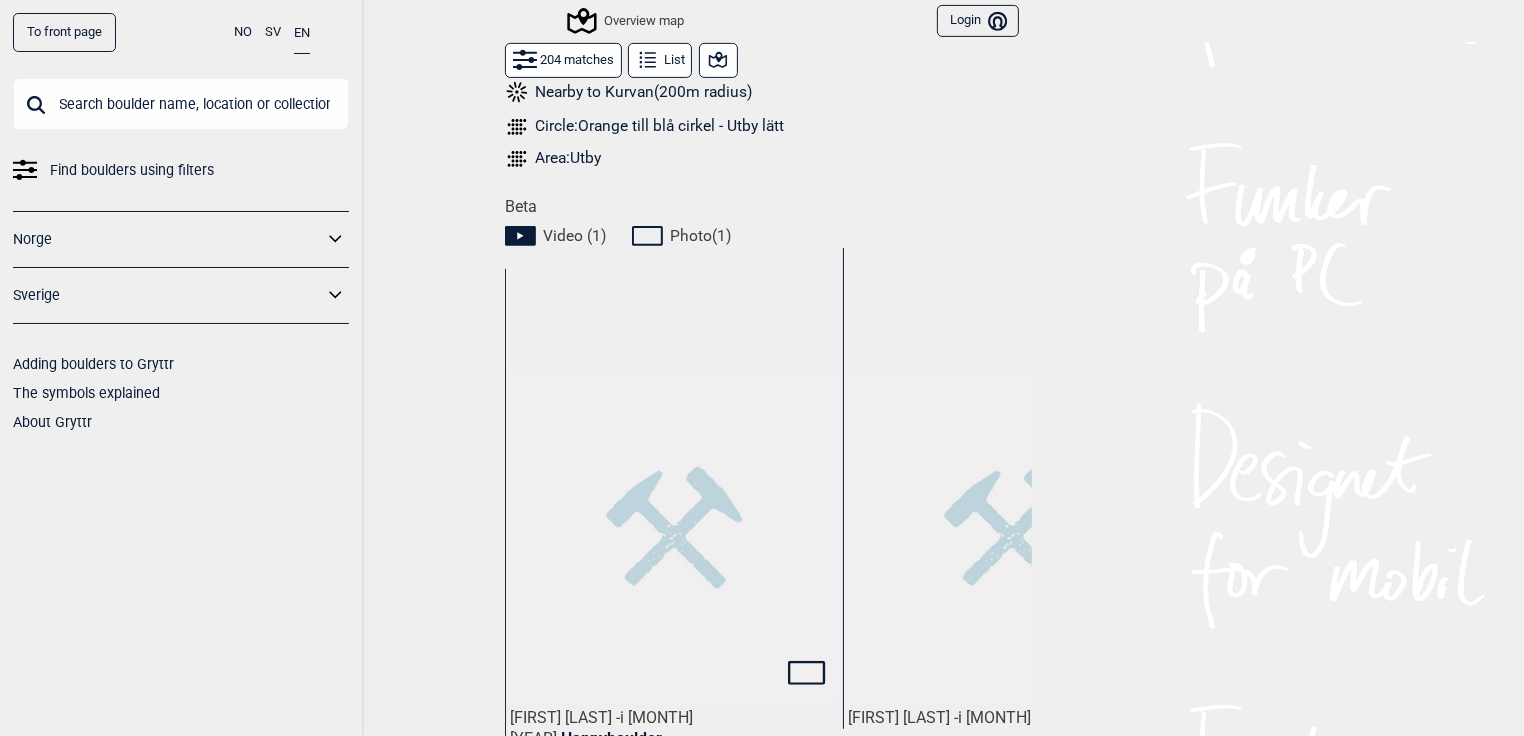 click 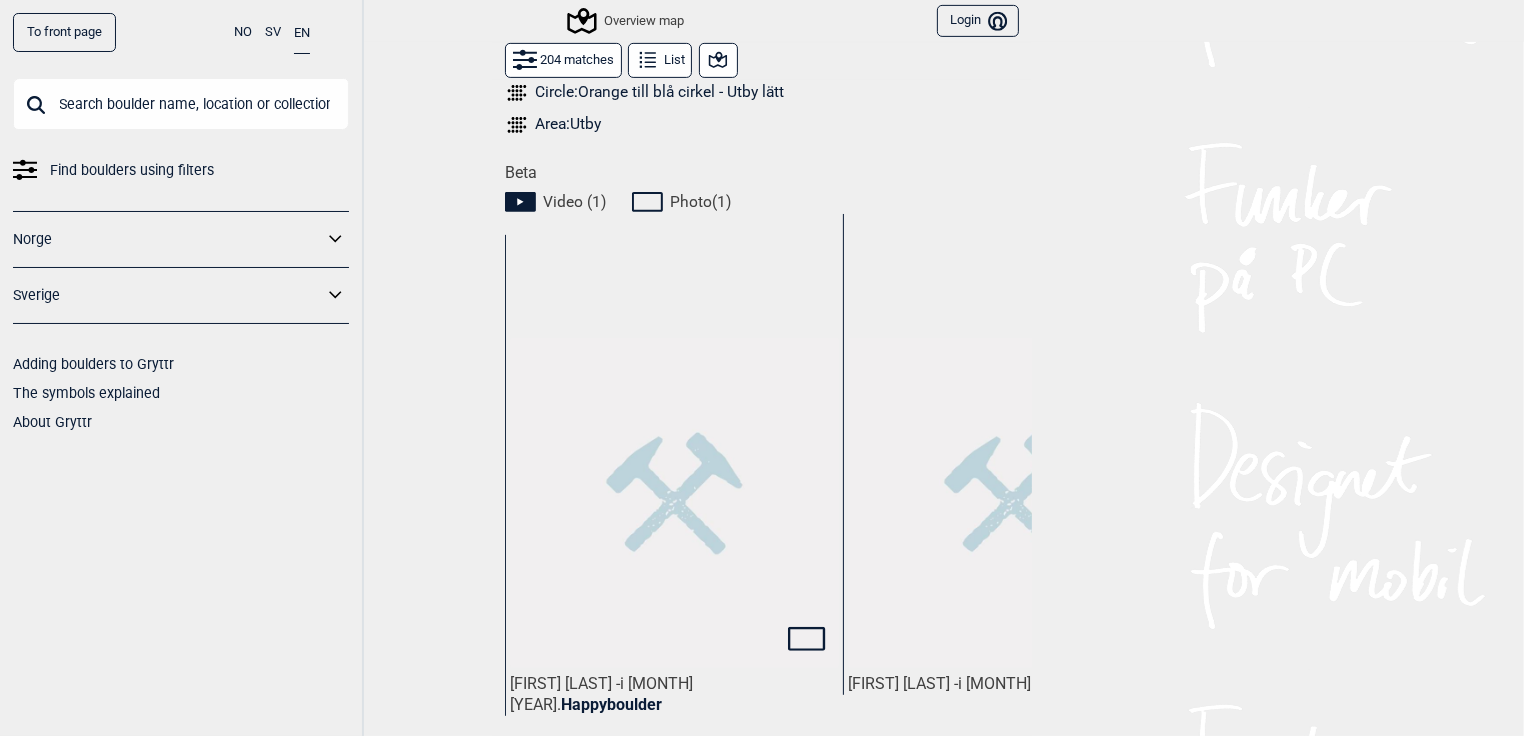 scroll, scrollTop: 833, scrollLeft: 0, axis: vertical 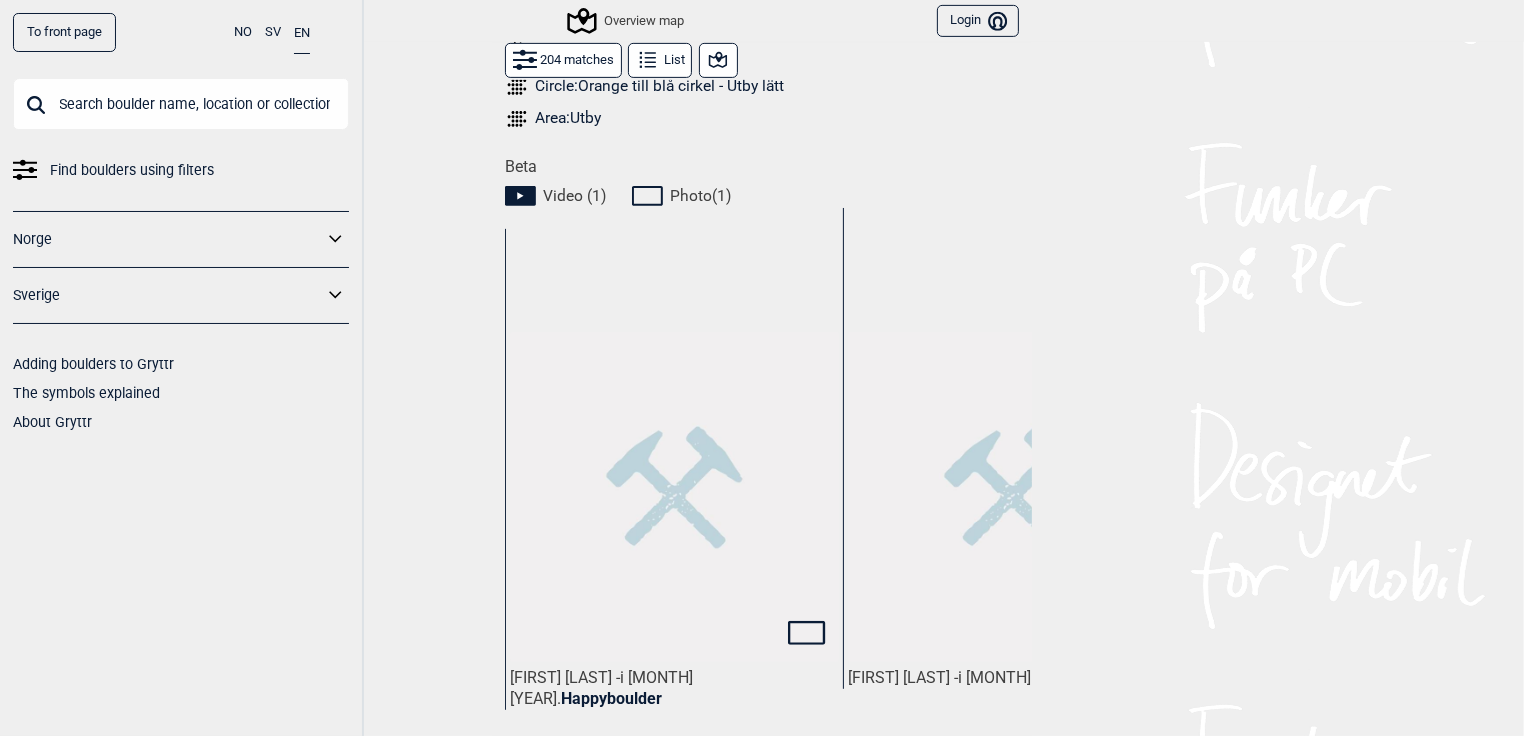 click on "Video ( 1 )" at bounding box center [574, 196] 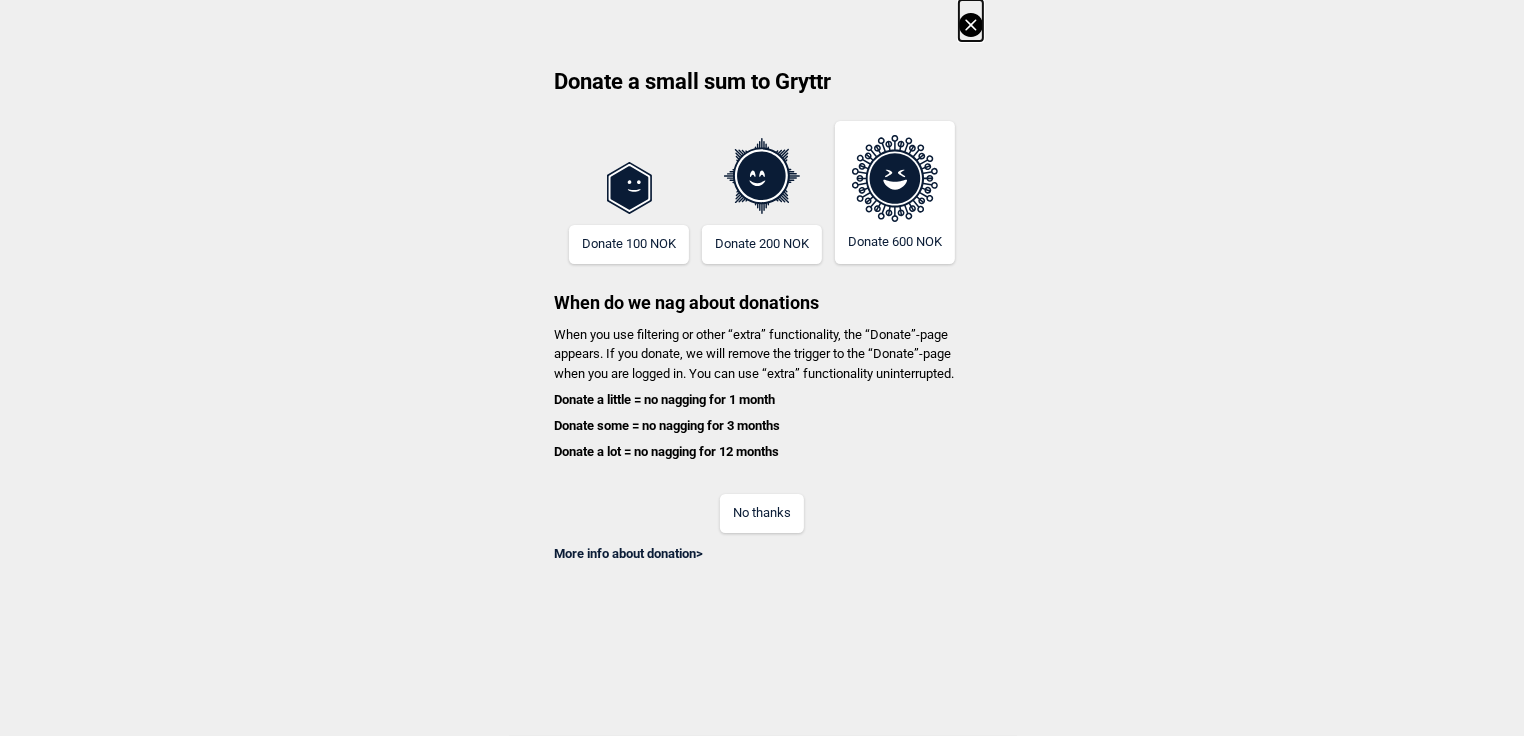 click on "No thanks" at bounding box center (762, 513) 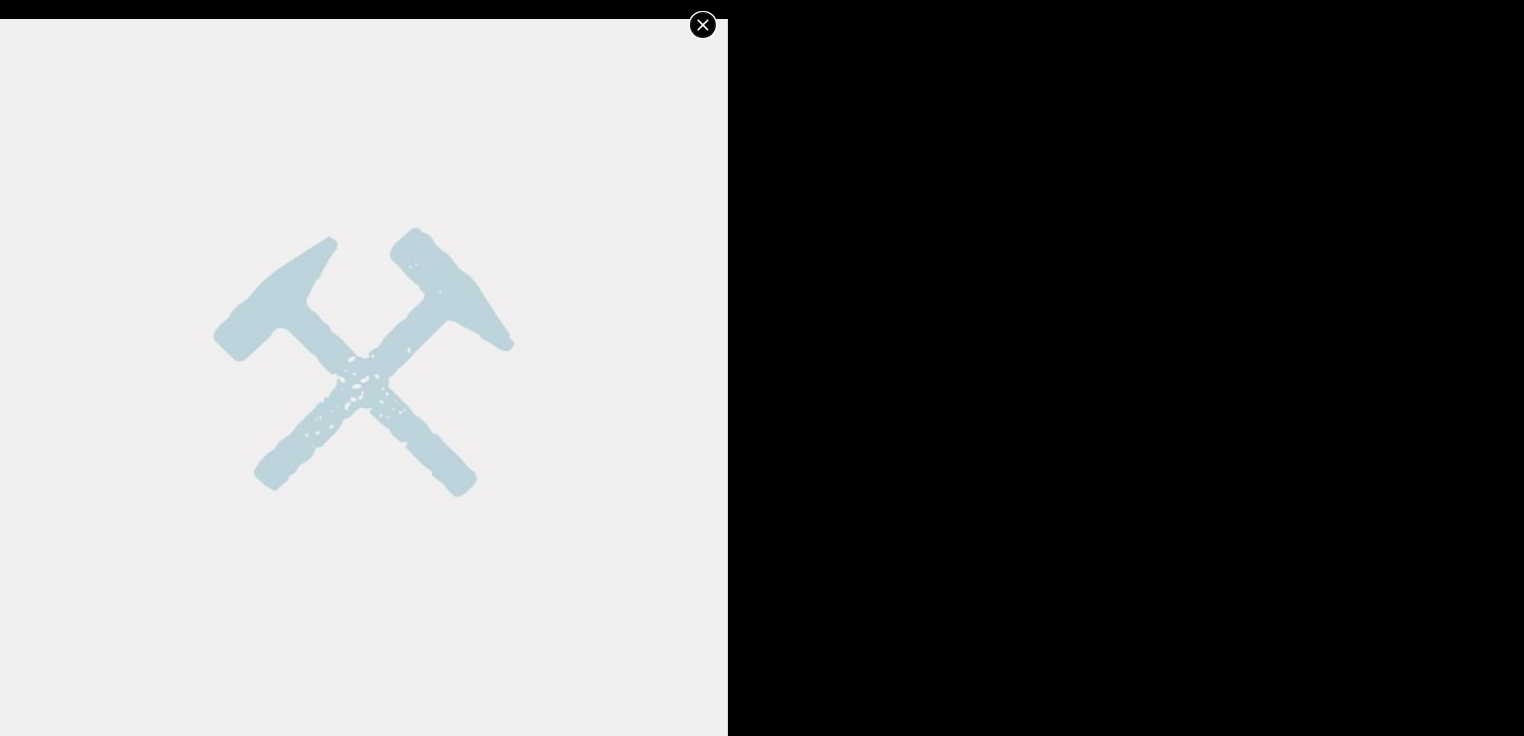 click at bounding box center (762, 368) 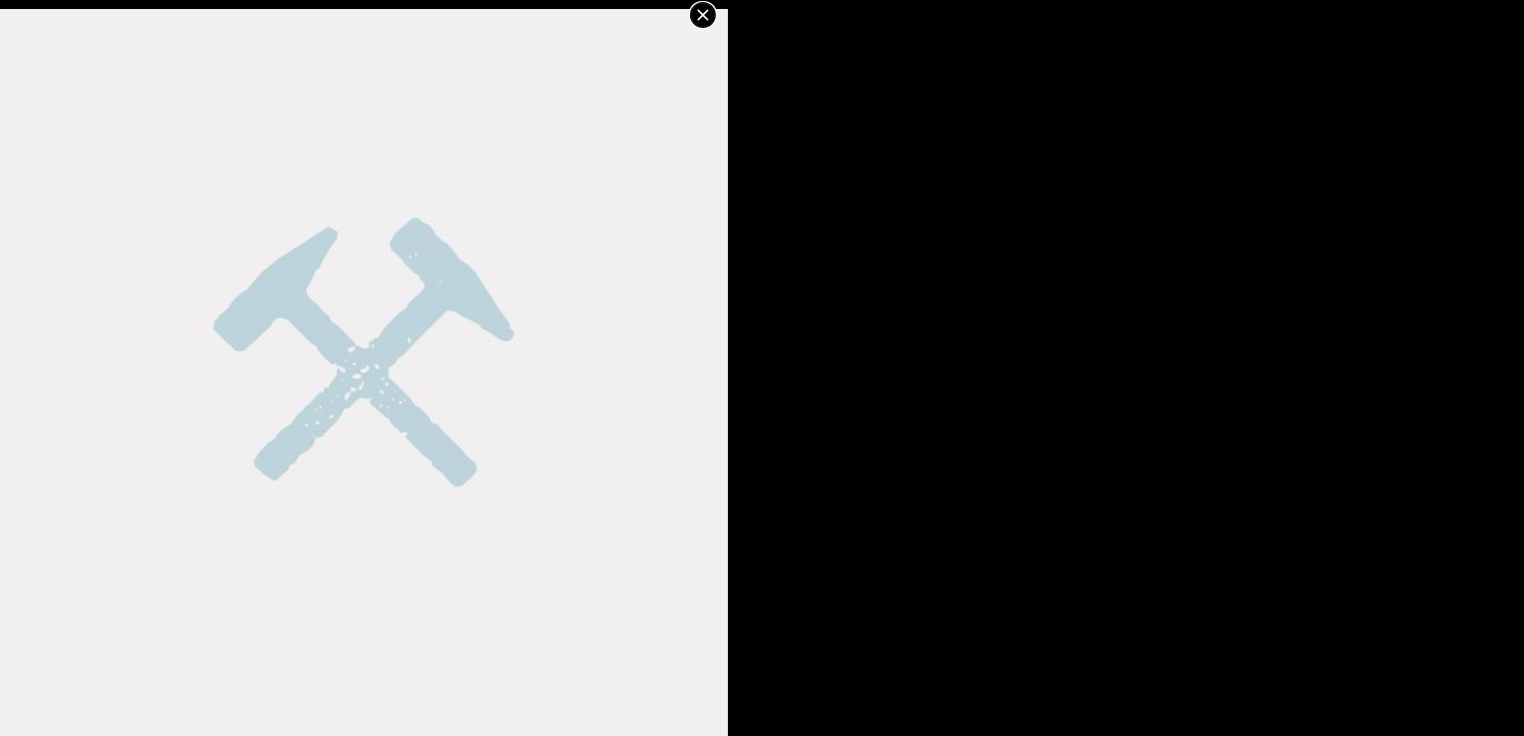 click at bounding box center (364, 373) 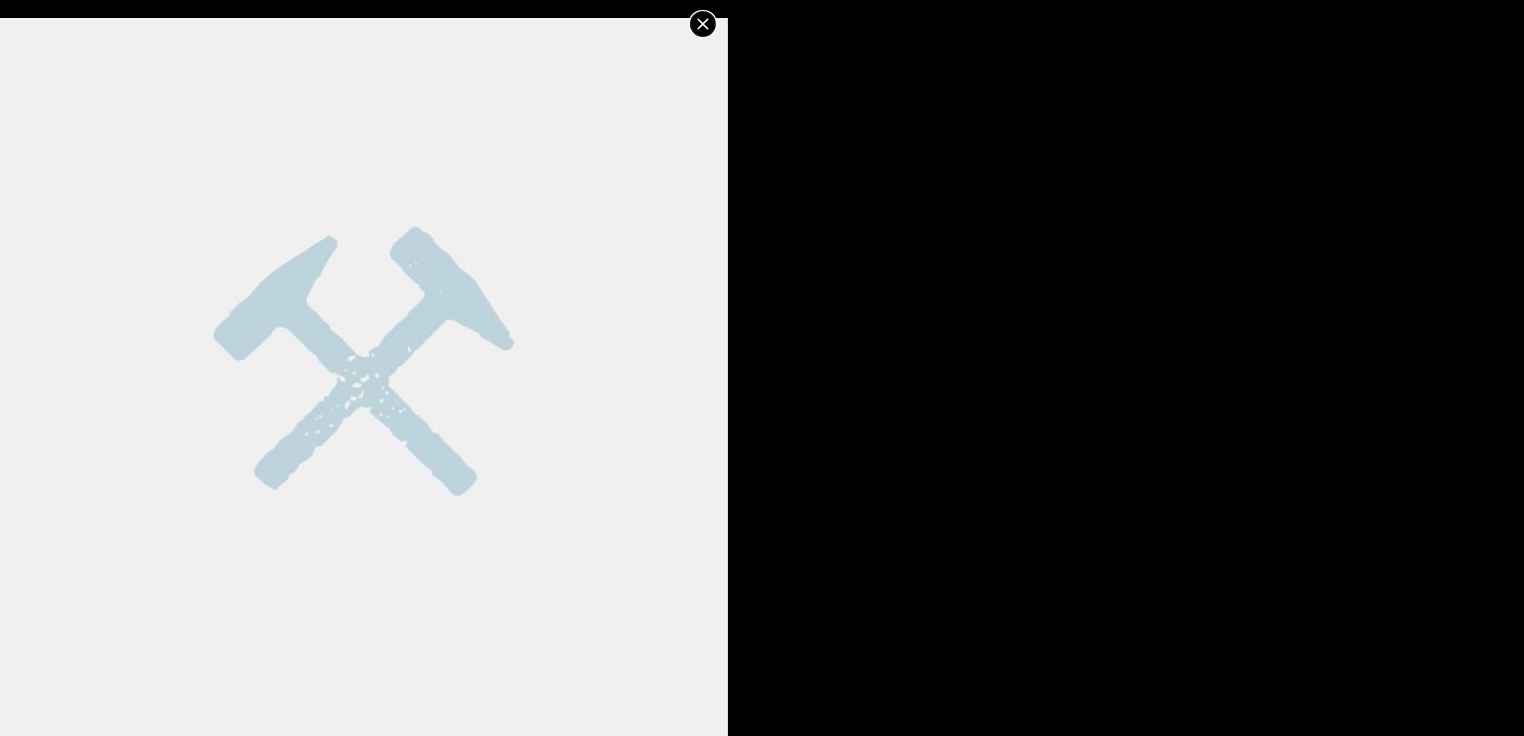 scroll, scrollTop: 0, scrollLeft: 0, axis: both 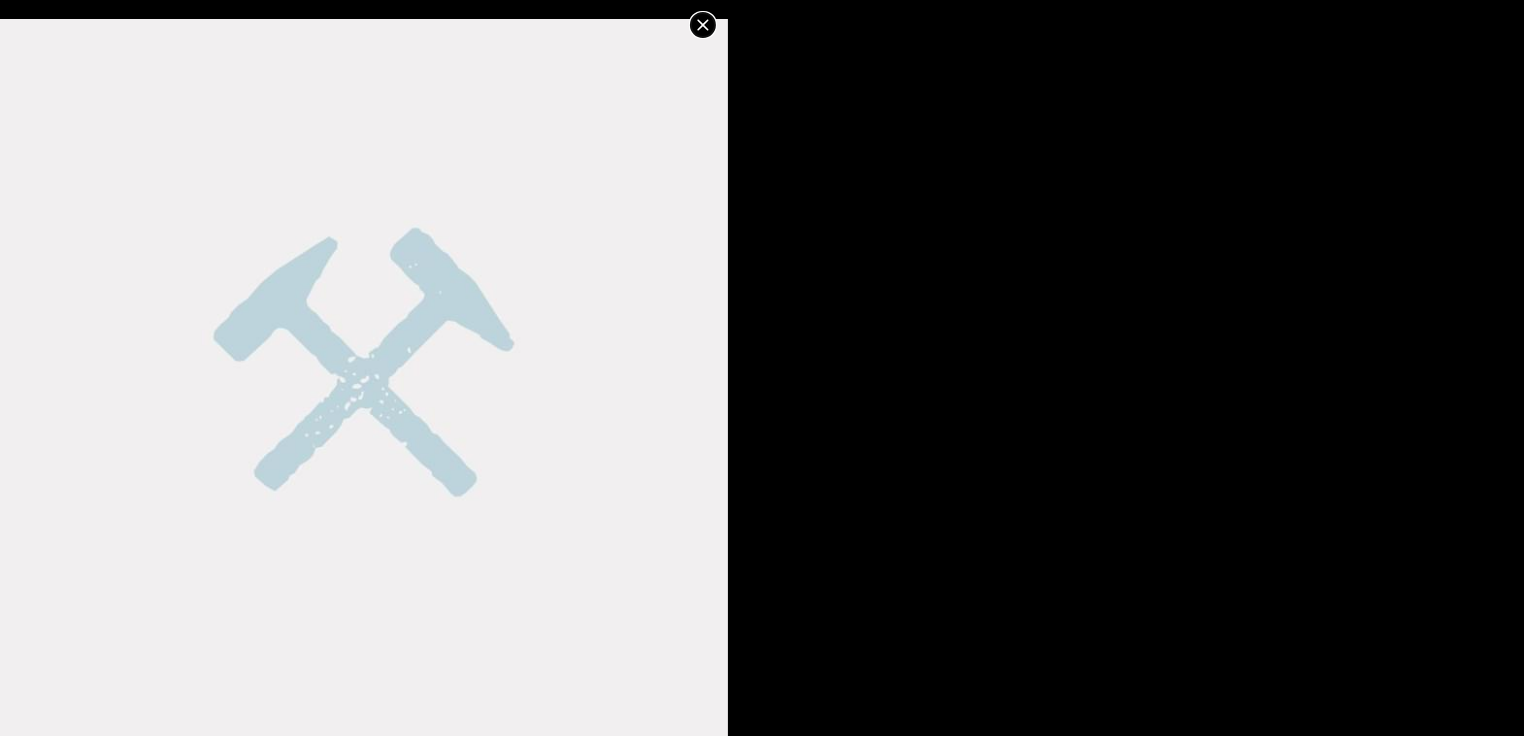 click at bounding box center [364, 383] 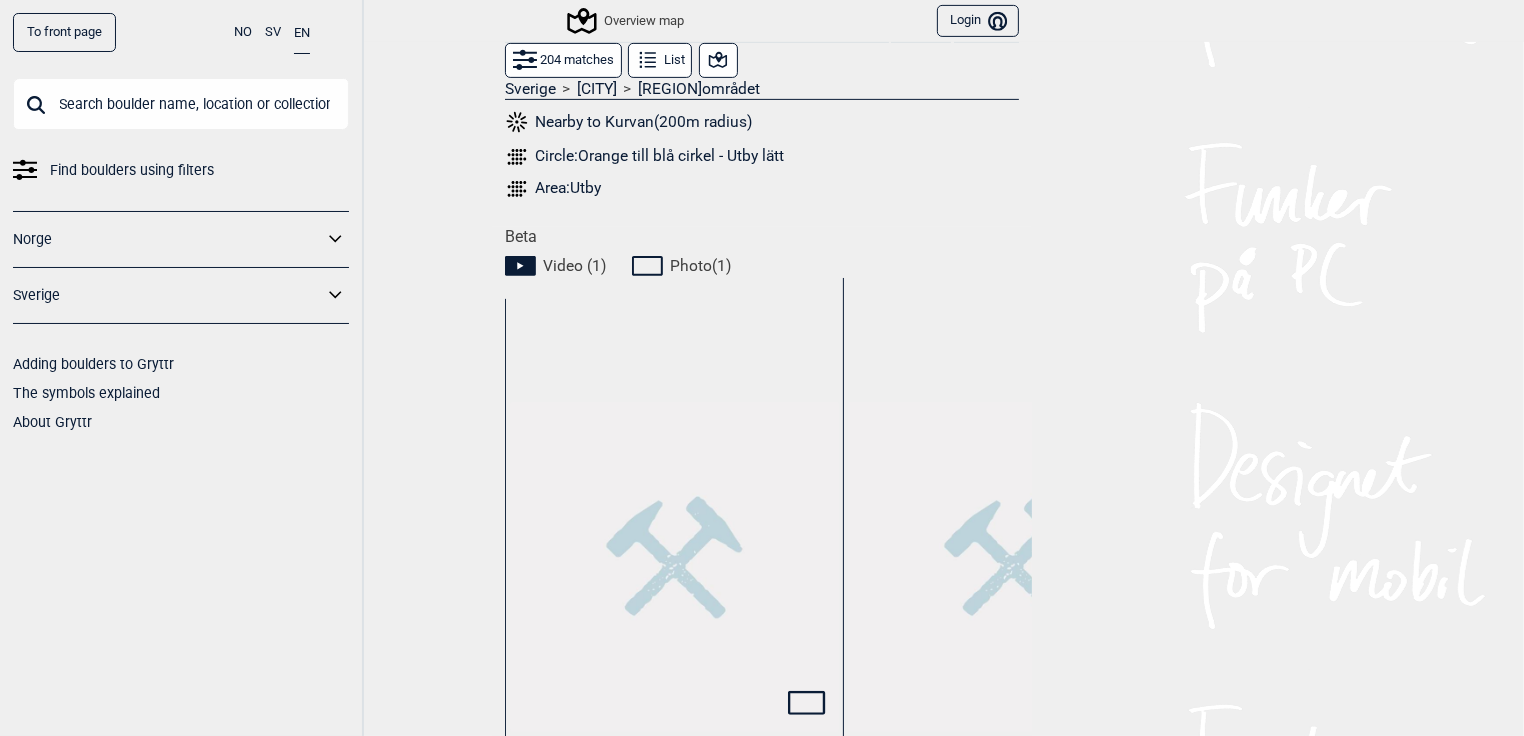 scroll, scrollTop: 793, scrollLeft: 0, axis: vertical 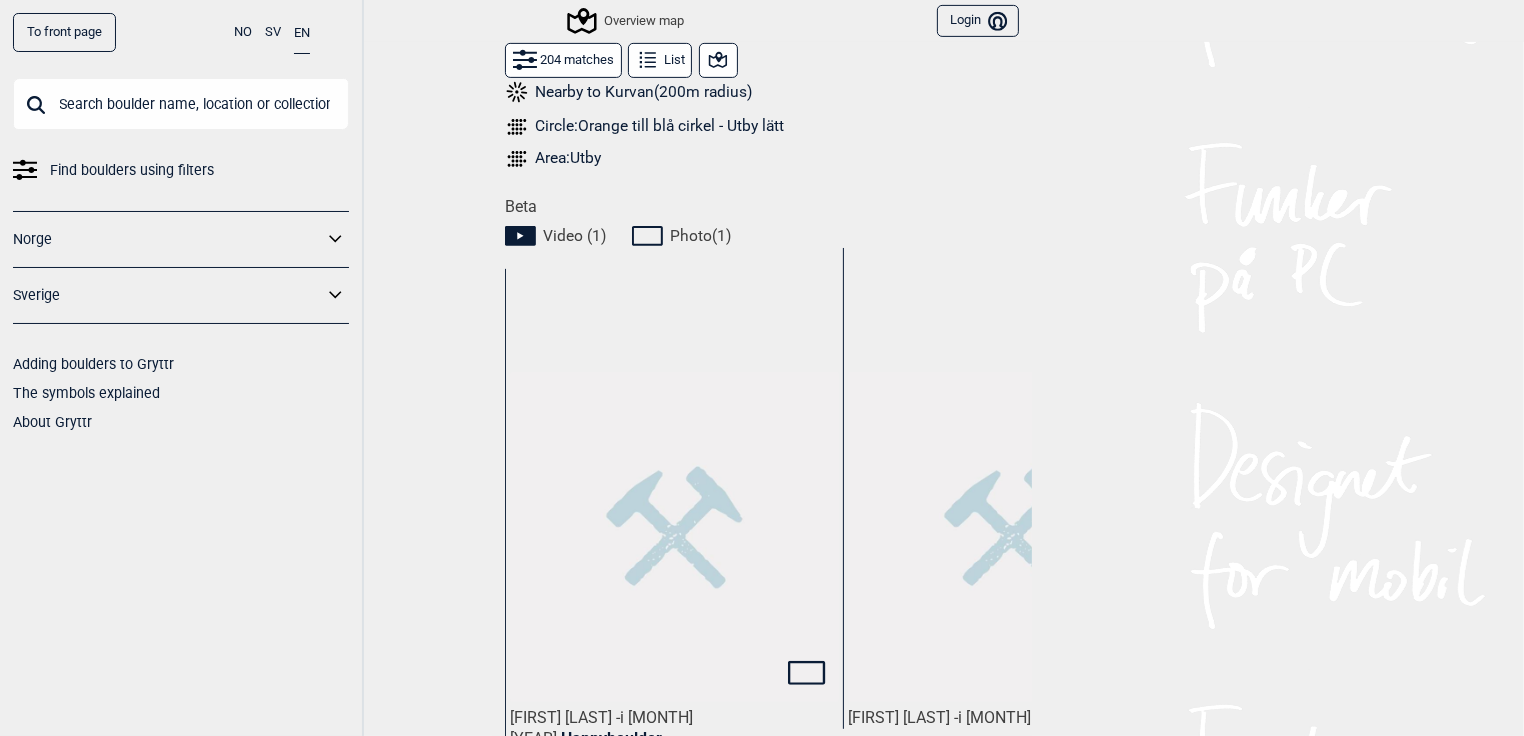 click at bounding box center (1012, 536) 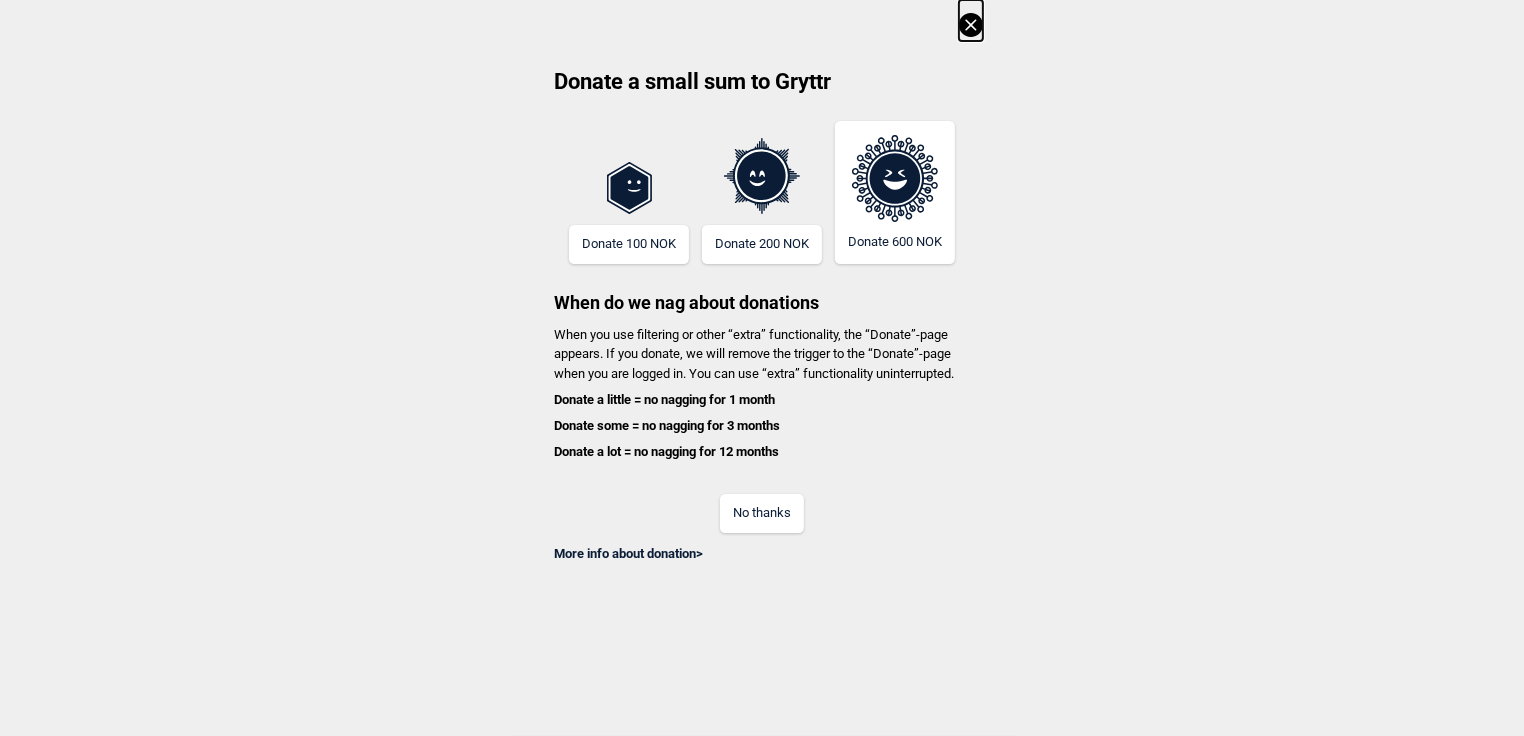 click on "No thanks" at bounding box center (762, 513) 